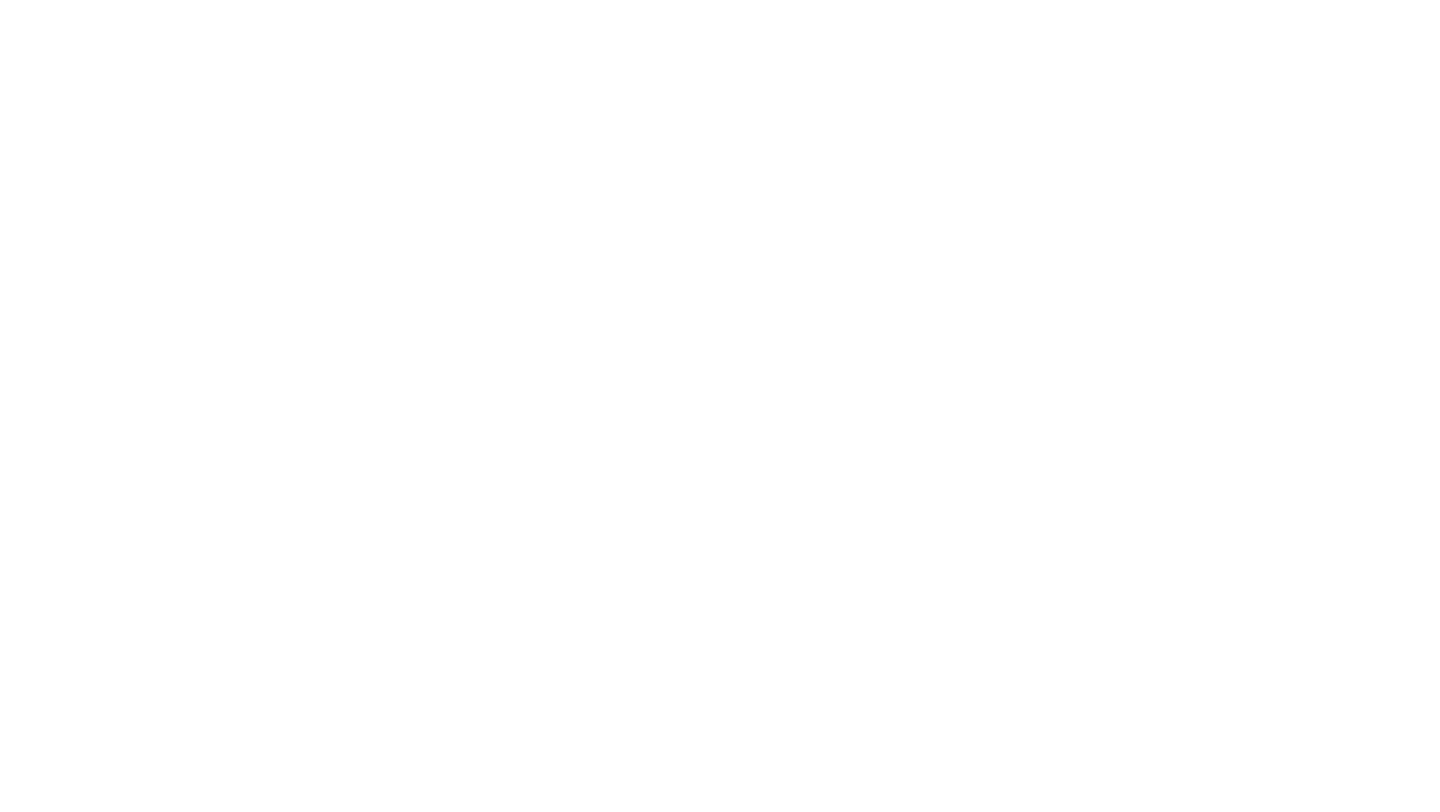 scroll, scrollTop: 0, scrollLeft: 0, axis: both 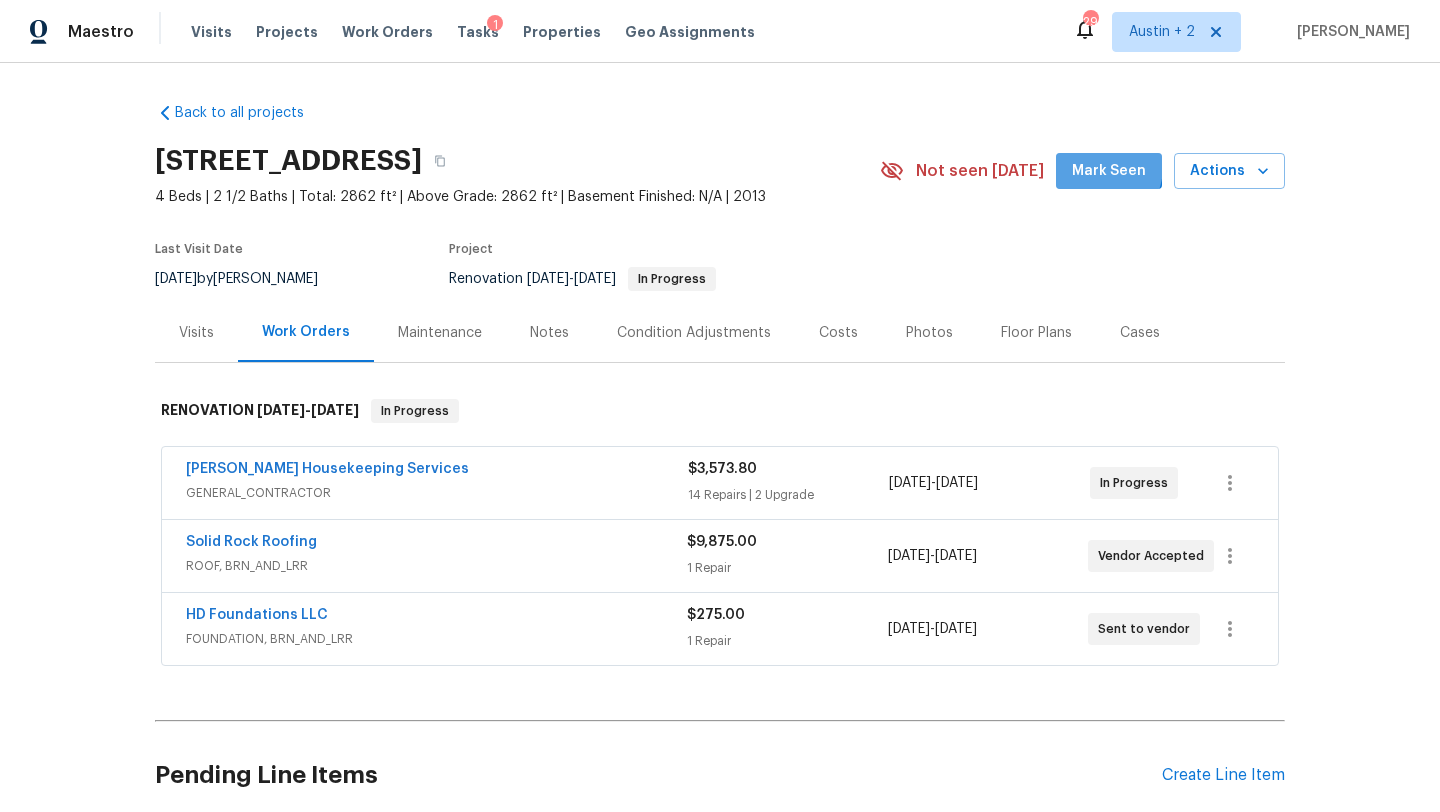 click on "Mark Seen" at bounding box center (1109, 171) 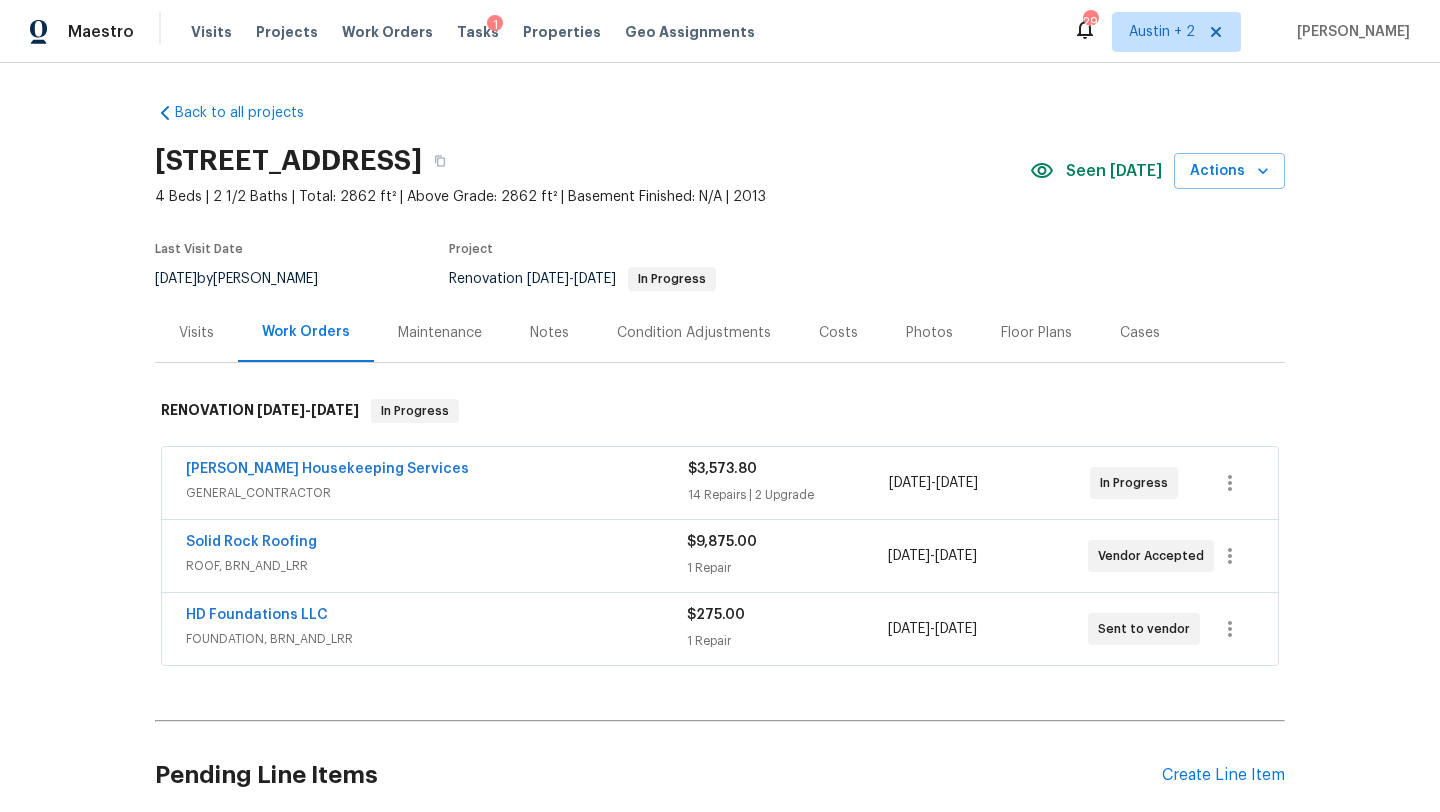 click on "Notes" at bounding box center (549, 333) 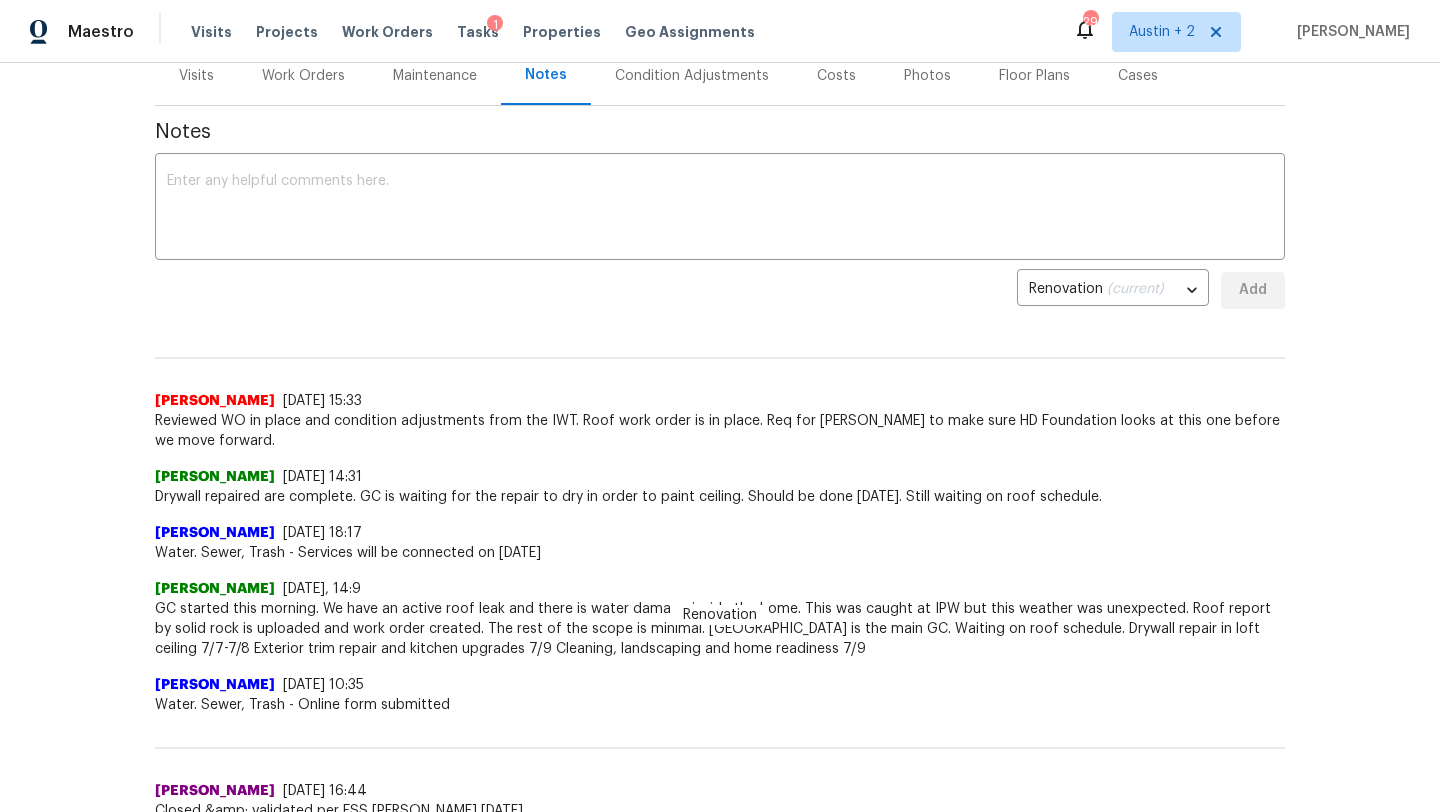 scroll, scrollTop: 255, scrollLeft: 0, axis: vertical 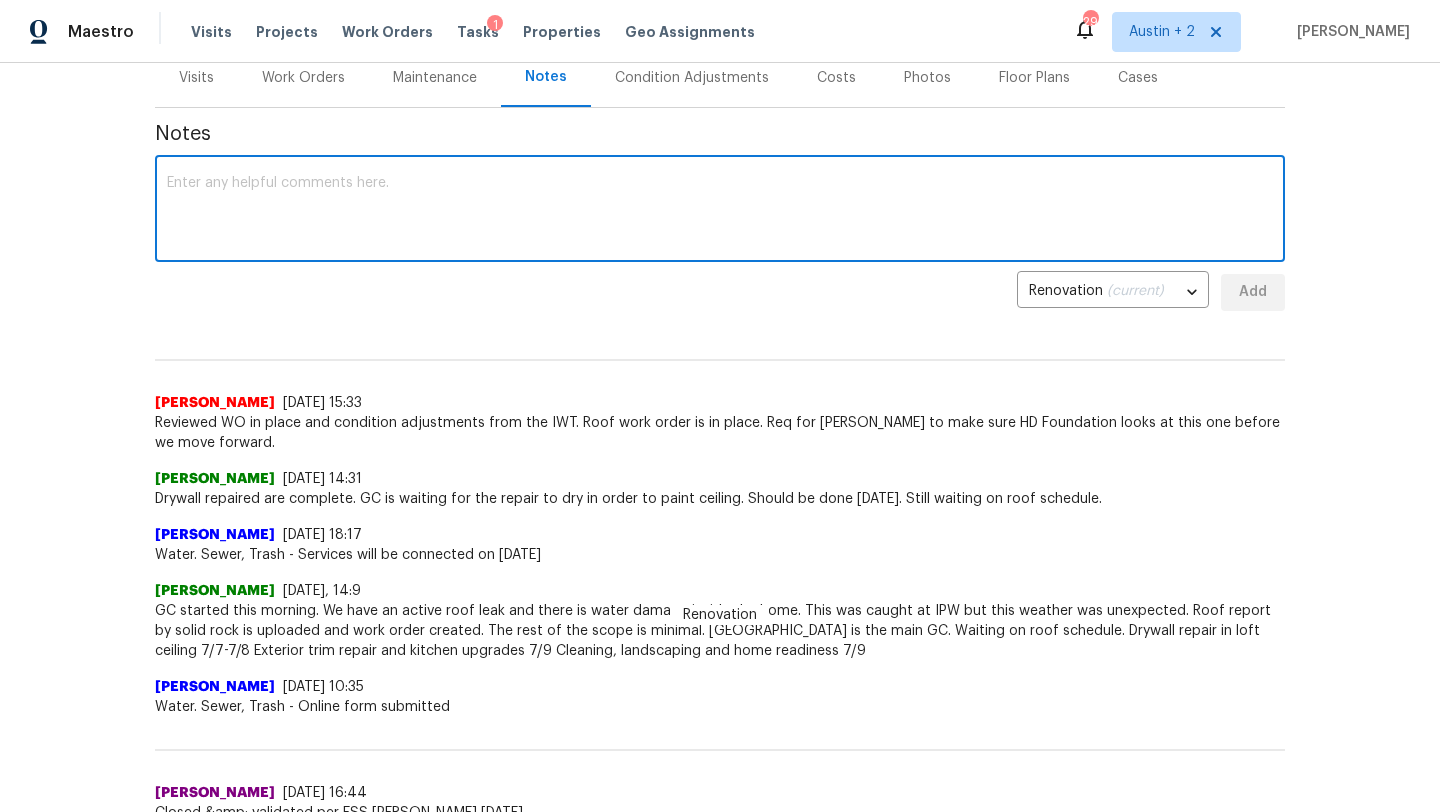 click at bounding box center [720, 211] 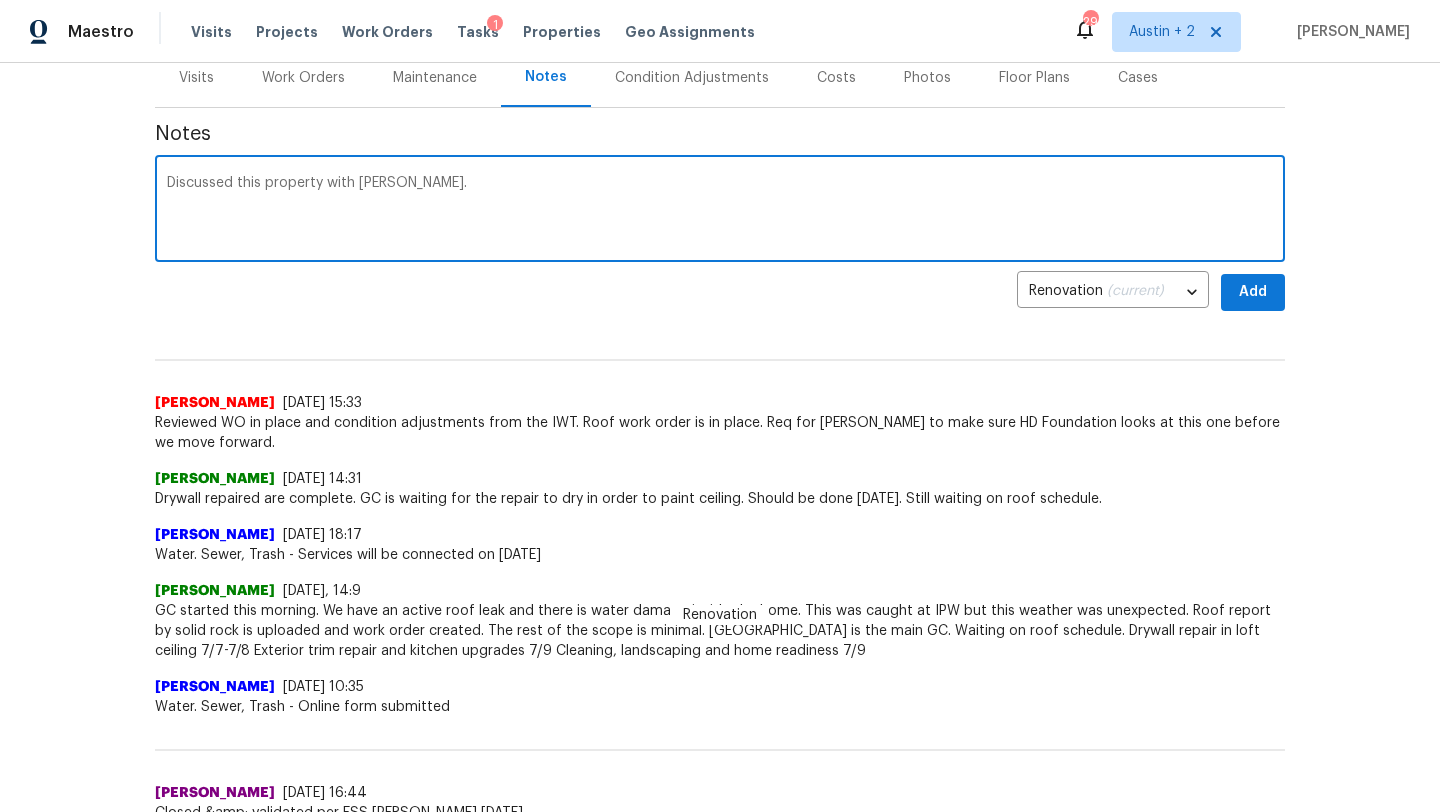 scroll, scrollTop: 0, scrollLeft: 0, axis: both 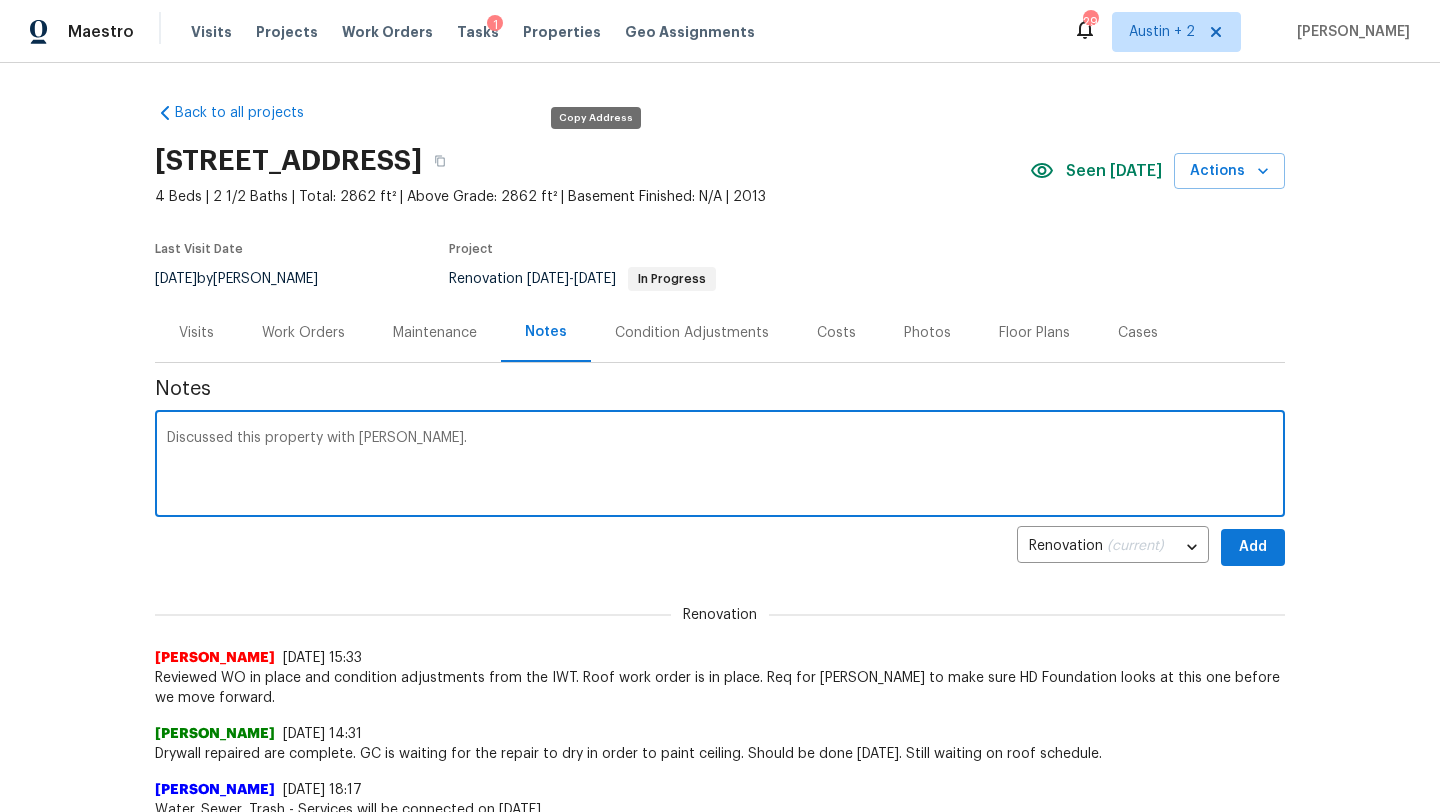 type on "Discussed this property with Nelson." 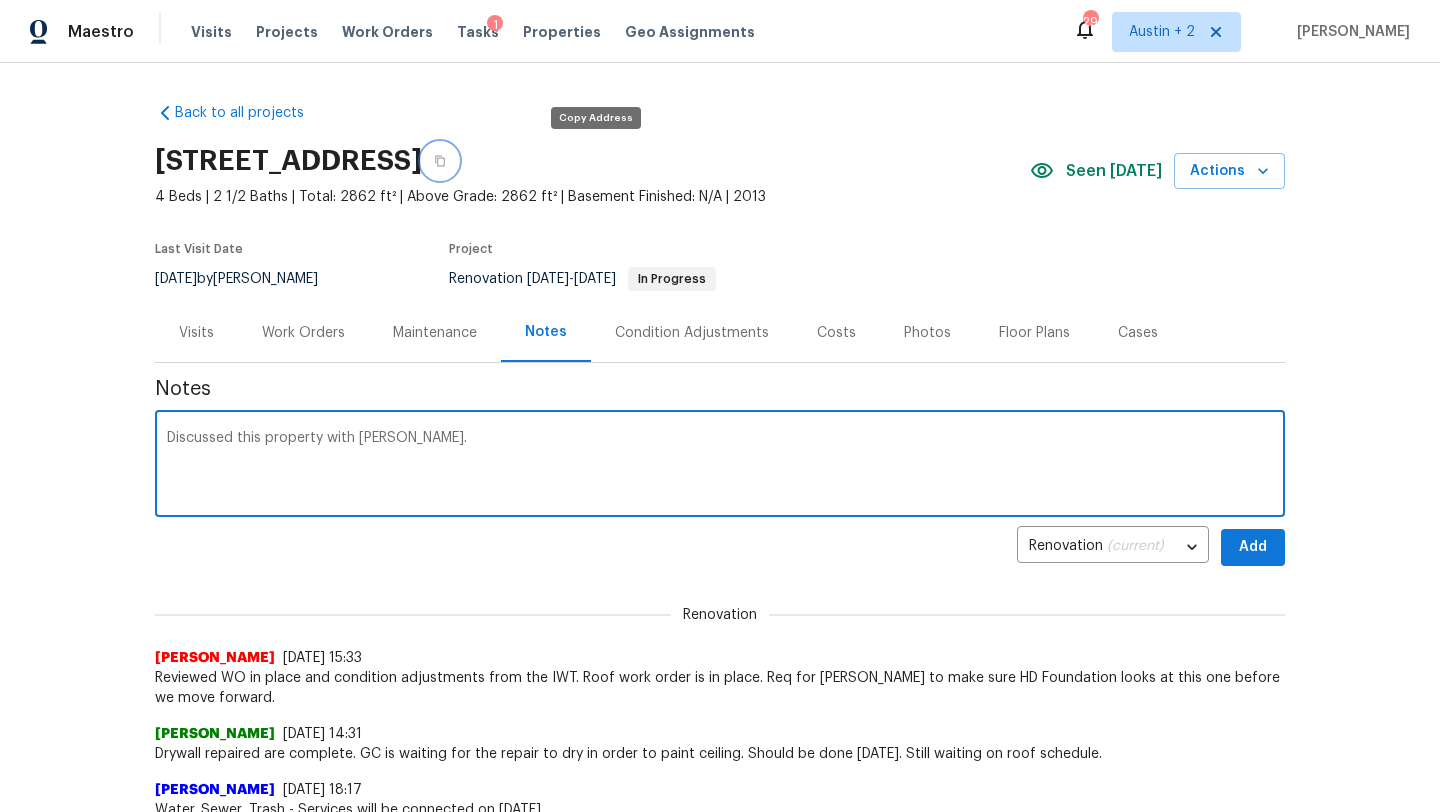 click 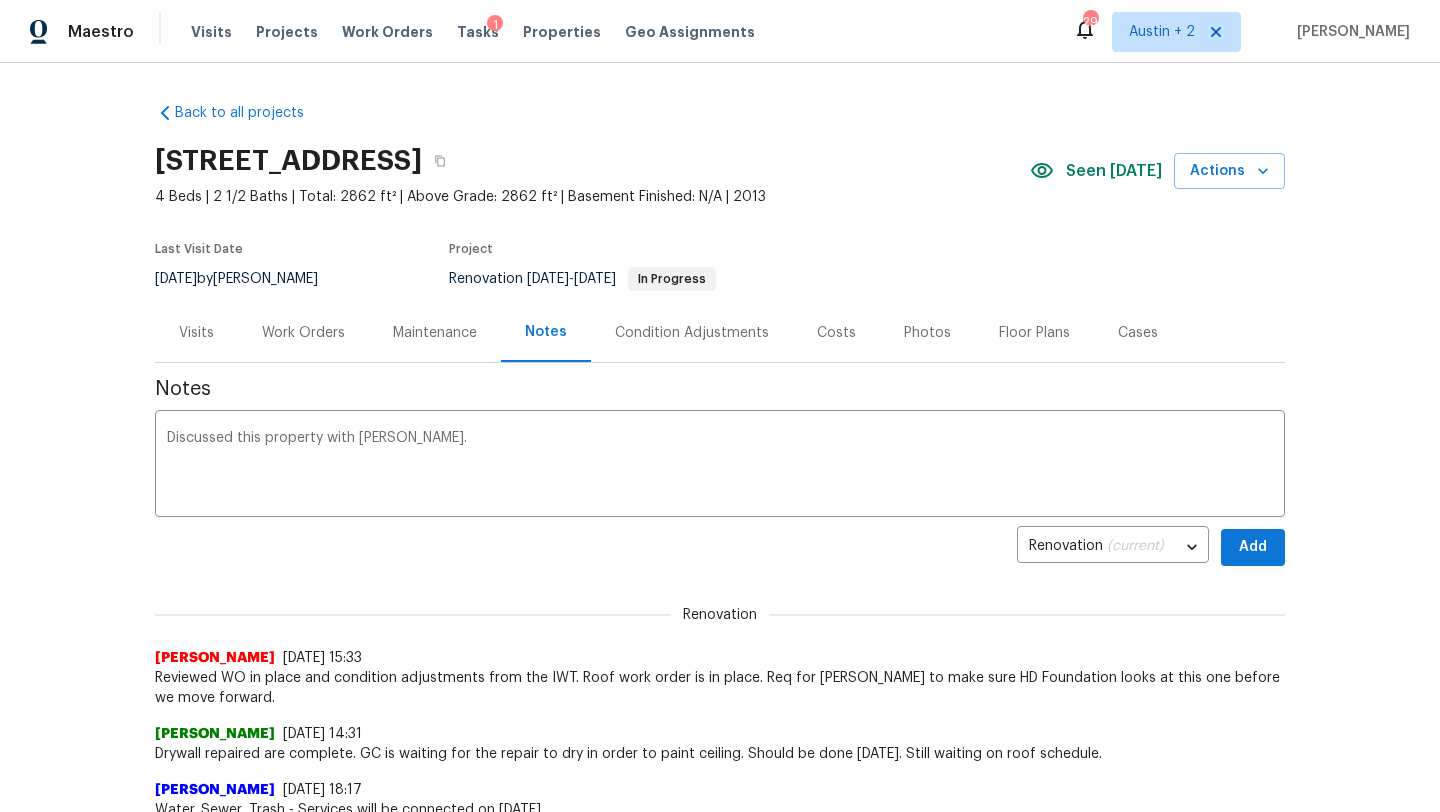 click on "Work Orders" at bounding box center (303, 333) 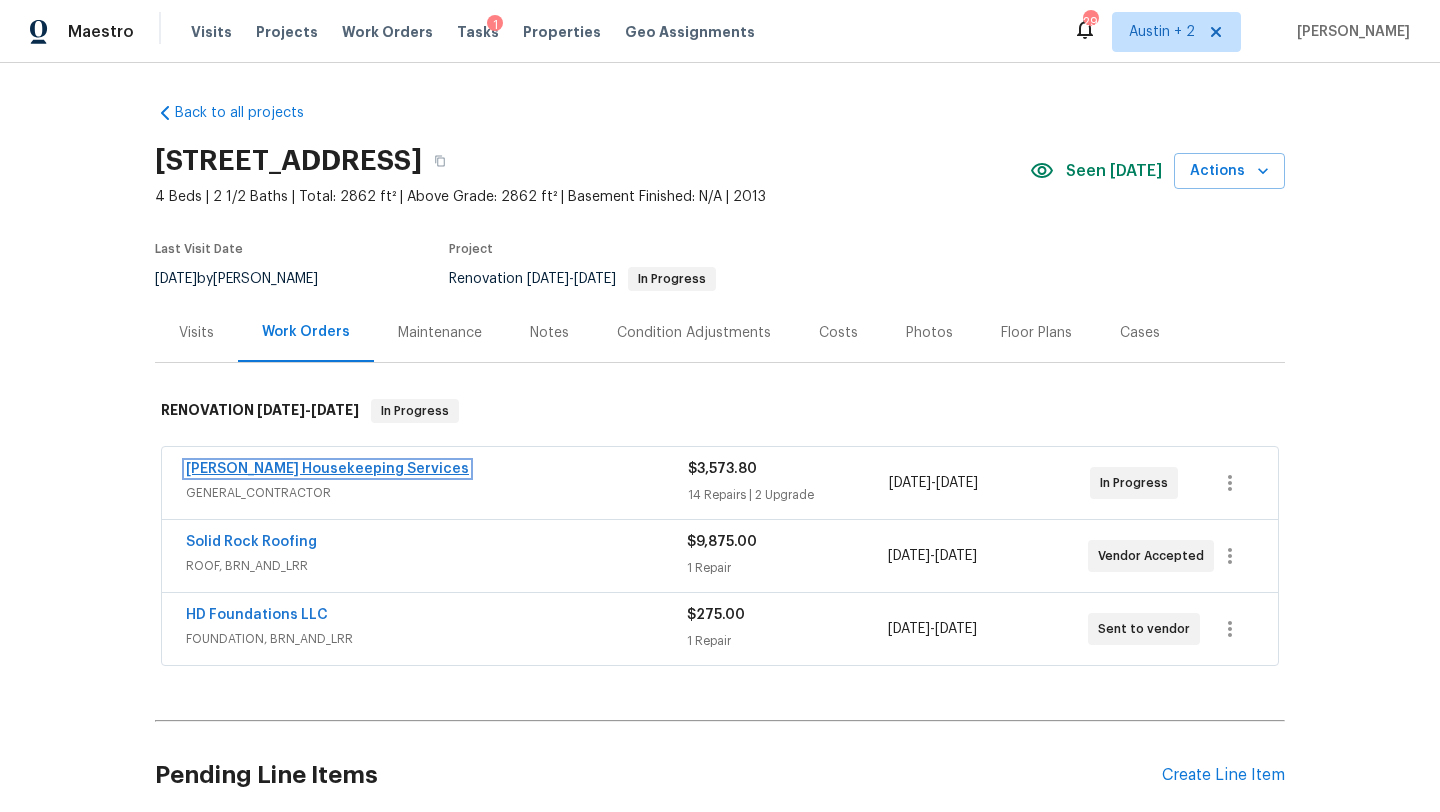 click on "Arelis Housekeeping Services" at bounding box center (327, 469) 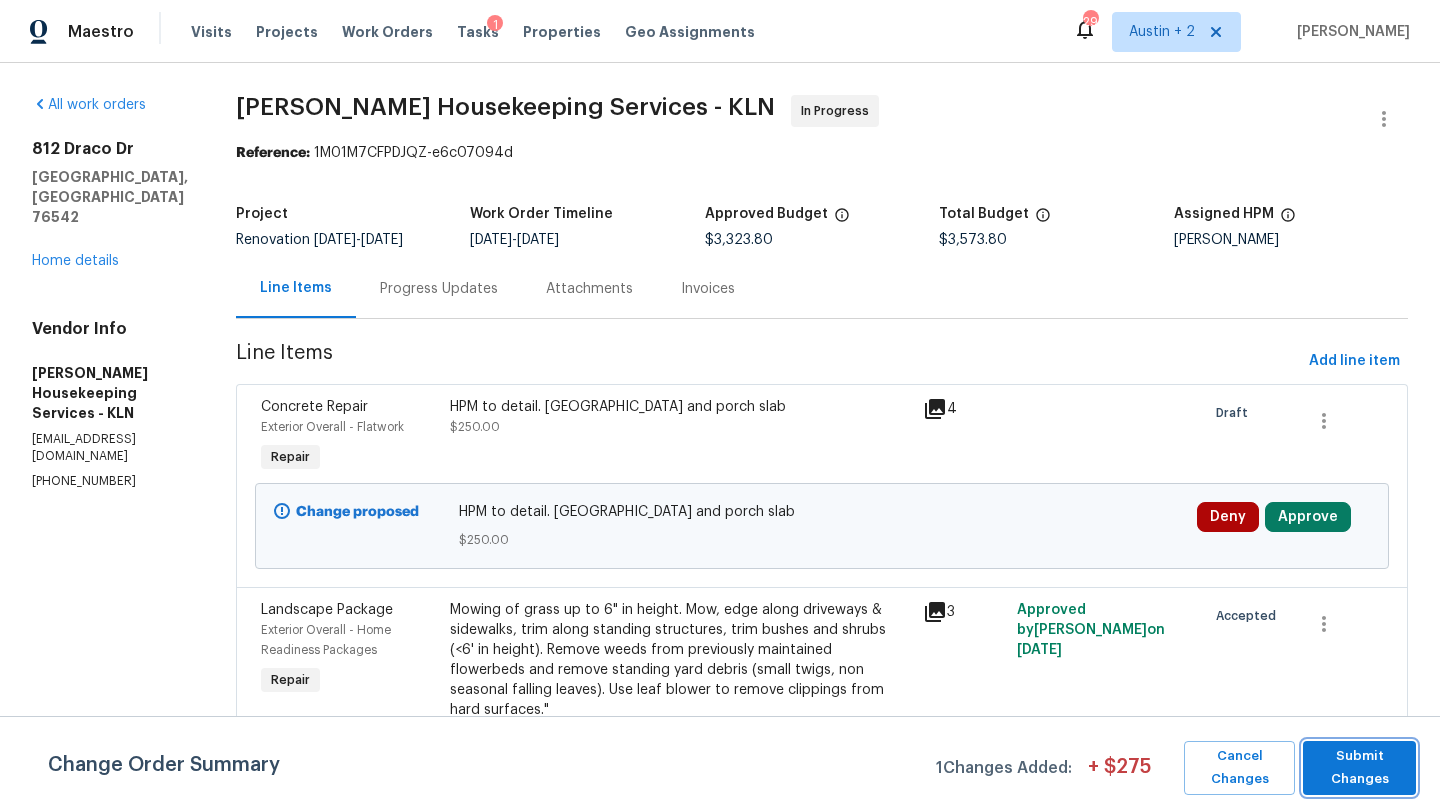 click on "Submit Changes" at bounding box center (1359, 768) 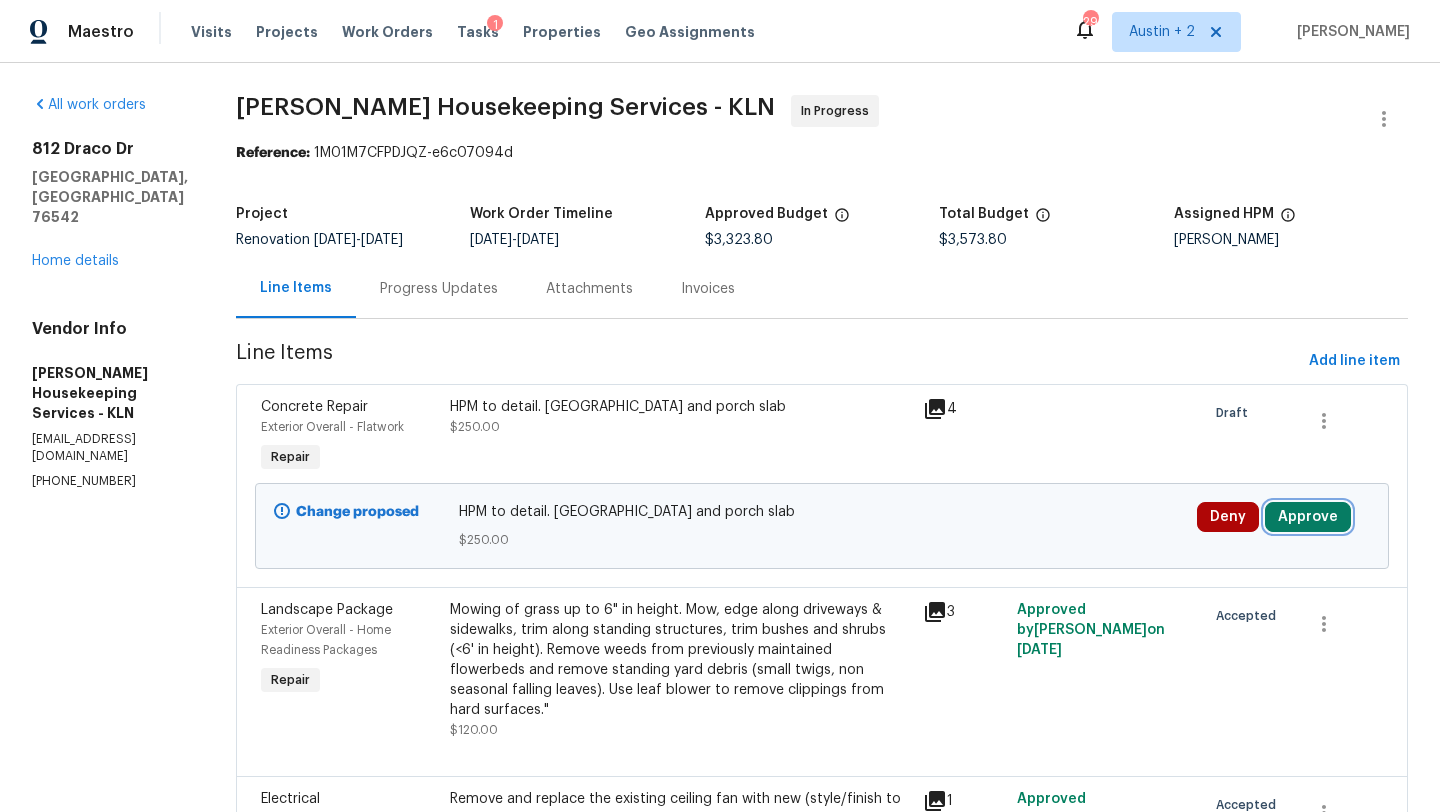 click on "Approve" at bounding box center (1308, 517) 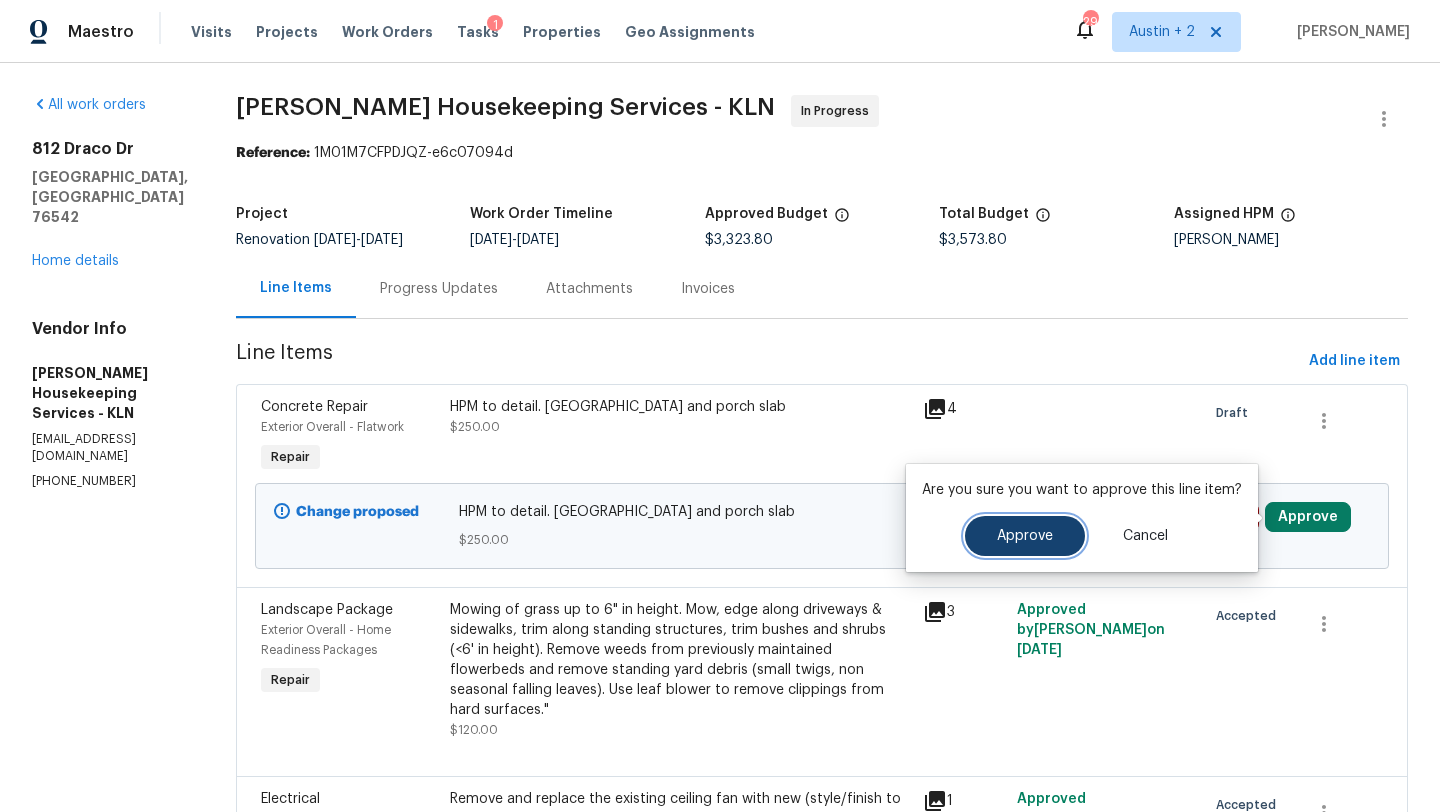 click on "Approve" at bounding box center (1025, 536) 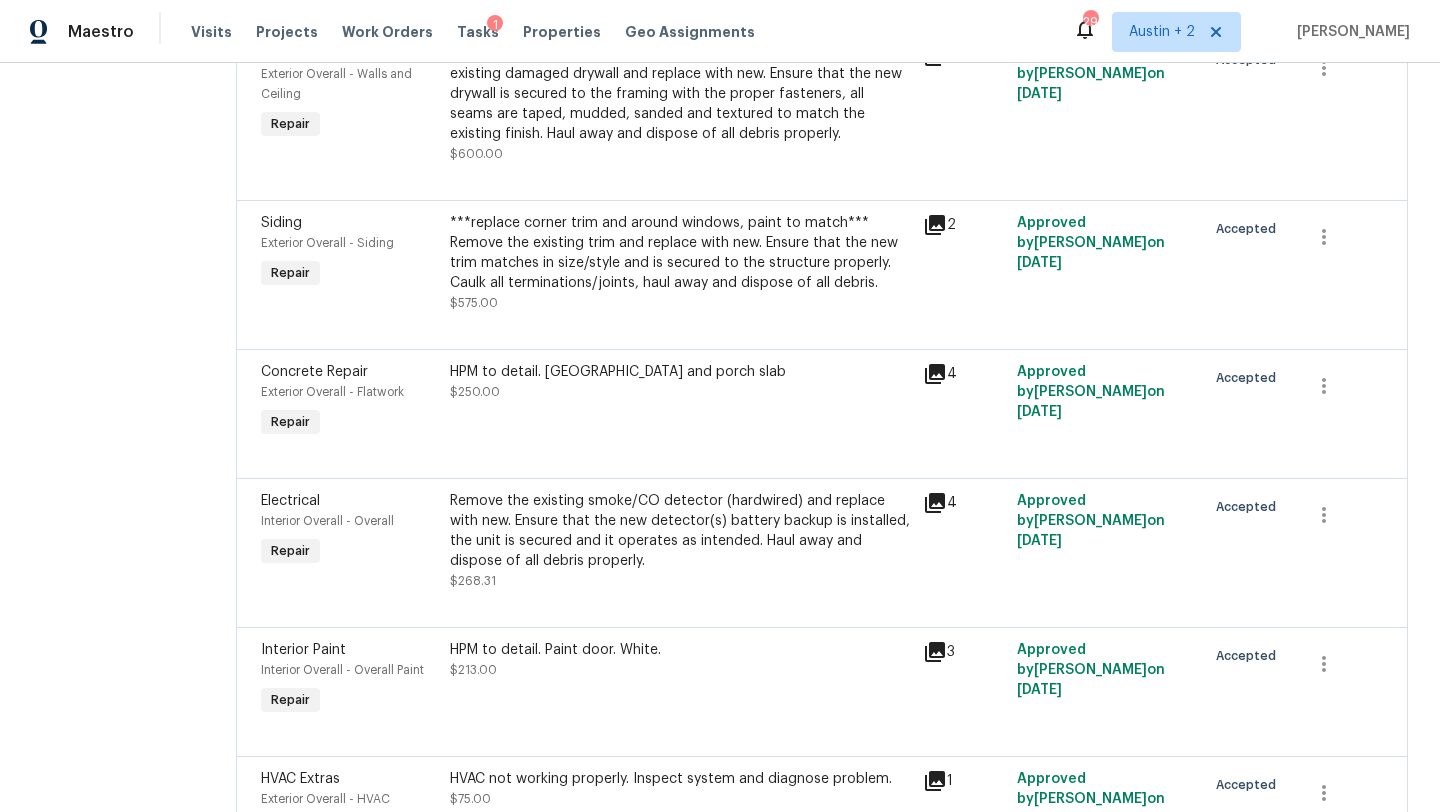 scroll, scrollTop: 1454, scrollLeft: 0, axis: vertical 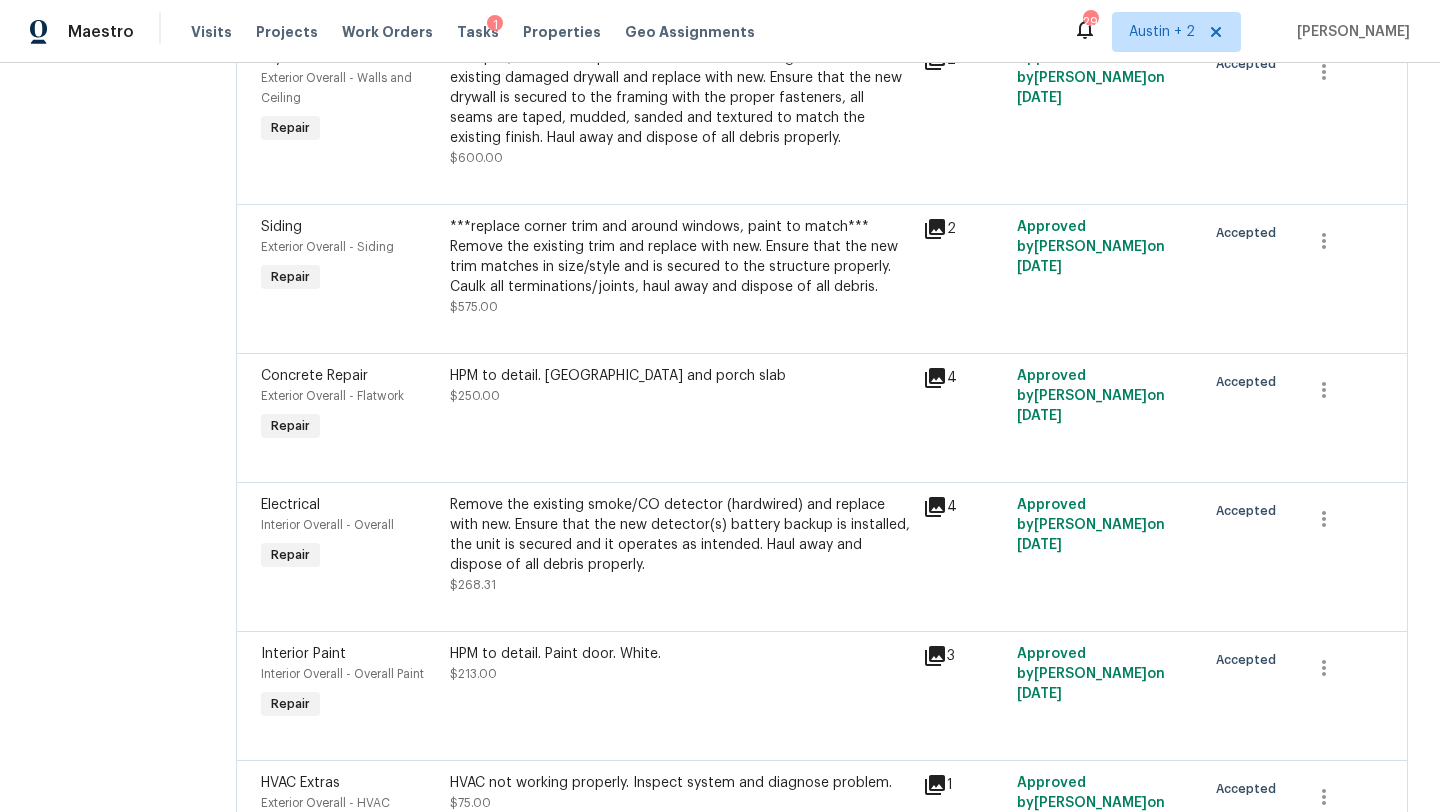 click 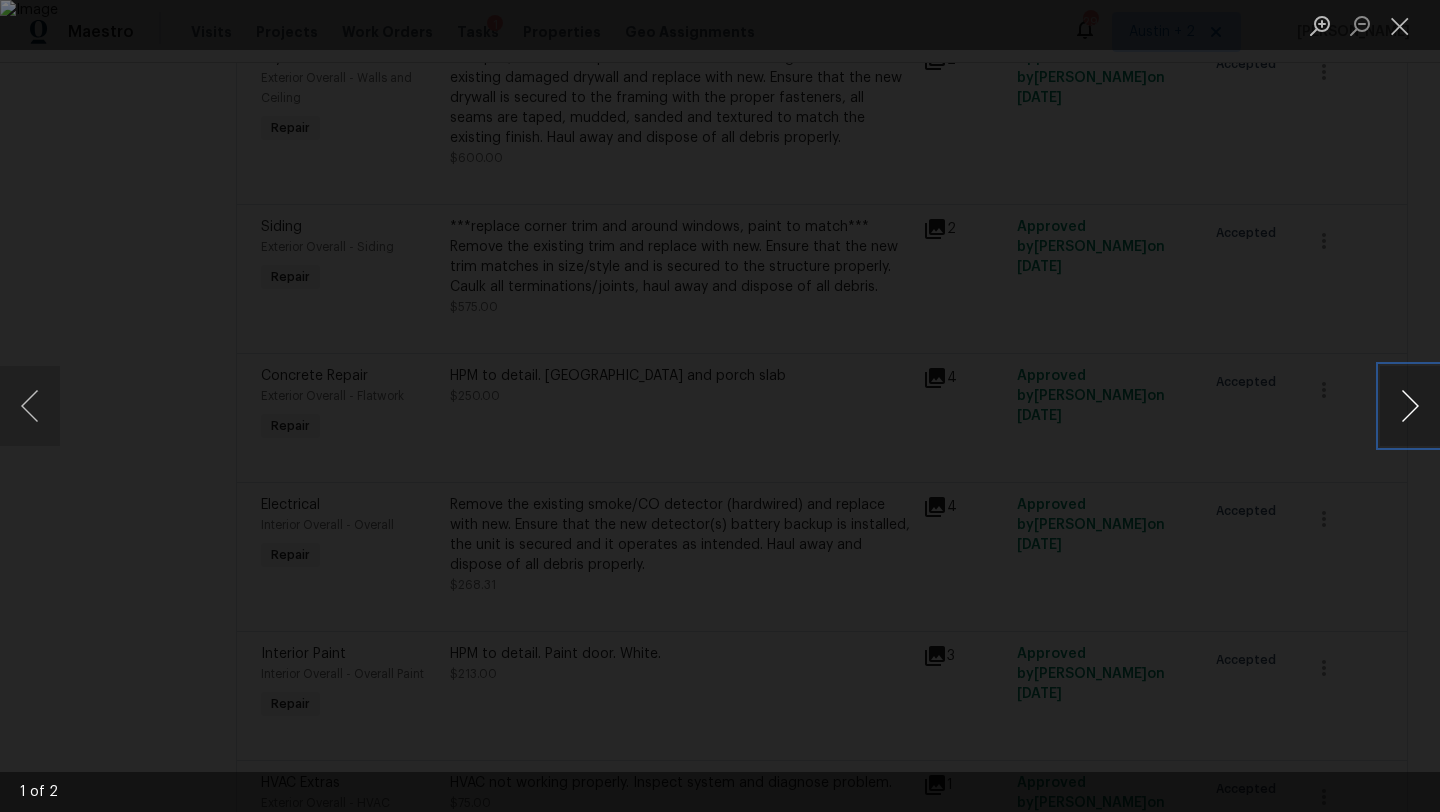 click at bounding box center [1410, 406] 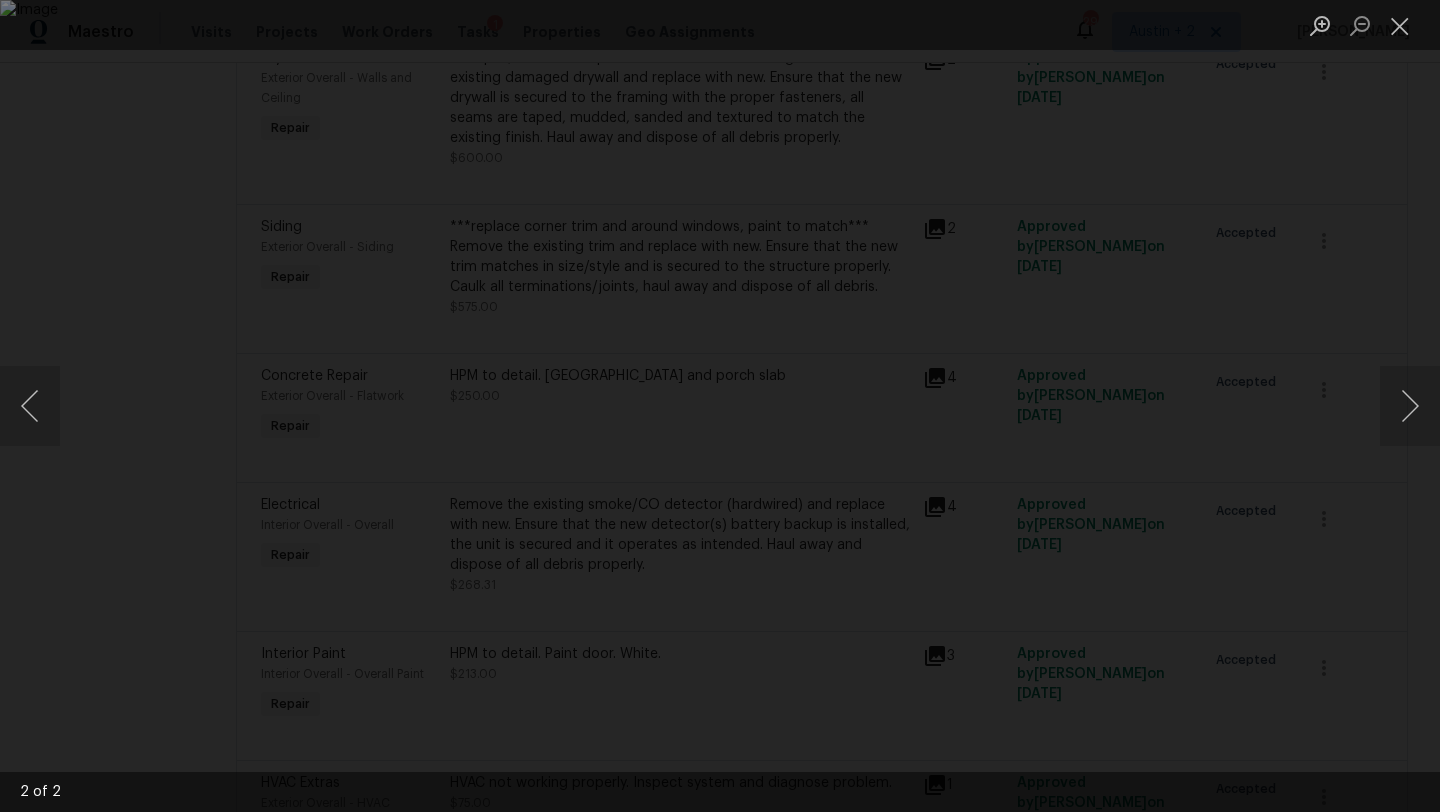 click at bounding box center [720, 406] 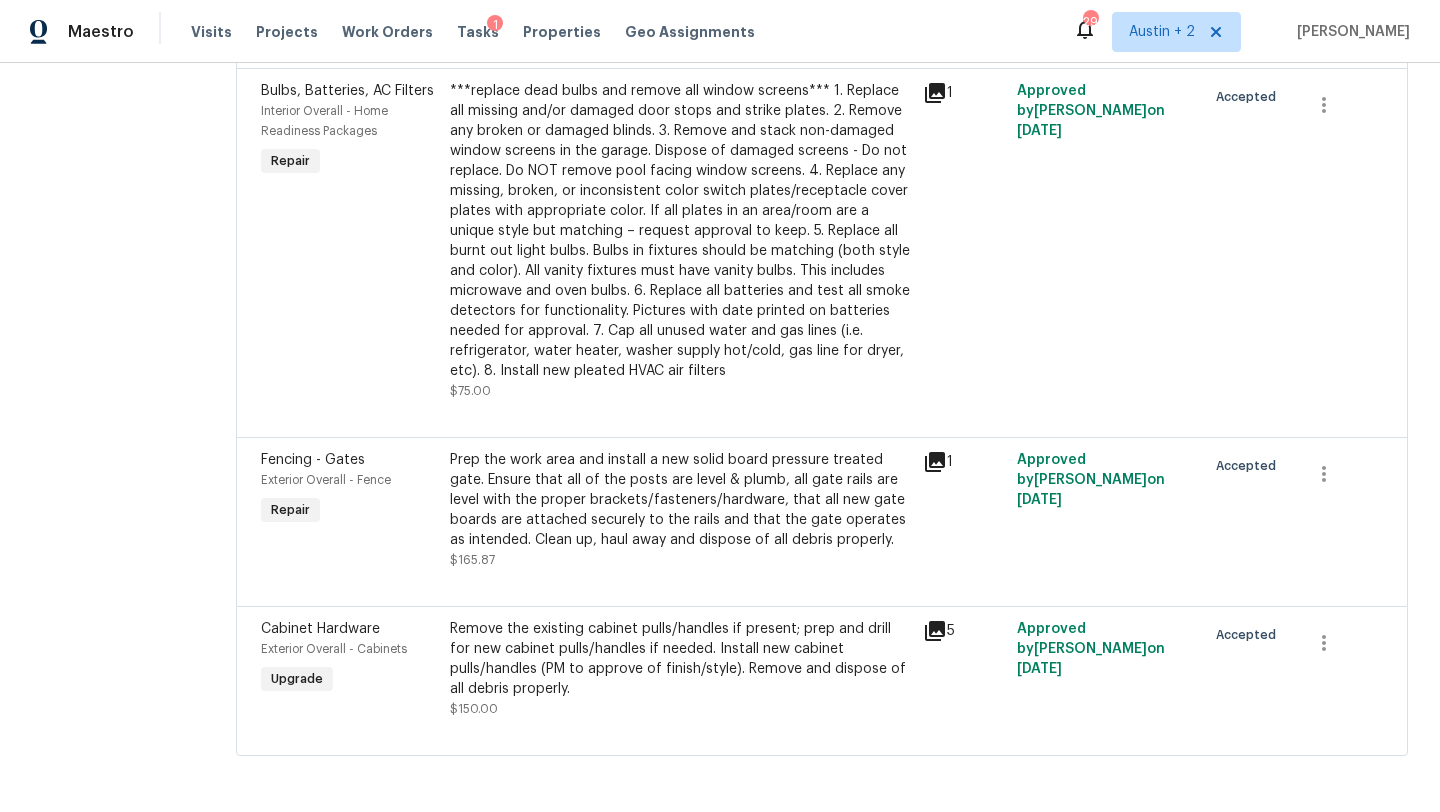scroll, scrollTop: 0, scrollLeft: 0, axis: both 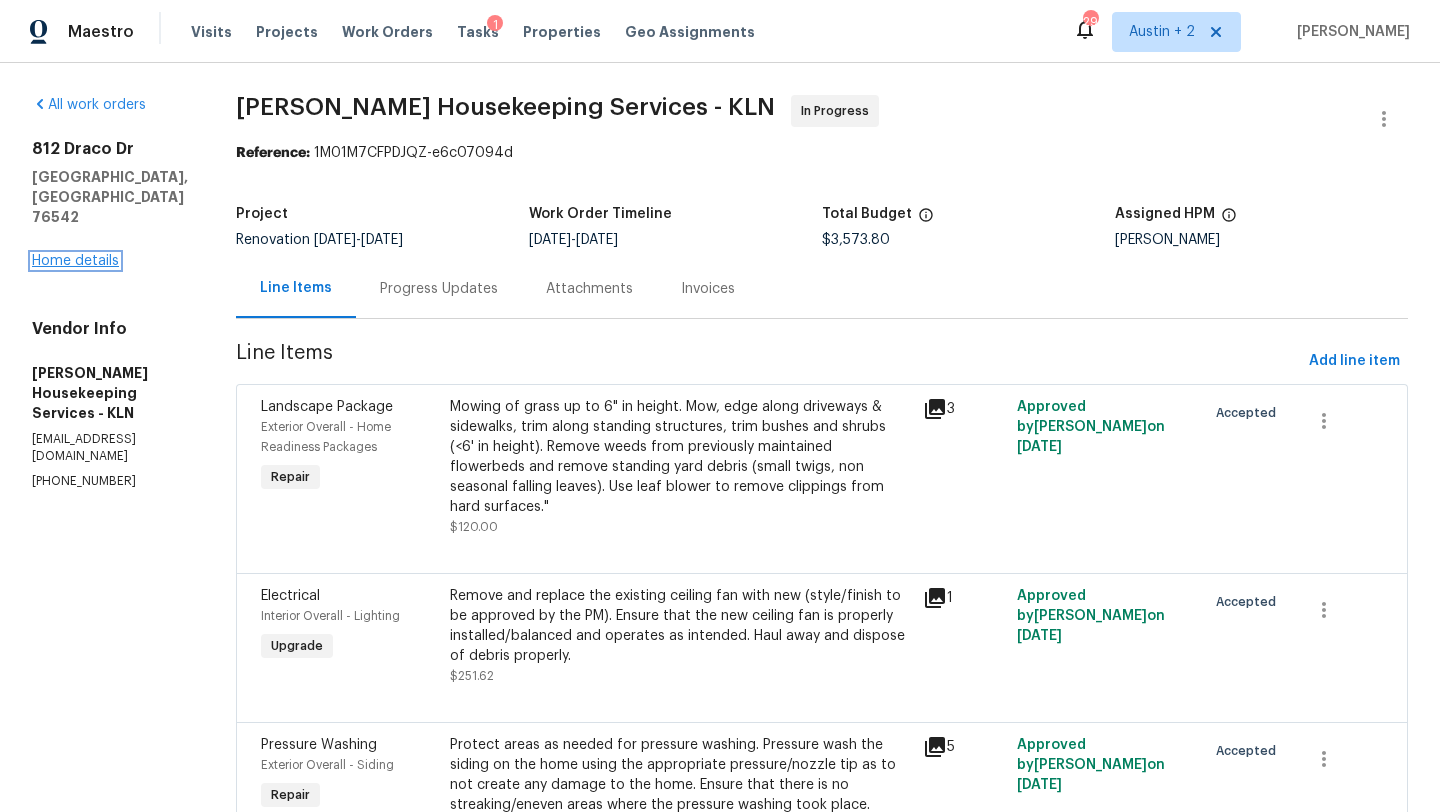 click on "Home details" at bounding box center [75, 261] 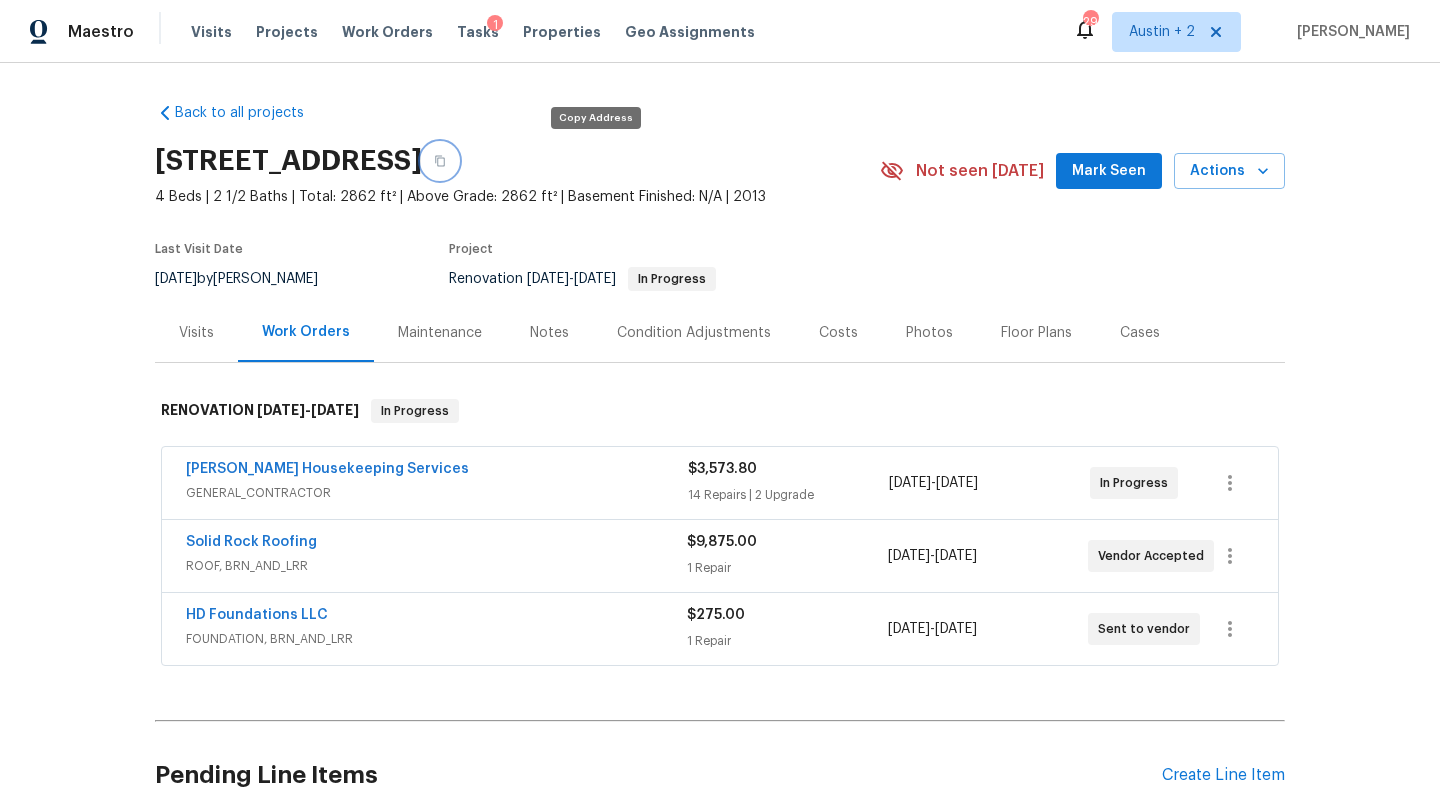 click at bounding box center [440, 161] 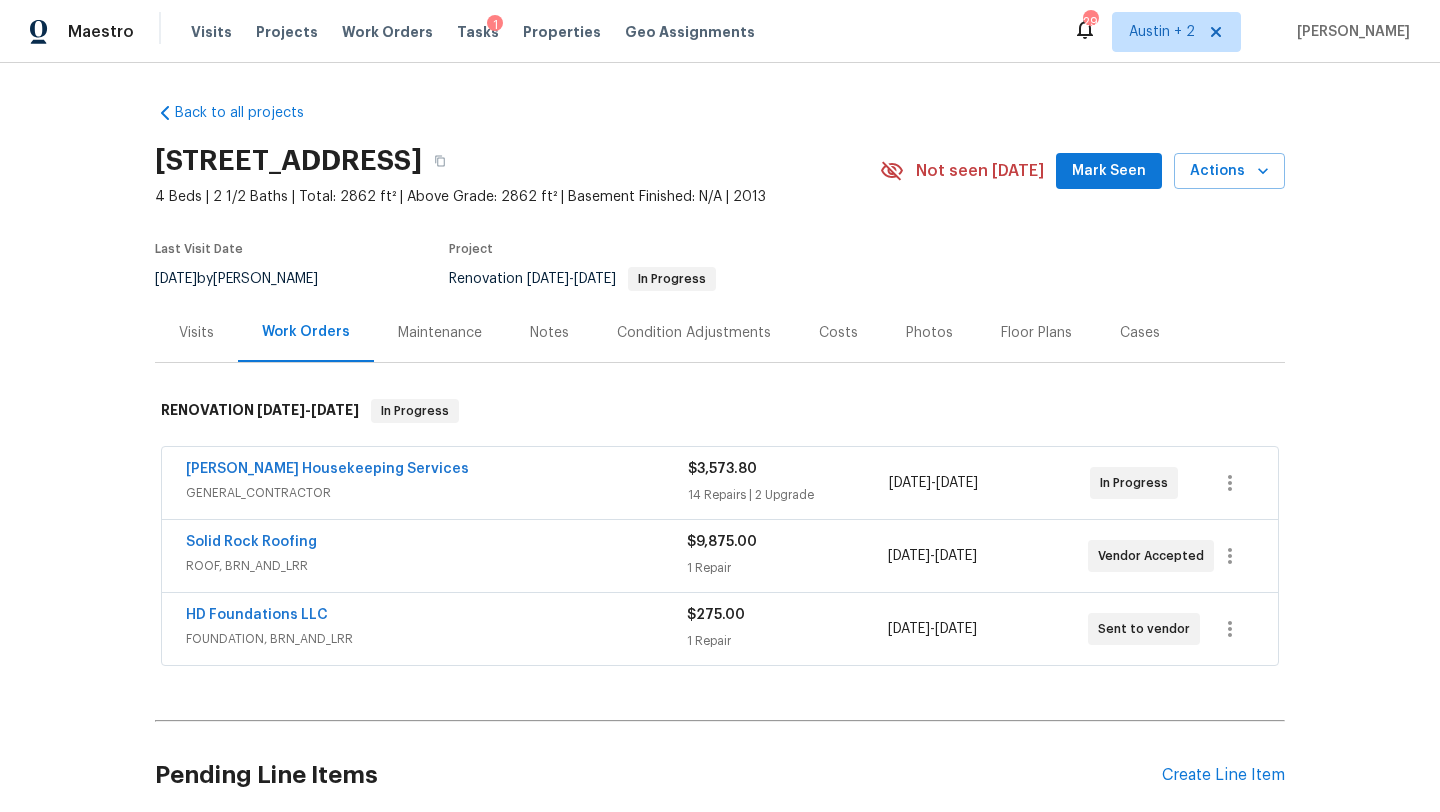 click on "Arelis Housekeeping Services" at bounding box center [437, 471] 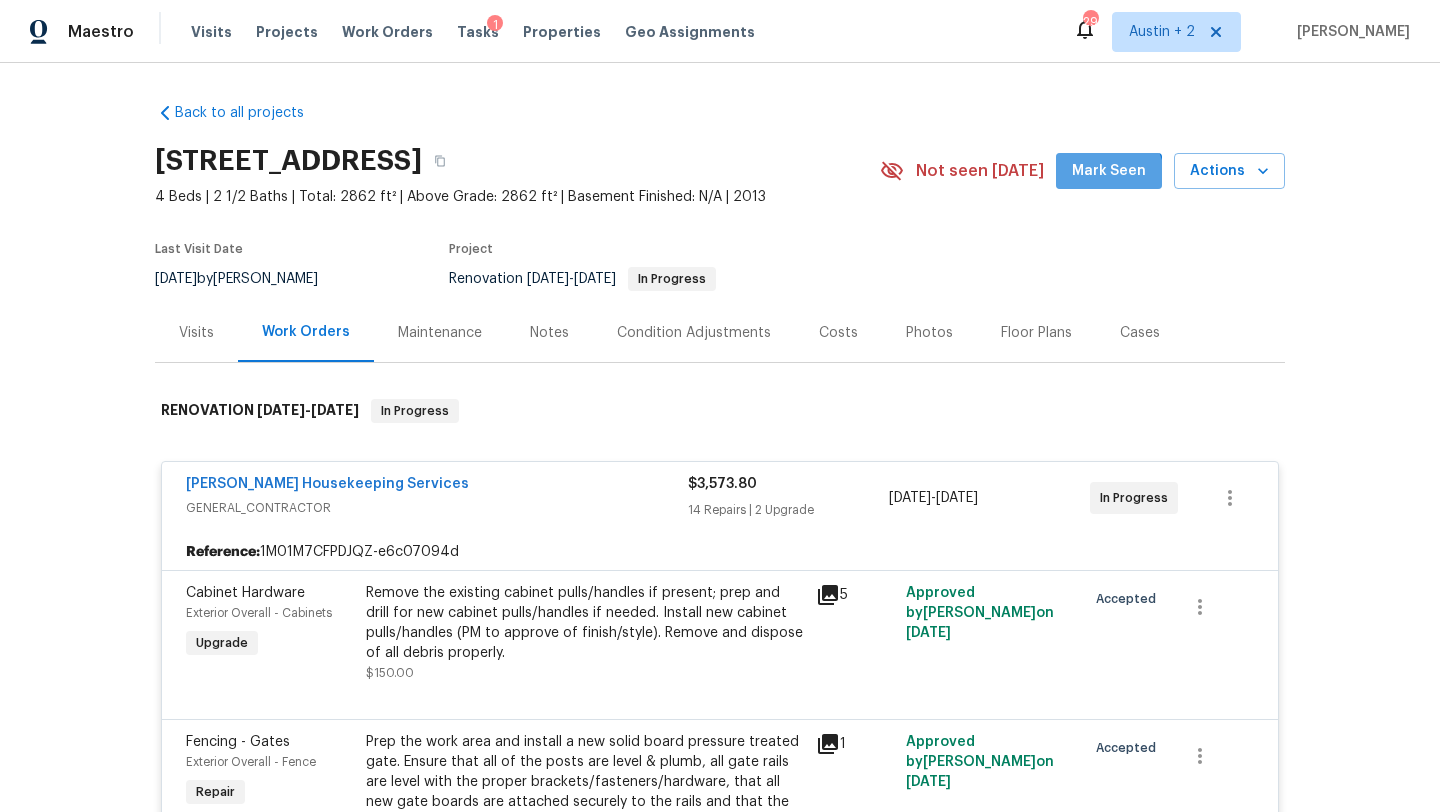 click on "Mark Seen" at bounding box center [1109, 171] 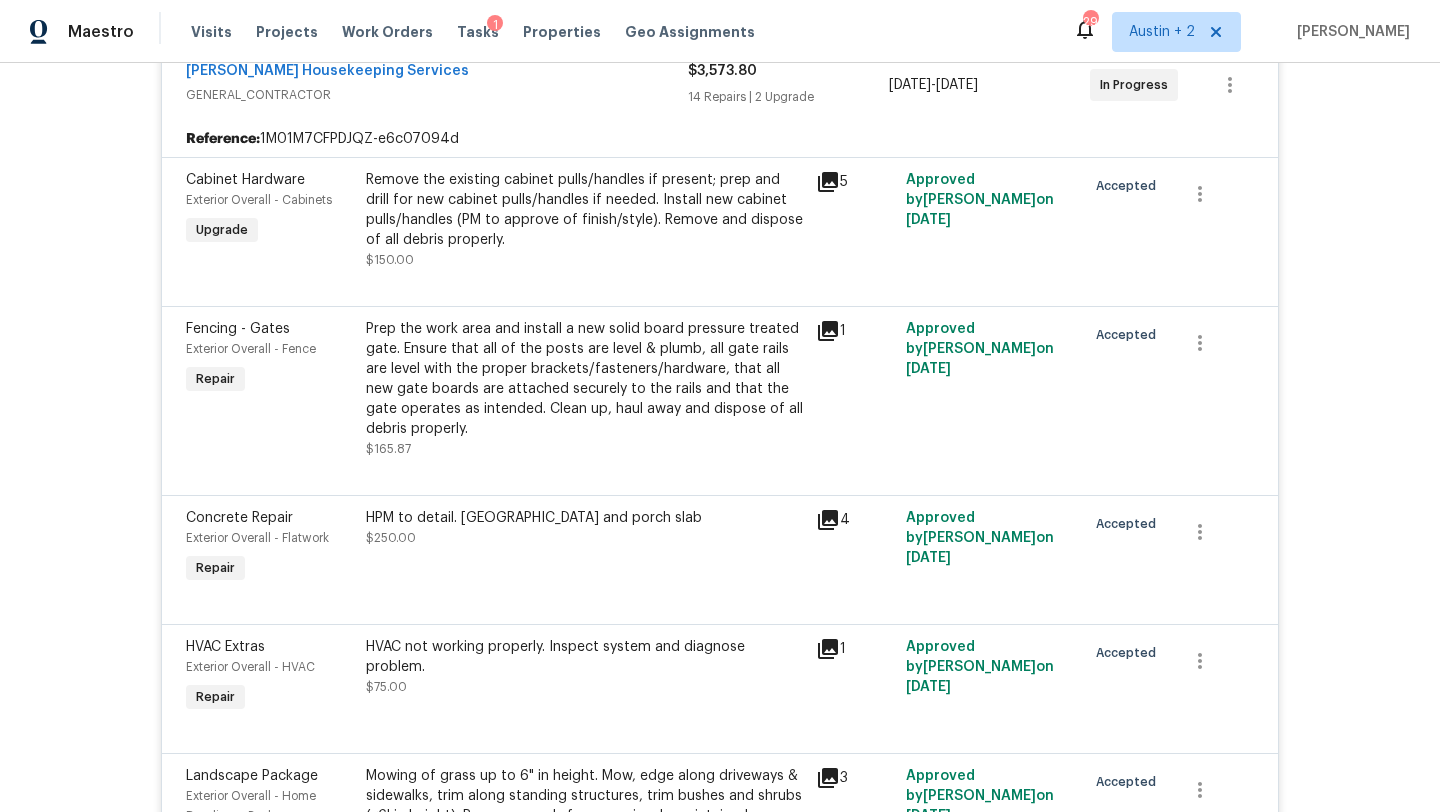 scroll, scrollTop: 416, scrollLeft: 0, axis: vertical 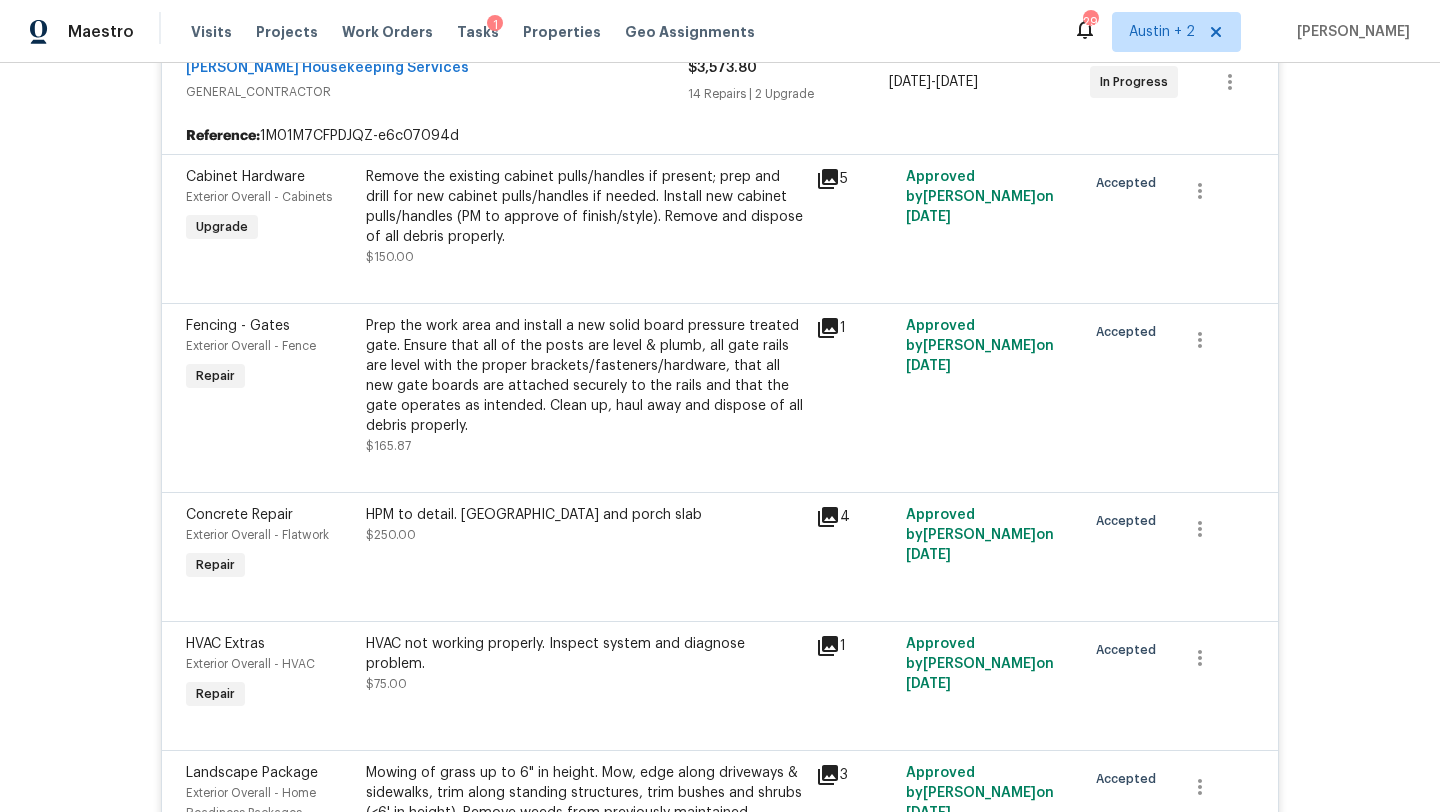 click 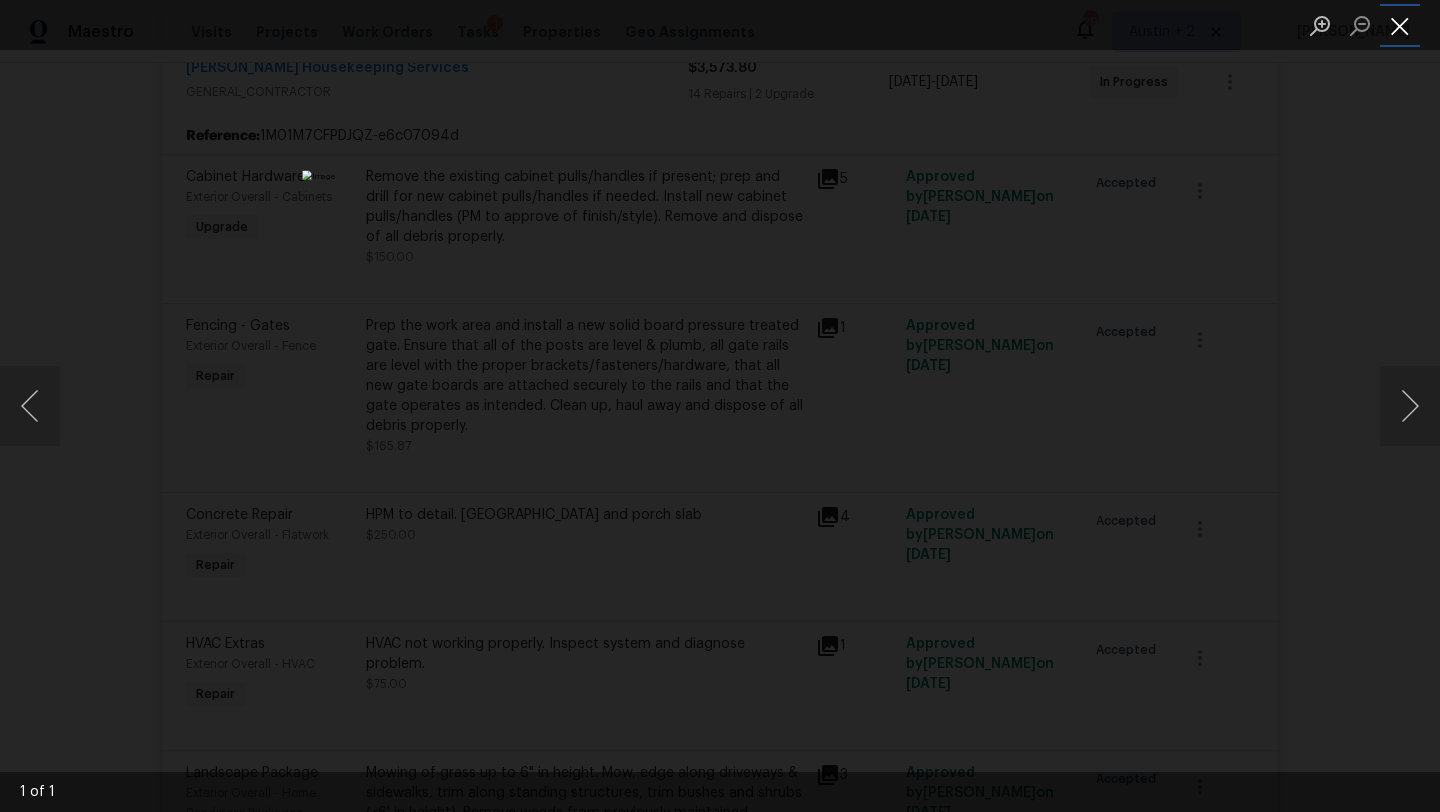 click at bounding box center (1400, 25) 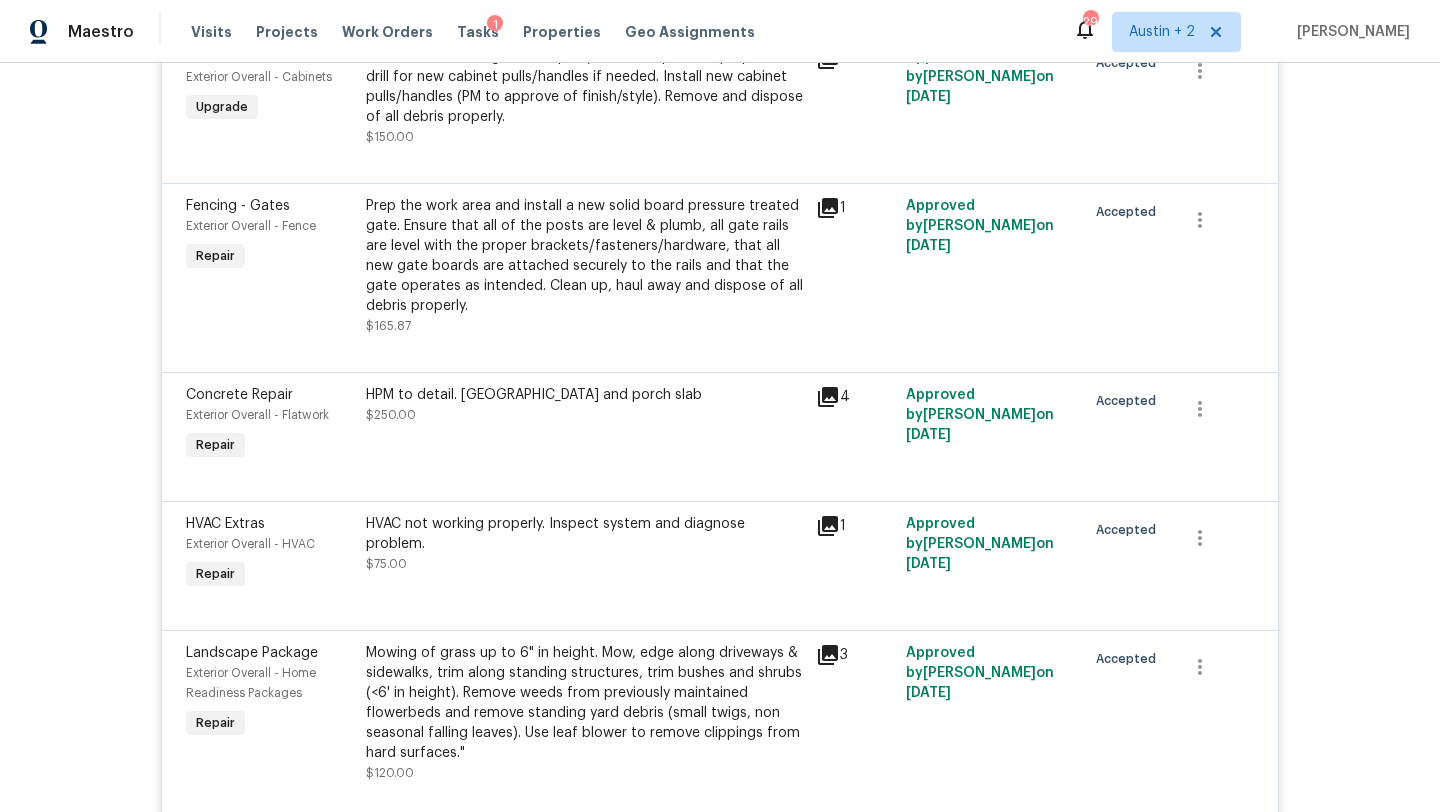 scroll, scrollTop: 571, scrollLeft: 0, axis: vertical 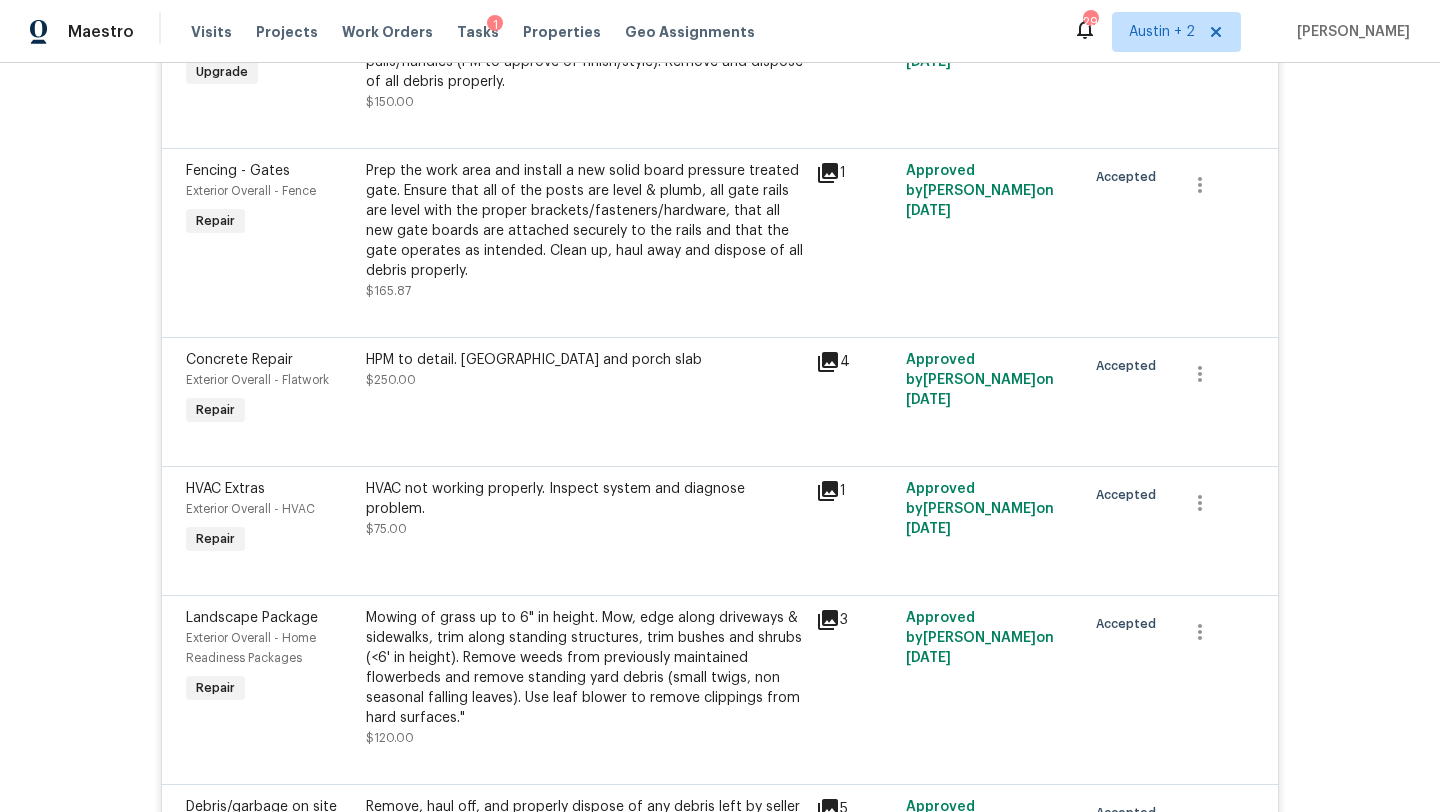click 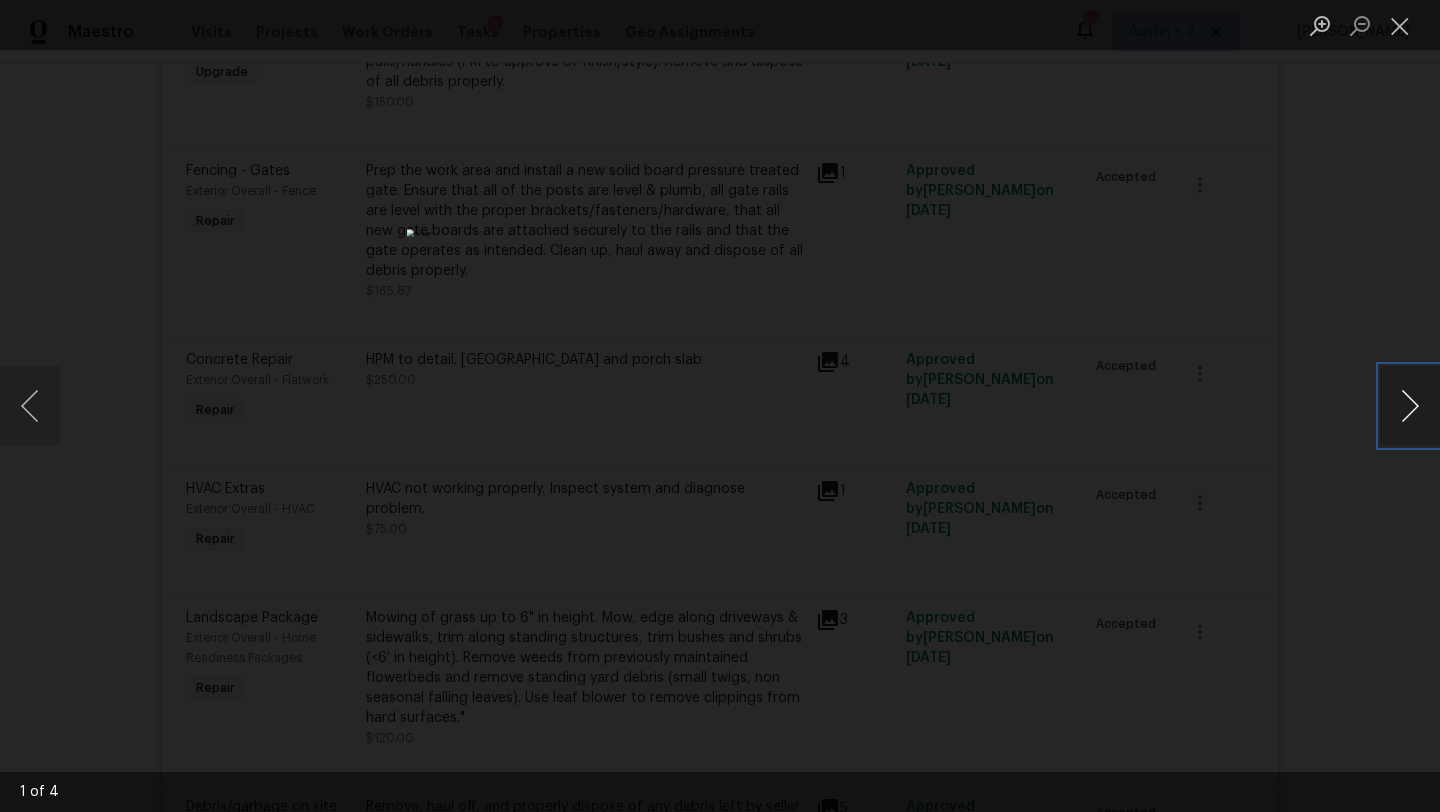 click at bounding box center (1410, 406) 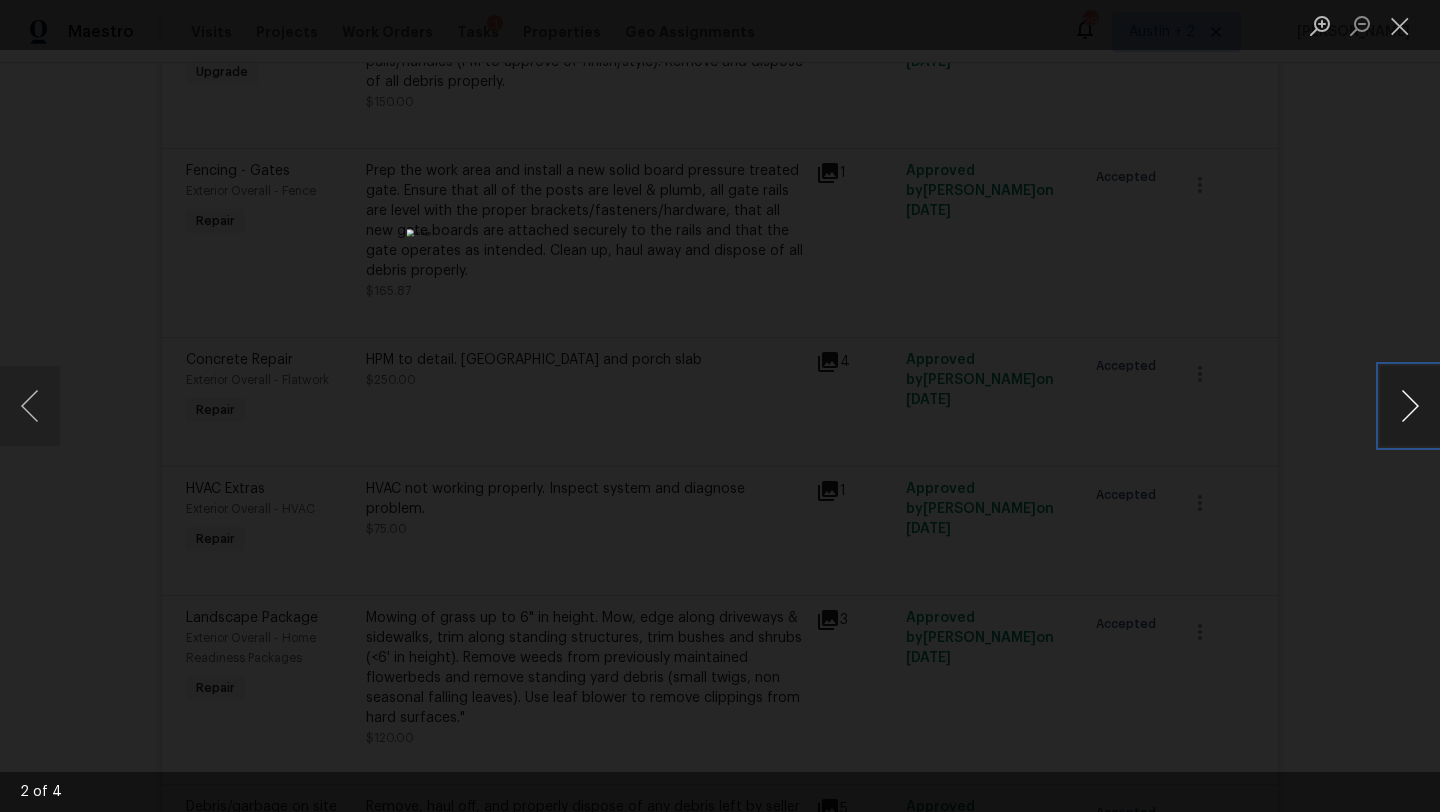 click at bounding box center [1410, 406] 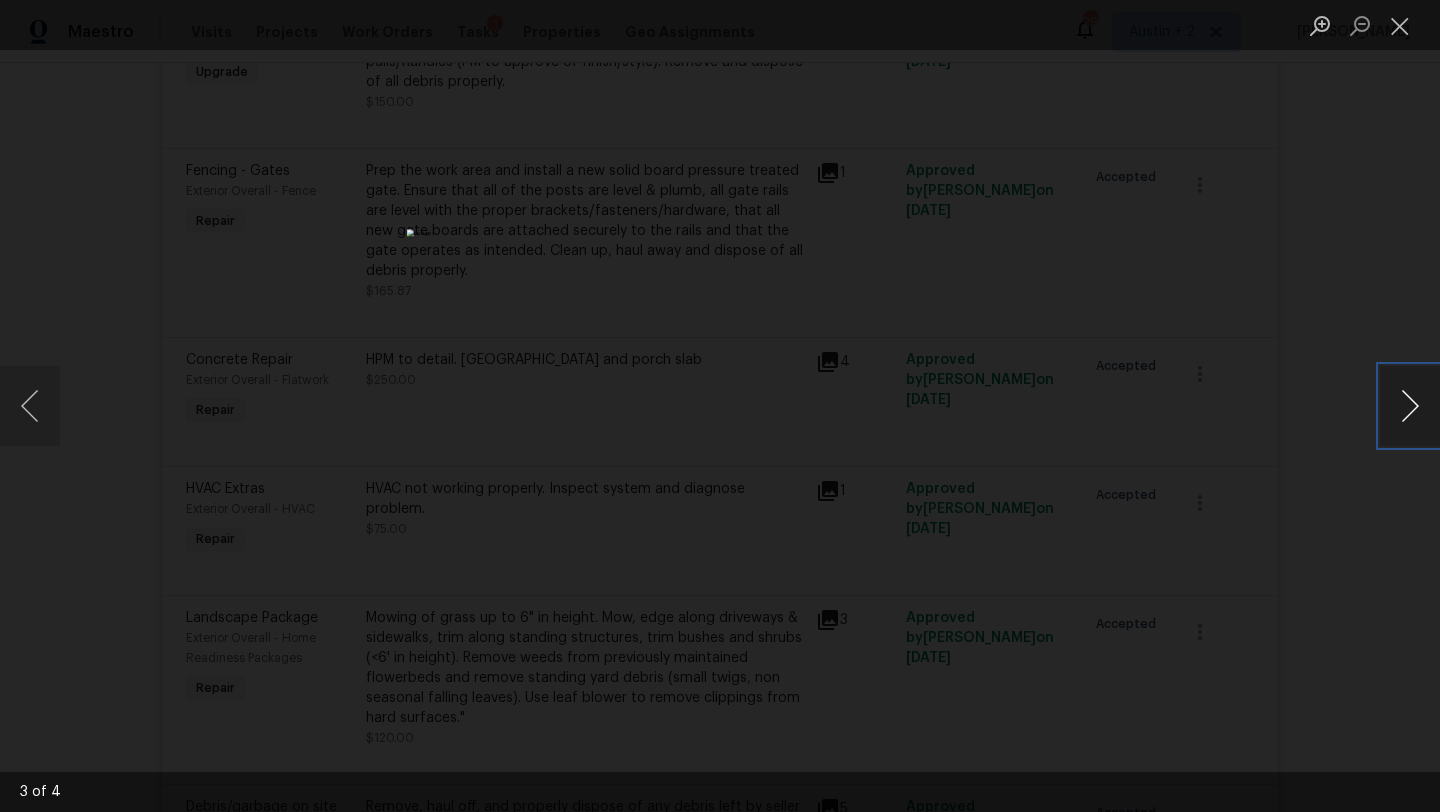 click at bounding box center (1410, 406) 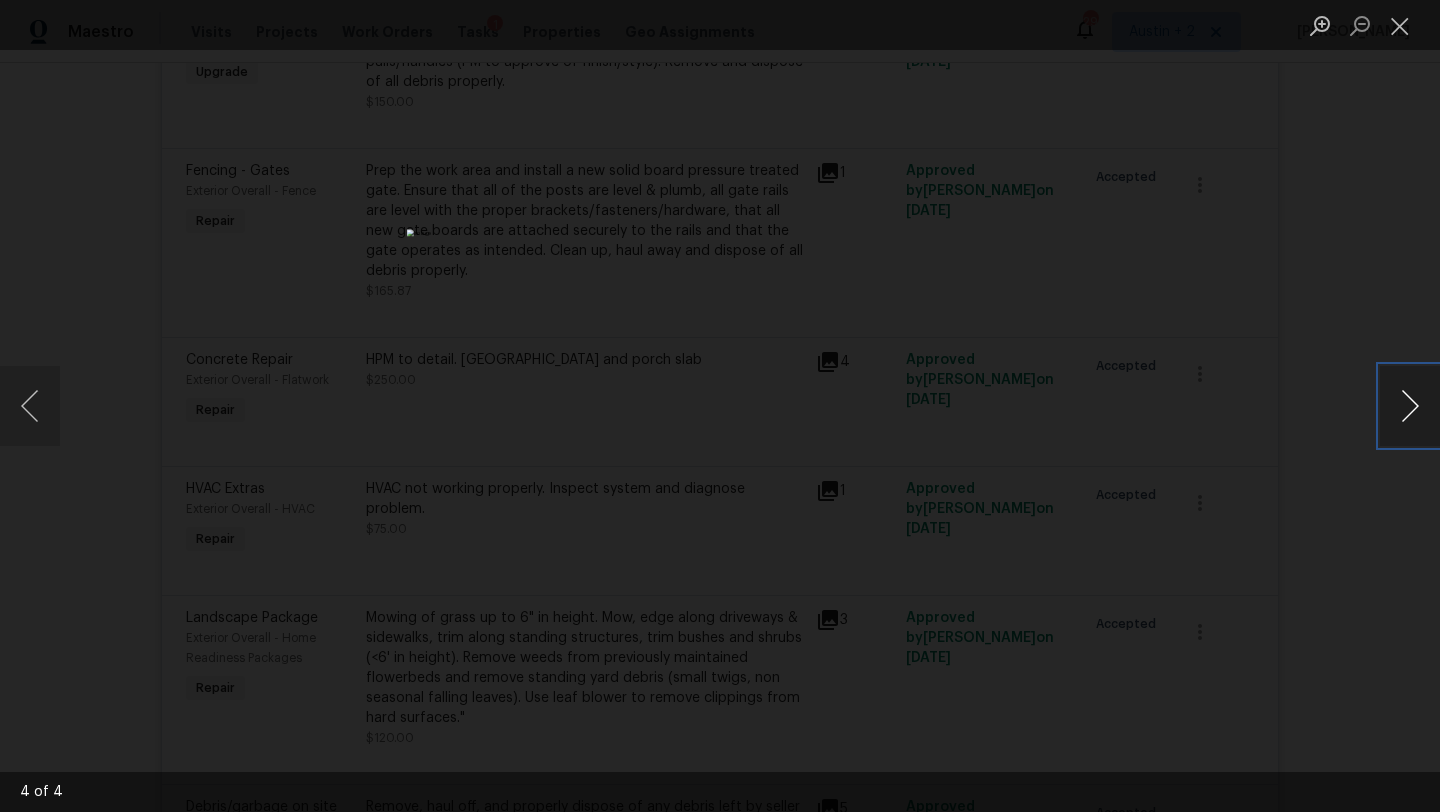 click at bounding box center [1410, 406] 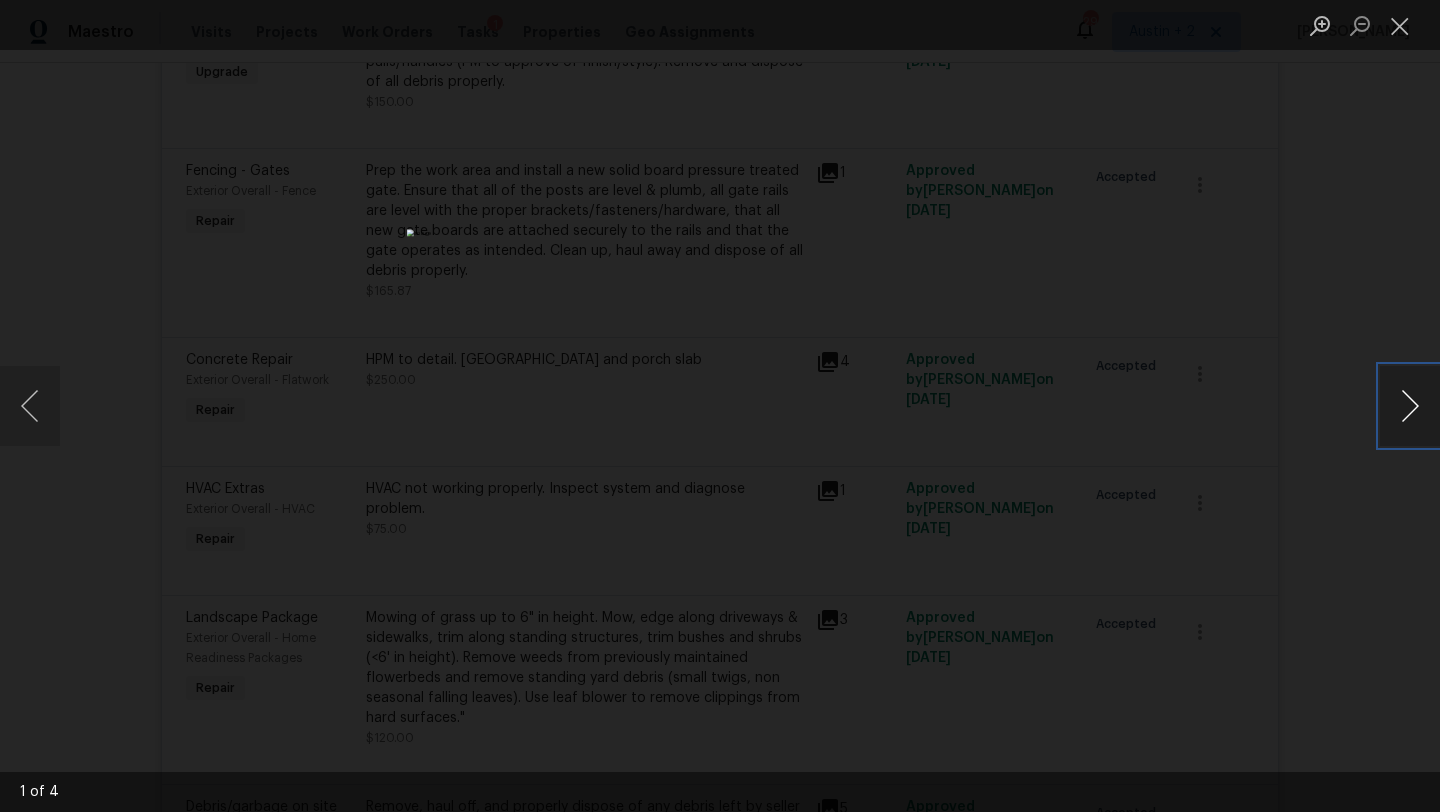 click at bounding box center [1410, 406] 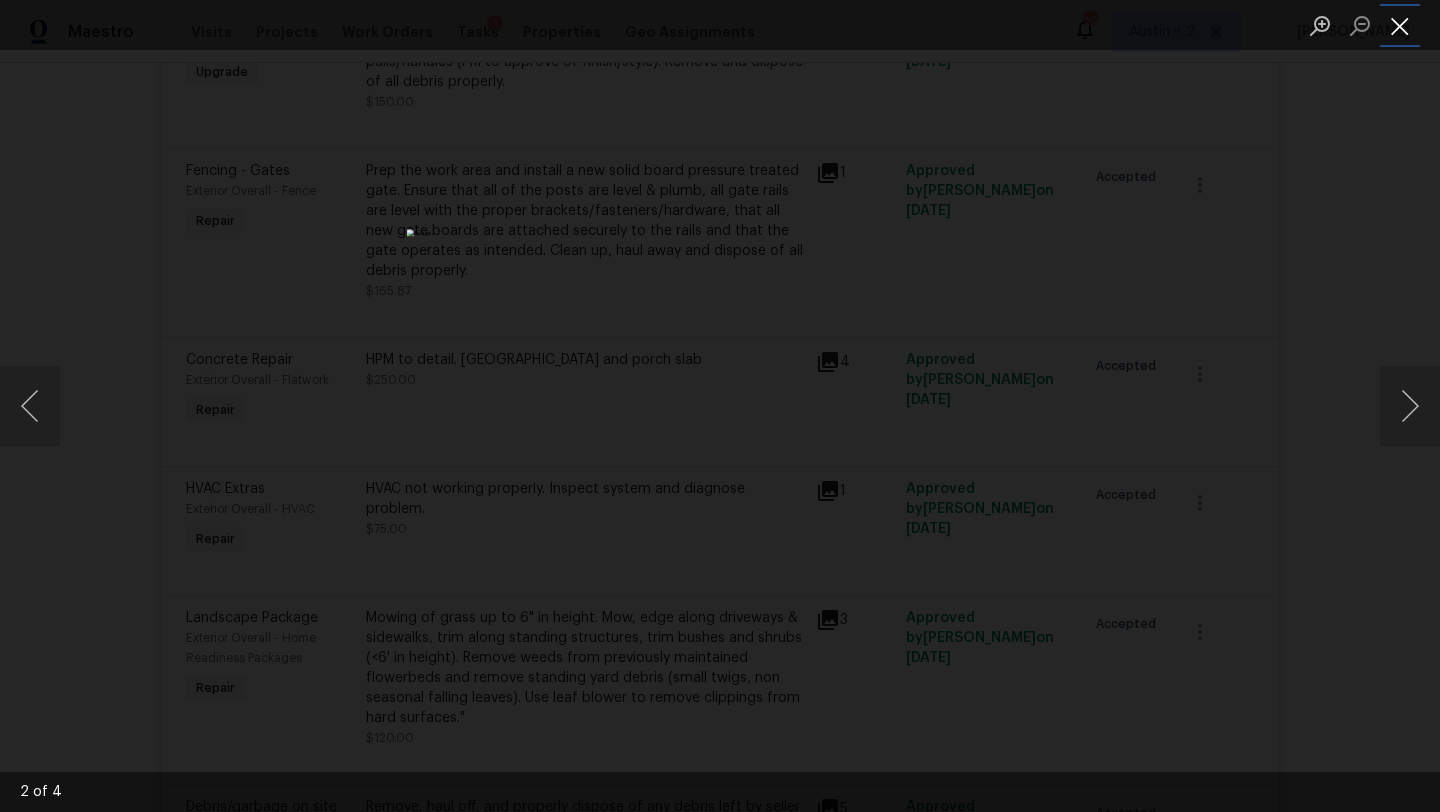 click at bounding box center (1400, 25) 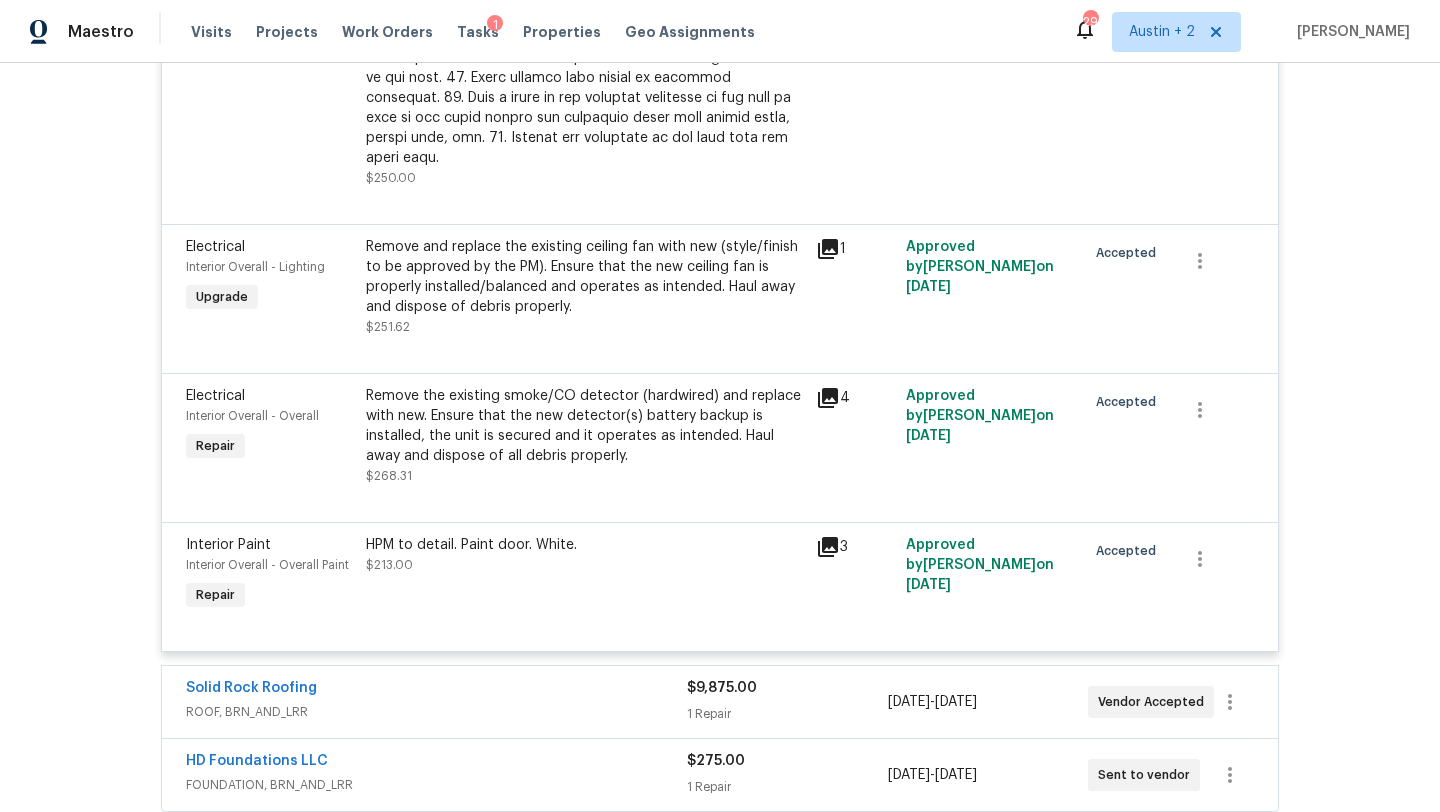 scroll, scrollTop: 3038, scrollLeft: 0, axis: vertical 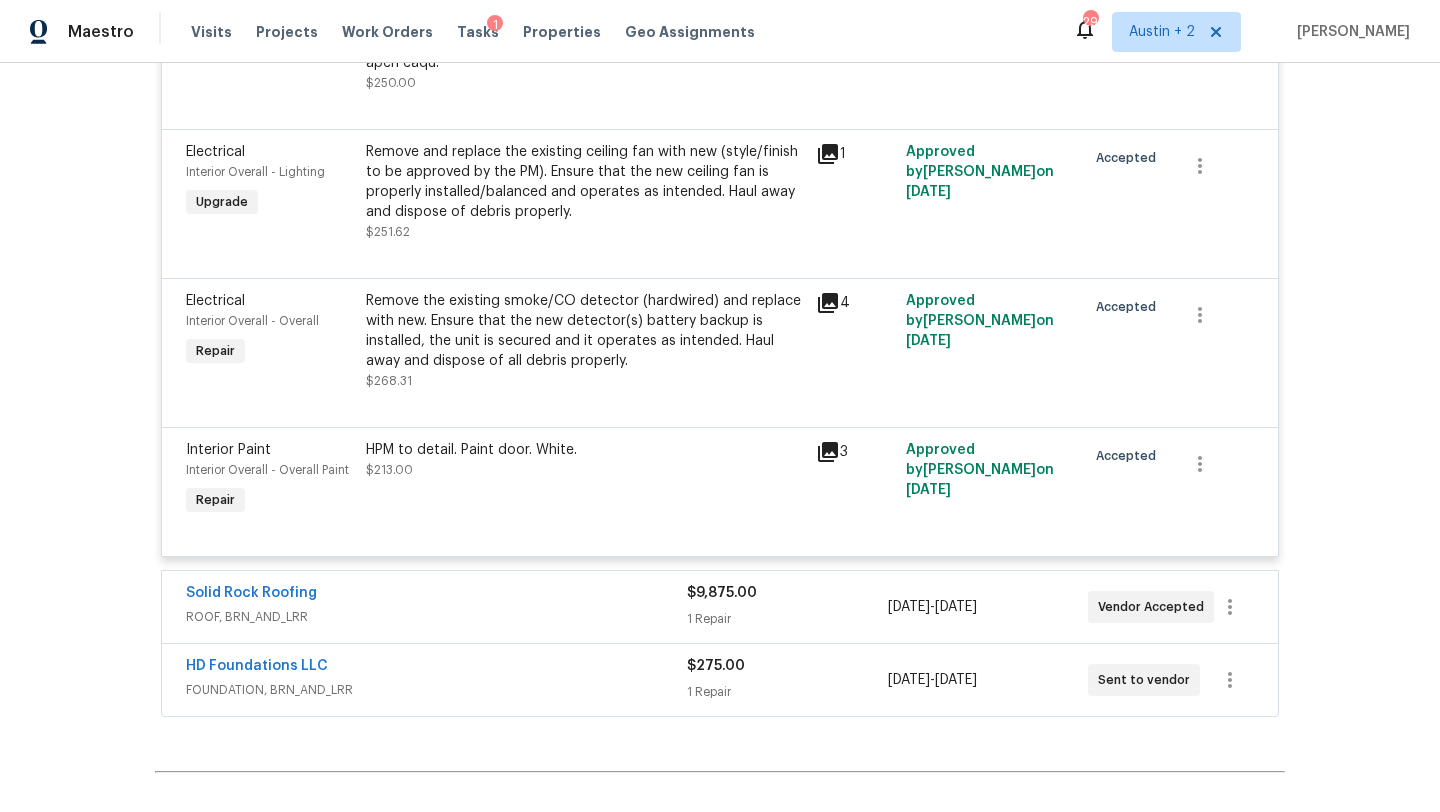 click 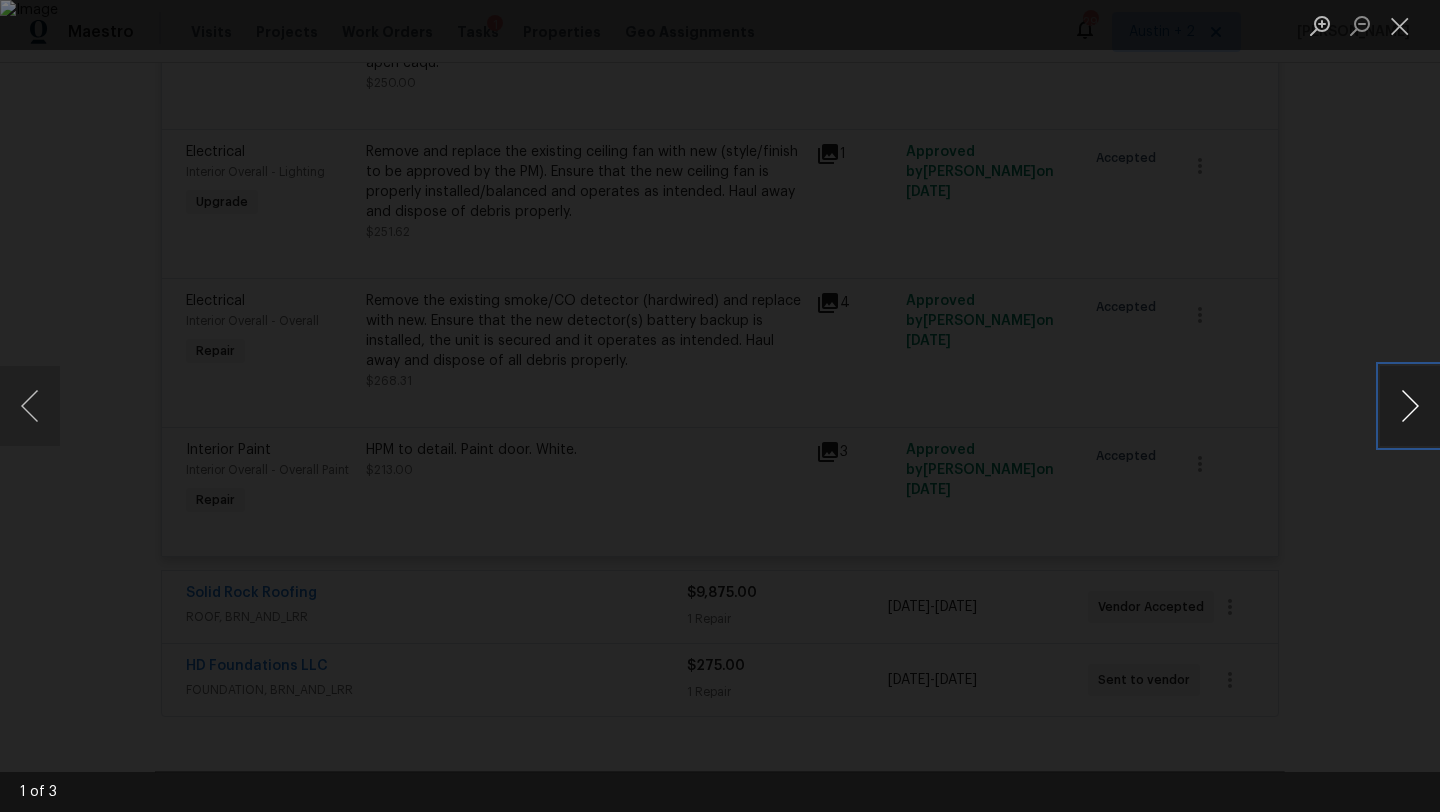 click at bounding box center [1410, 406] 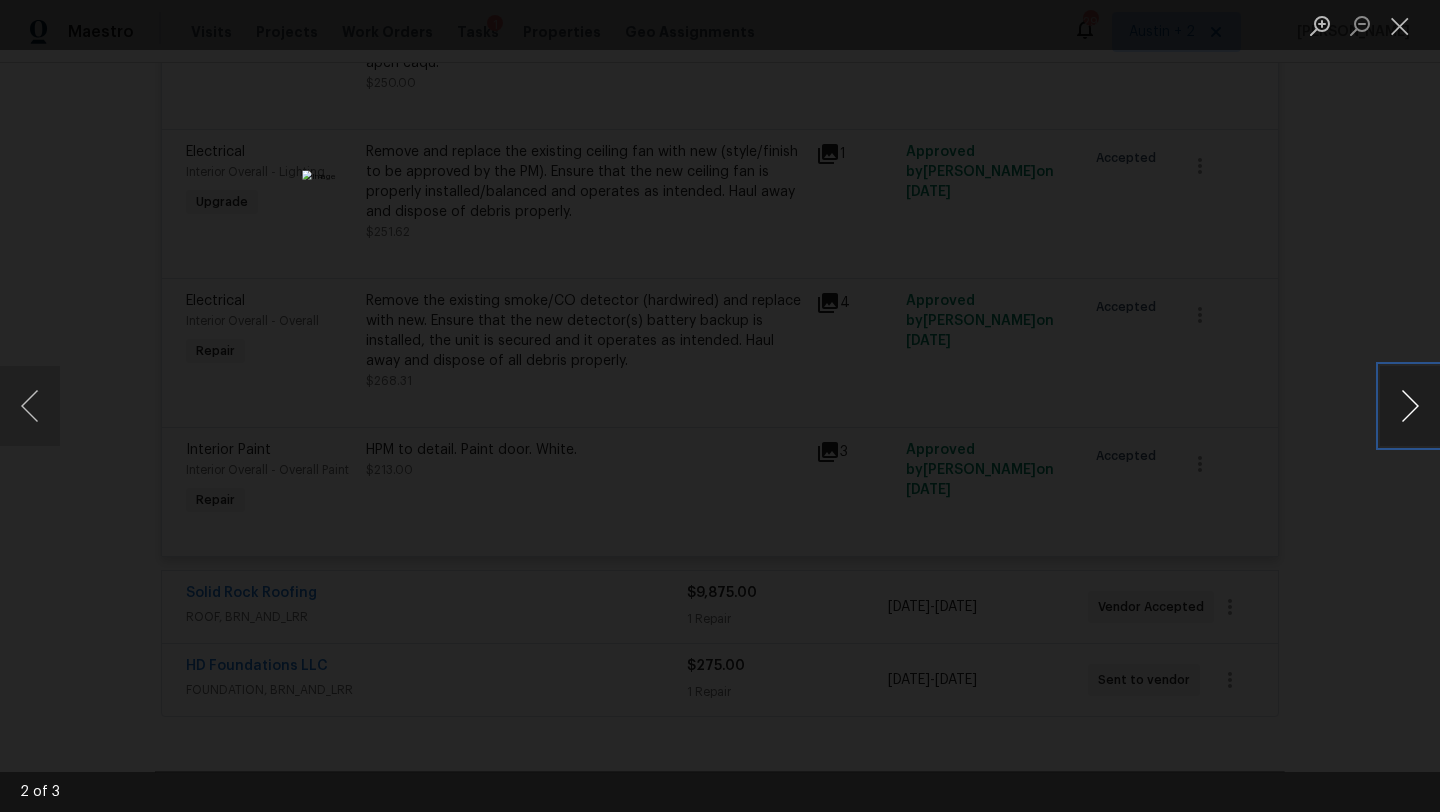 click at bounding box center (1410, 406) 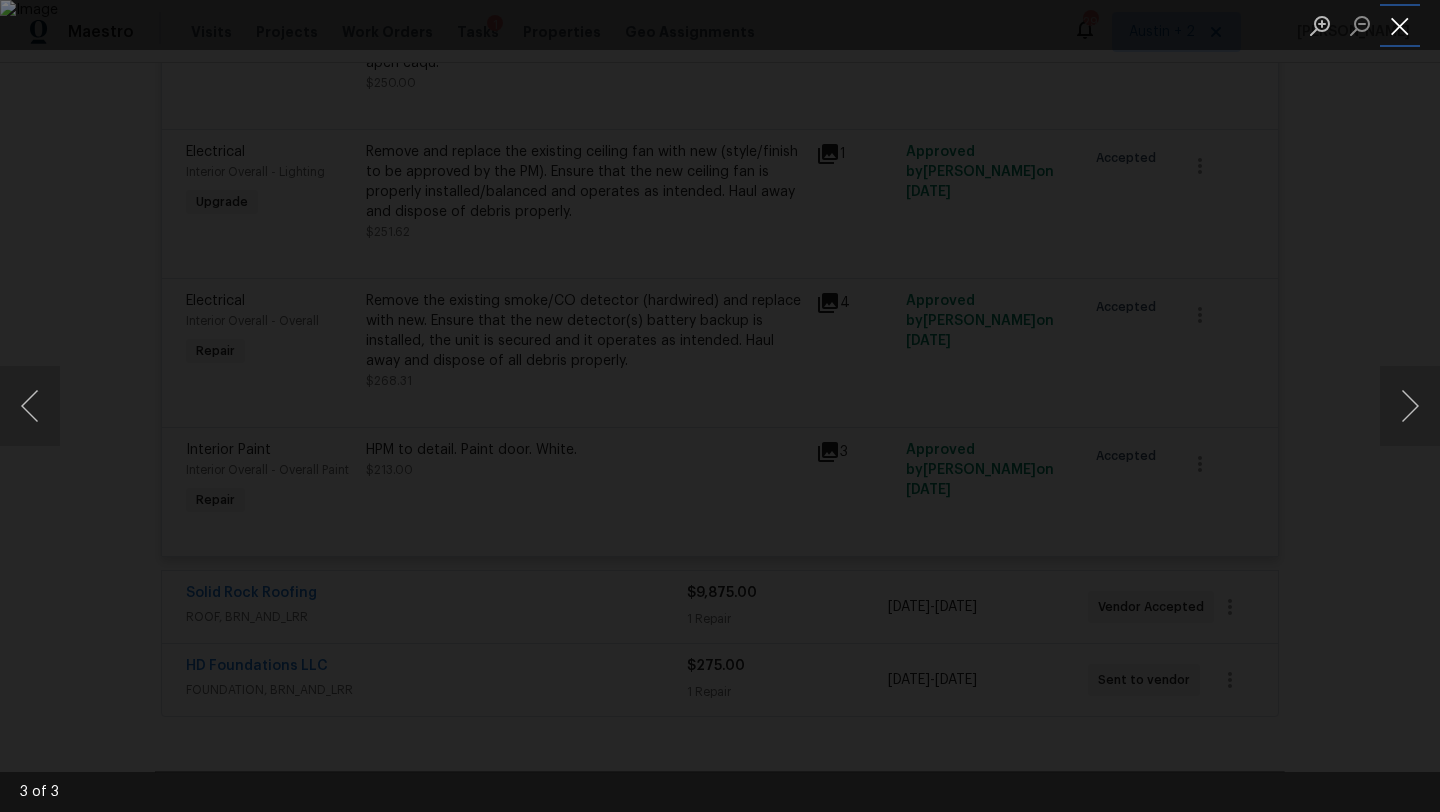 click at bounding box center [1400, 25] 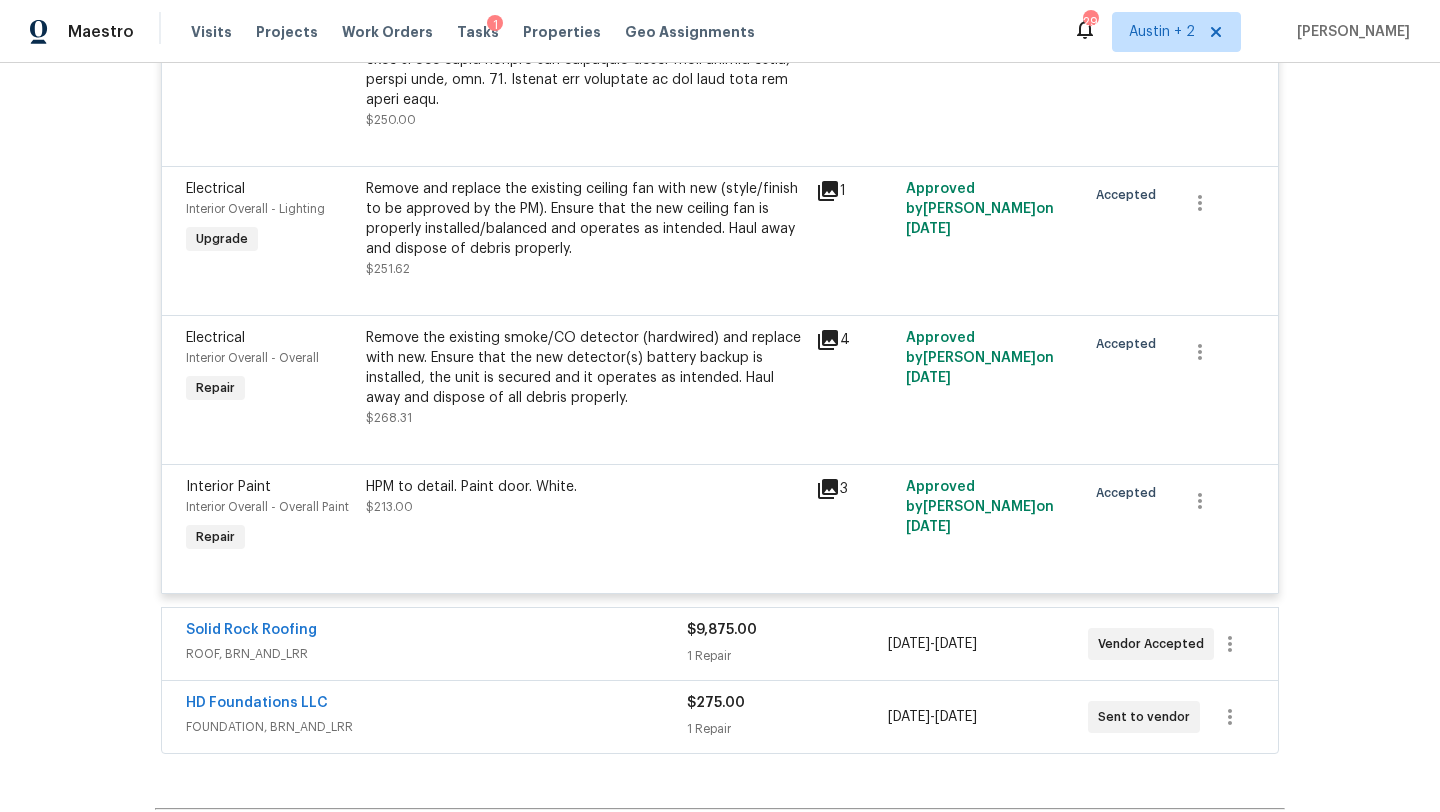 scroll, scrollTop: 2989, scrollLeft: 0, axis: vertical 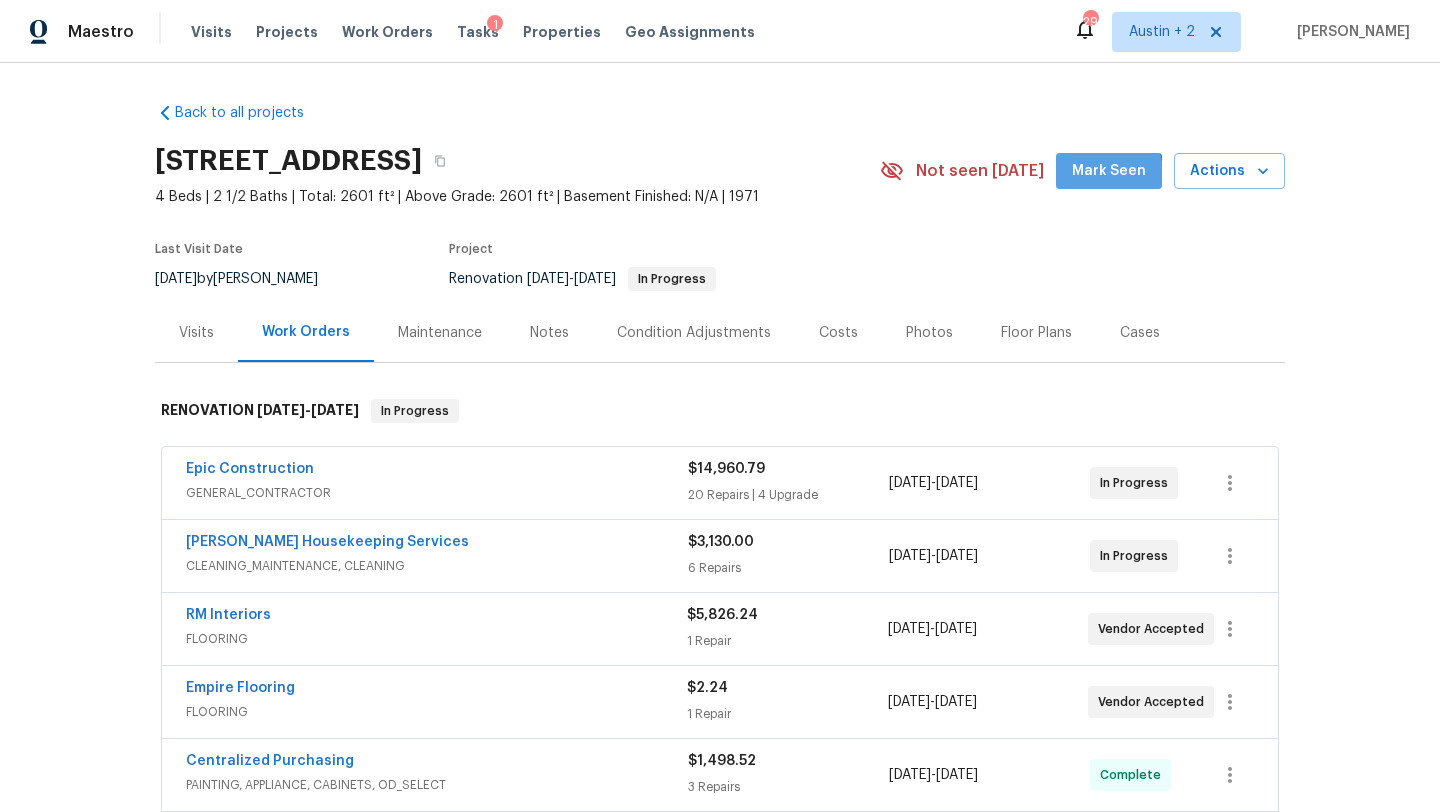 click on "Mark Seen" at bounding box center (1109, 171) 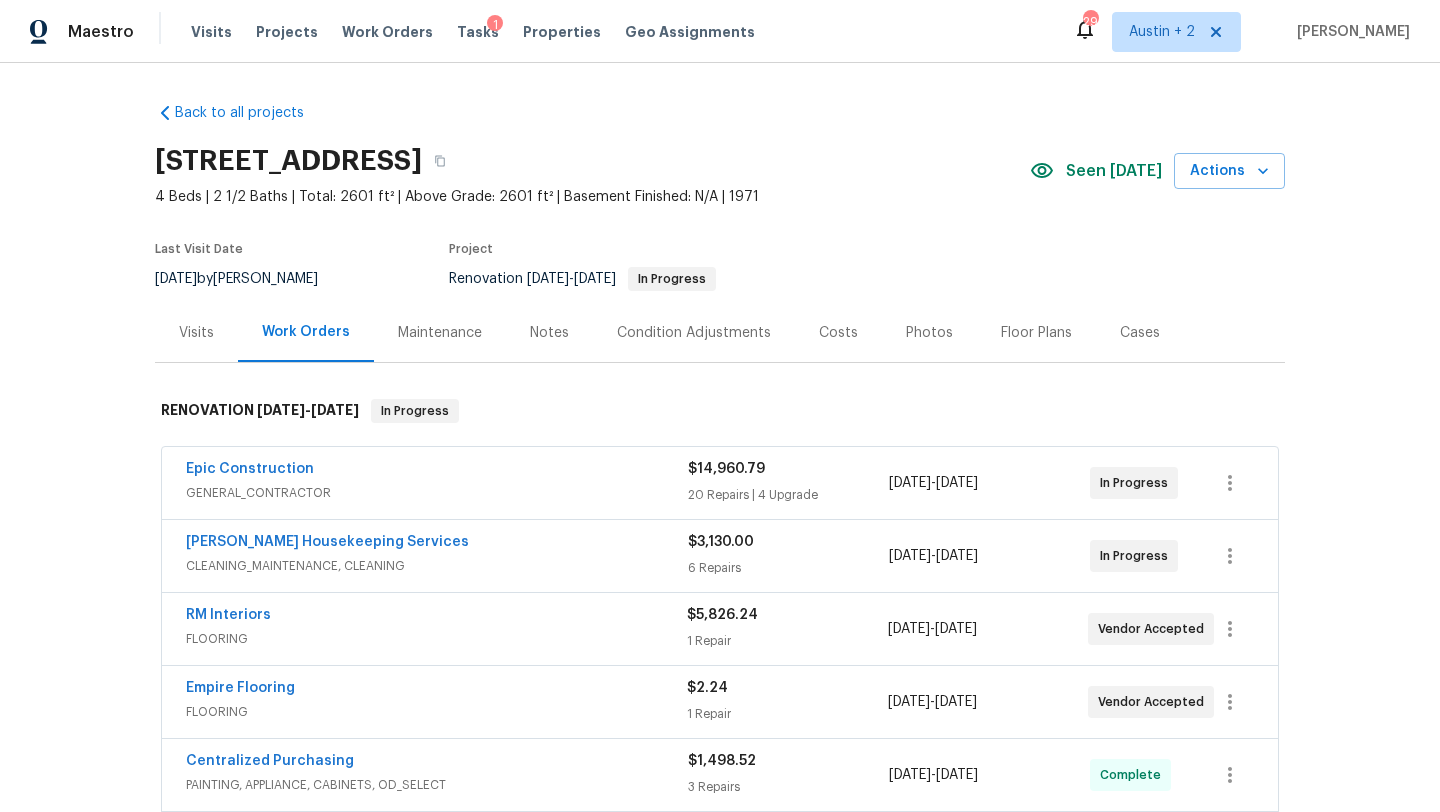 click on "Notes" at bounding box center [549, 333] 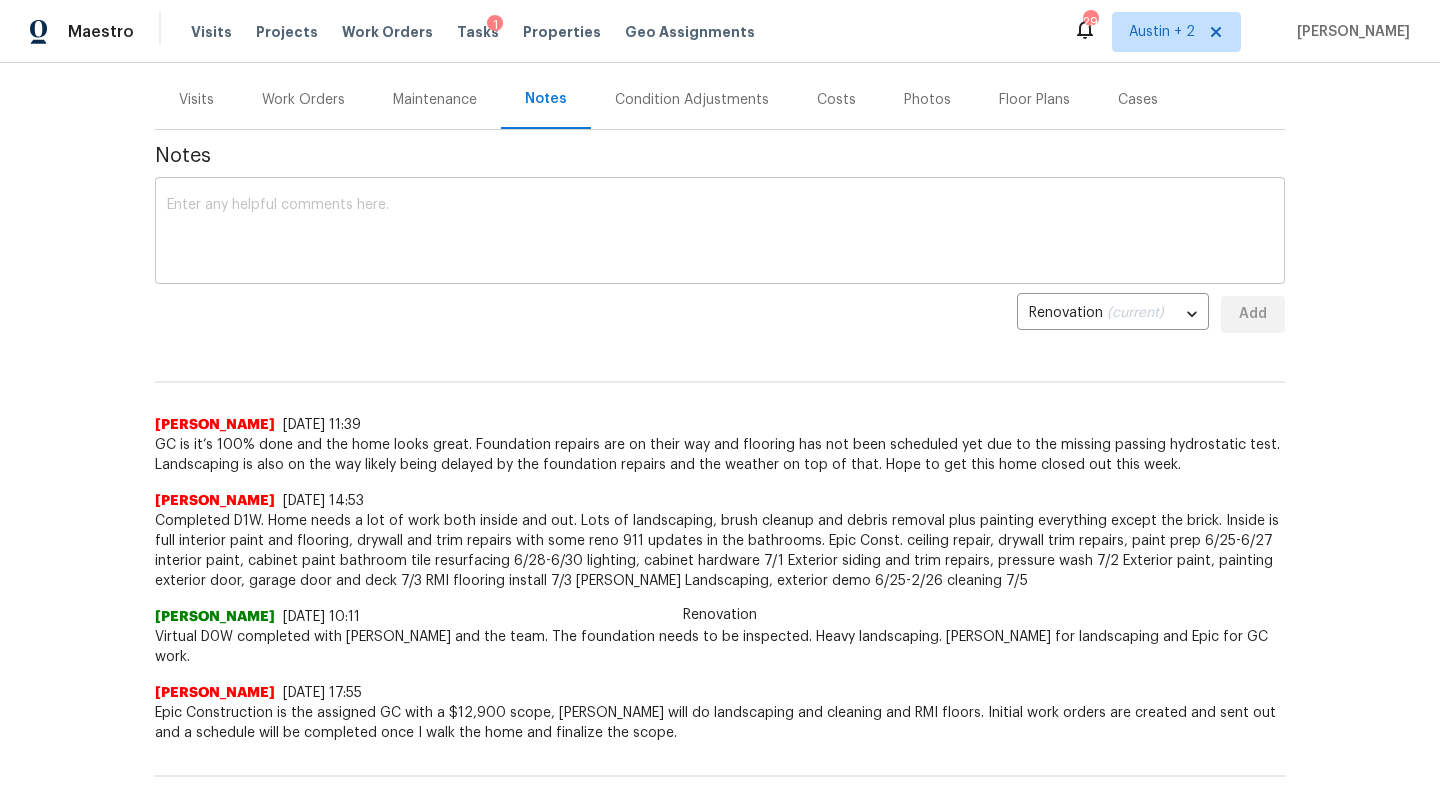 scroll, scrollTop: 234, scrollLeft: 0, axis: vertical 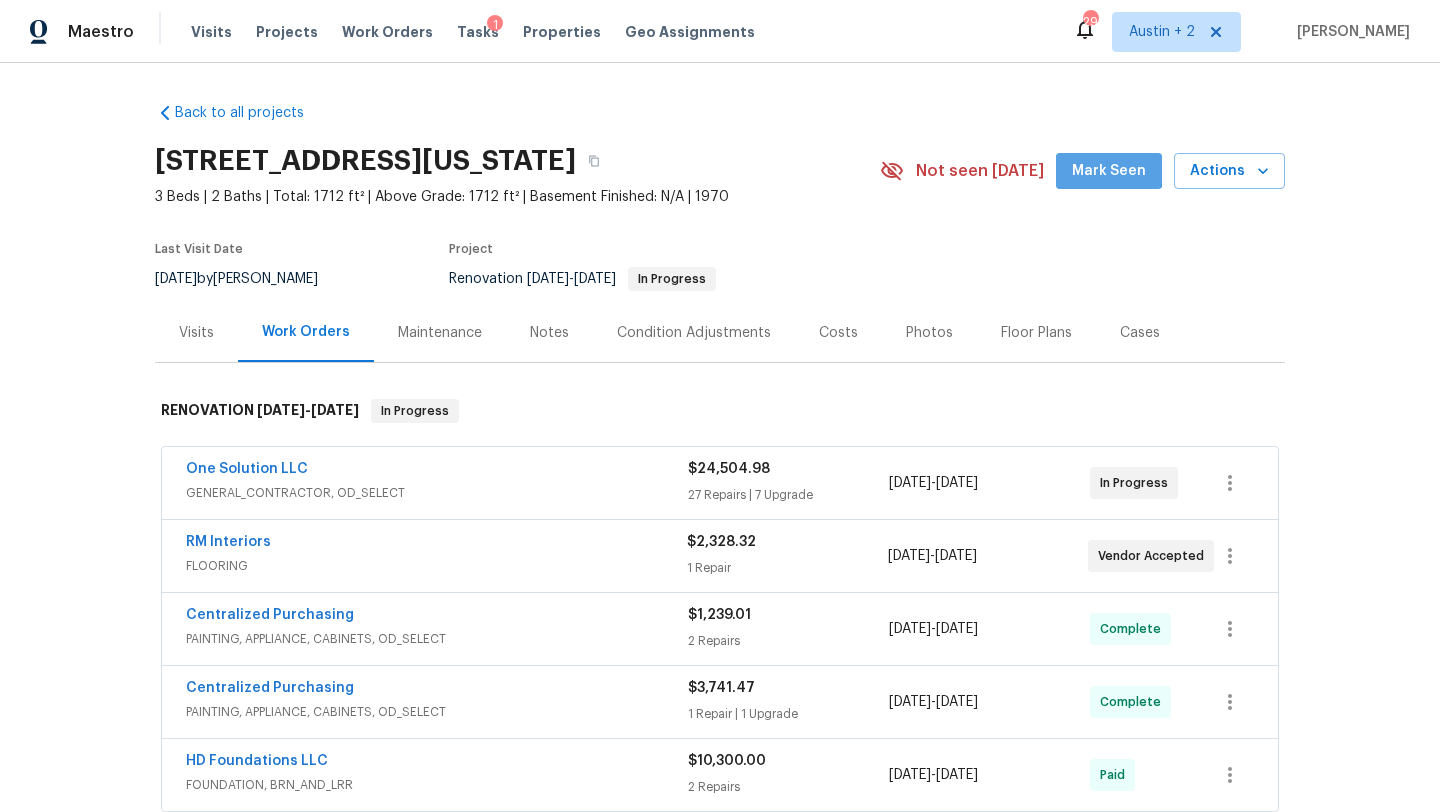 click on "Mark Seen" at bounding box center (1109, 171) 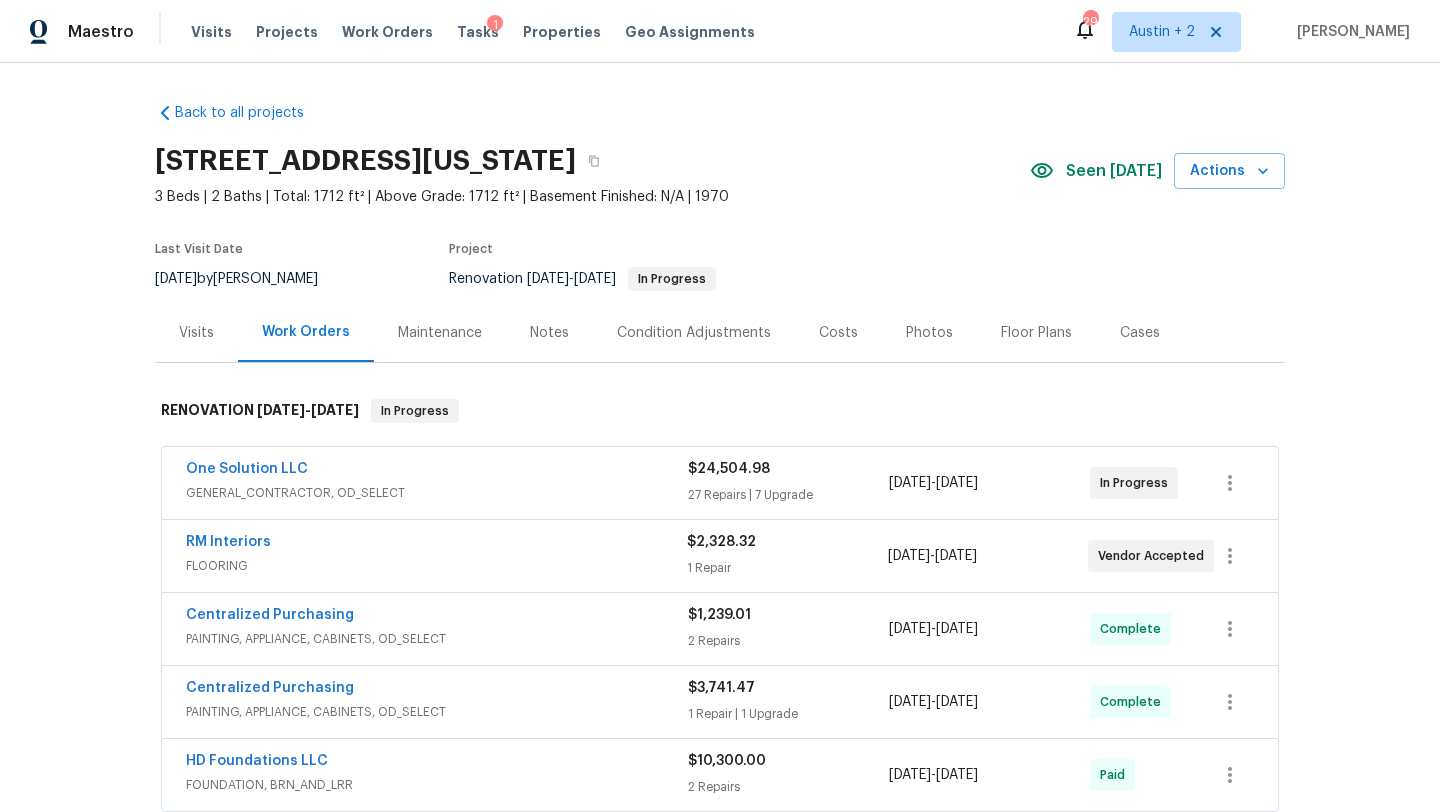click on "Notes" at bounding box center (549, 333) 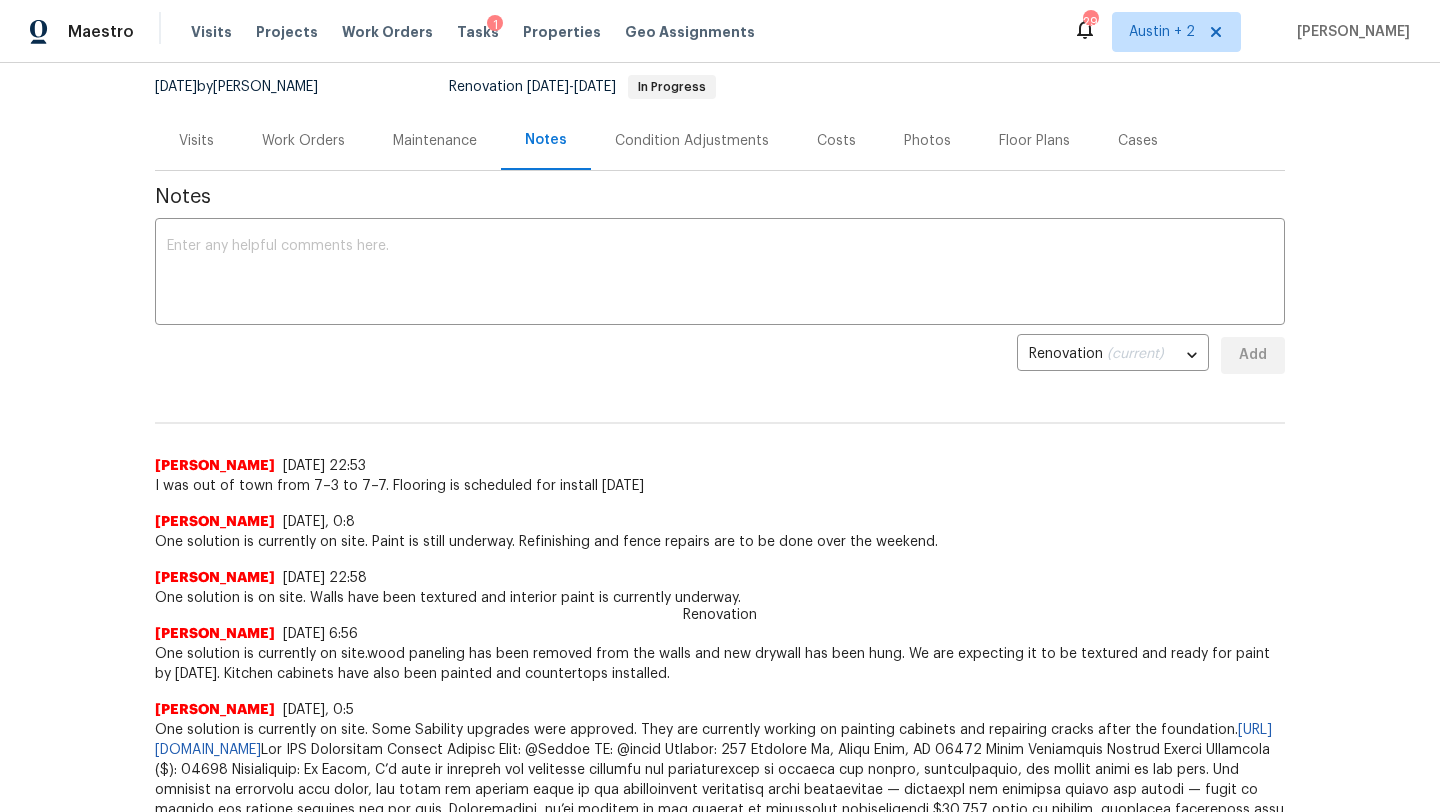 scroll, scrollTop: 0, scrollLeft: 0, axis: both 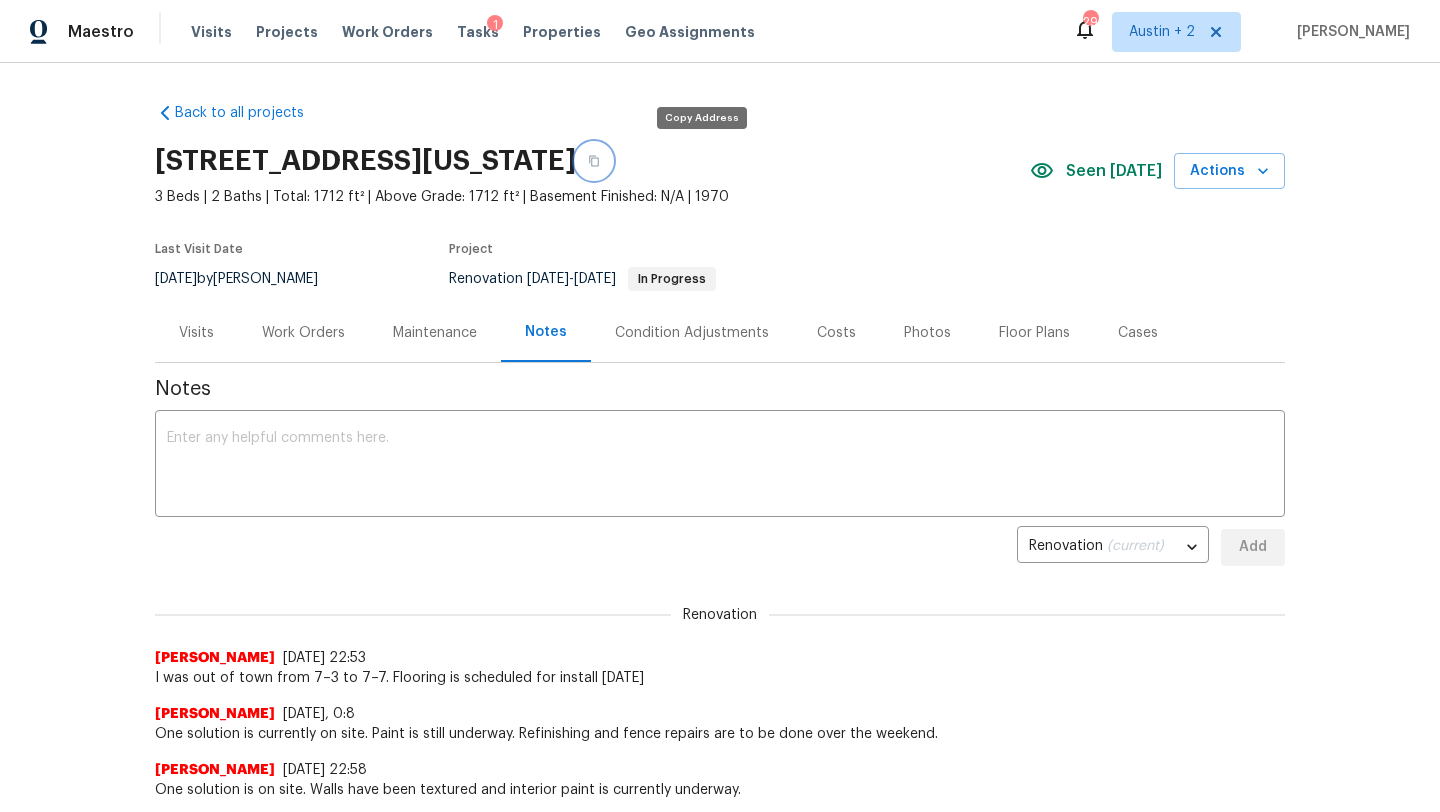 click 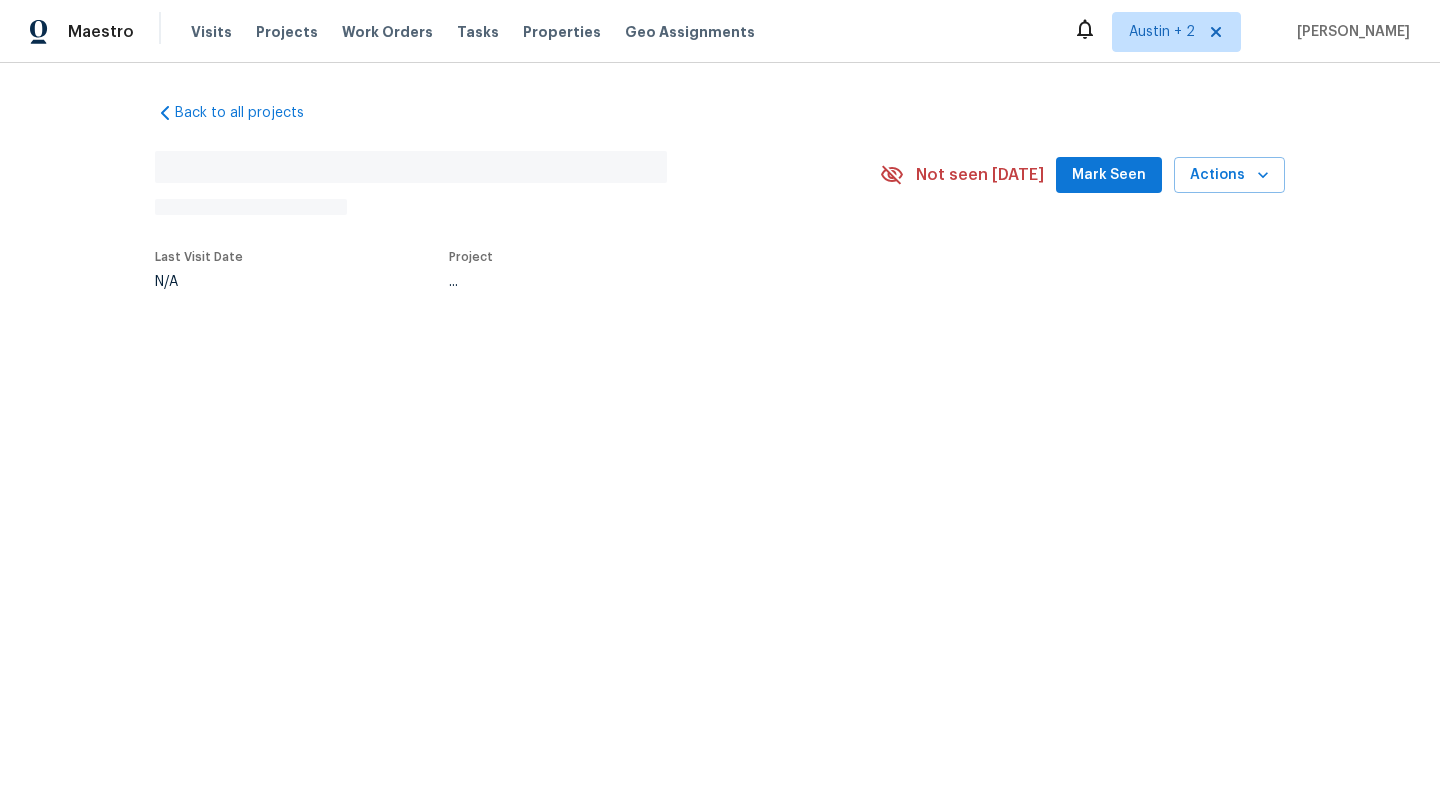 scroll, scrollTop: 0, scrollLeft: 0, axis: both 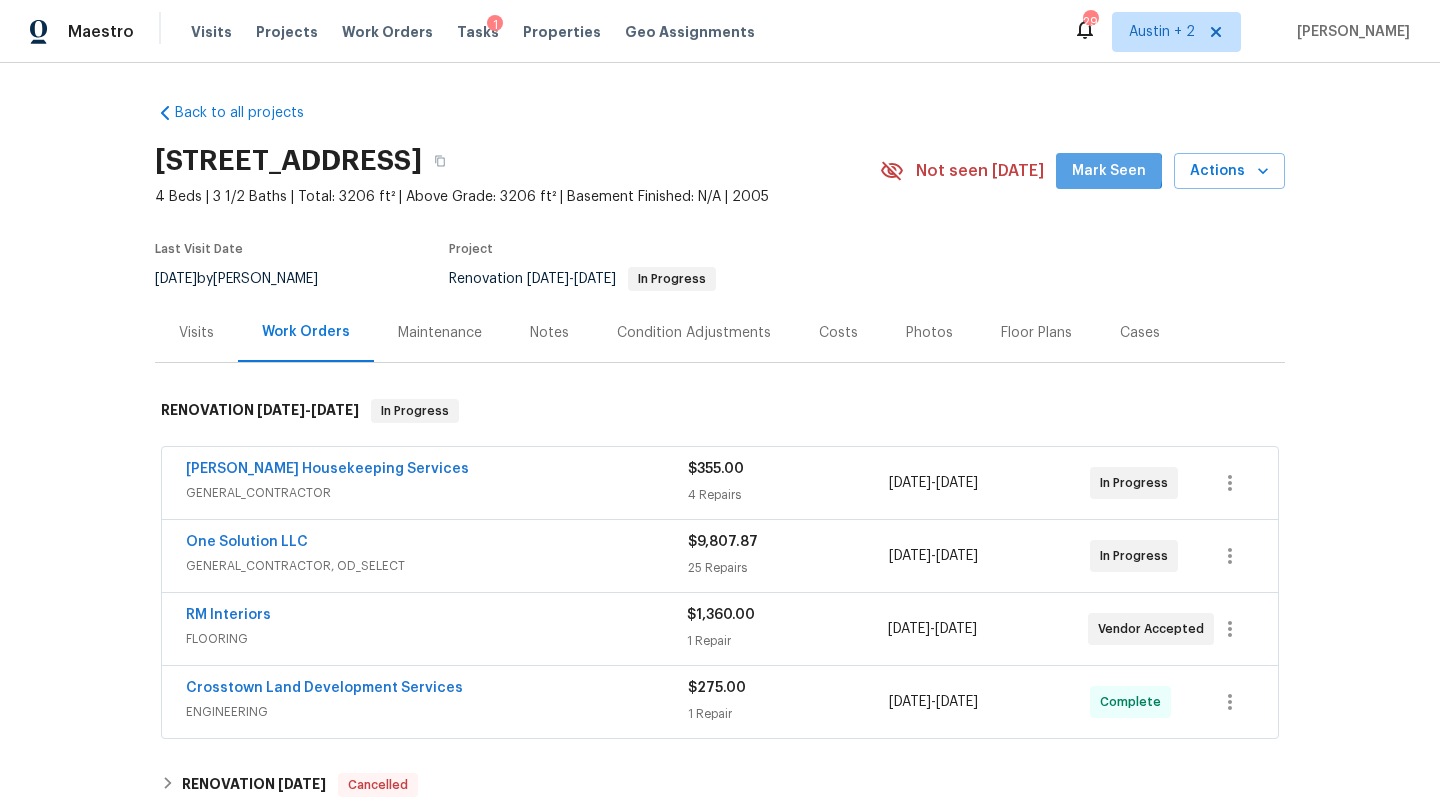 click on "Mark Seen" at bounding box center (1109, 171) 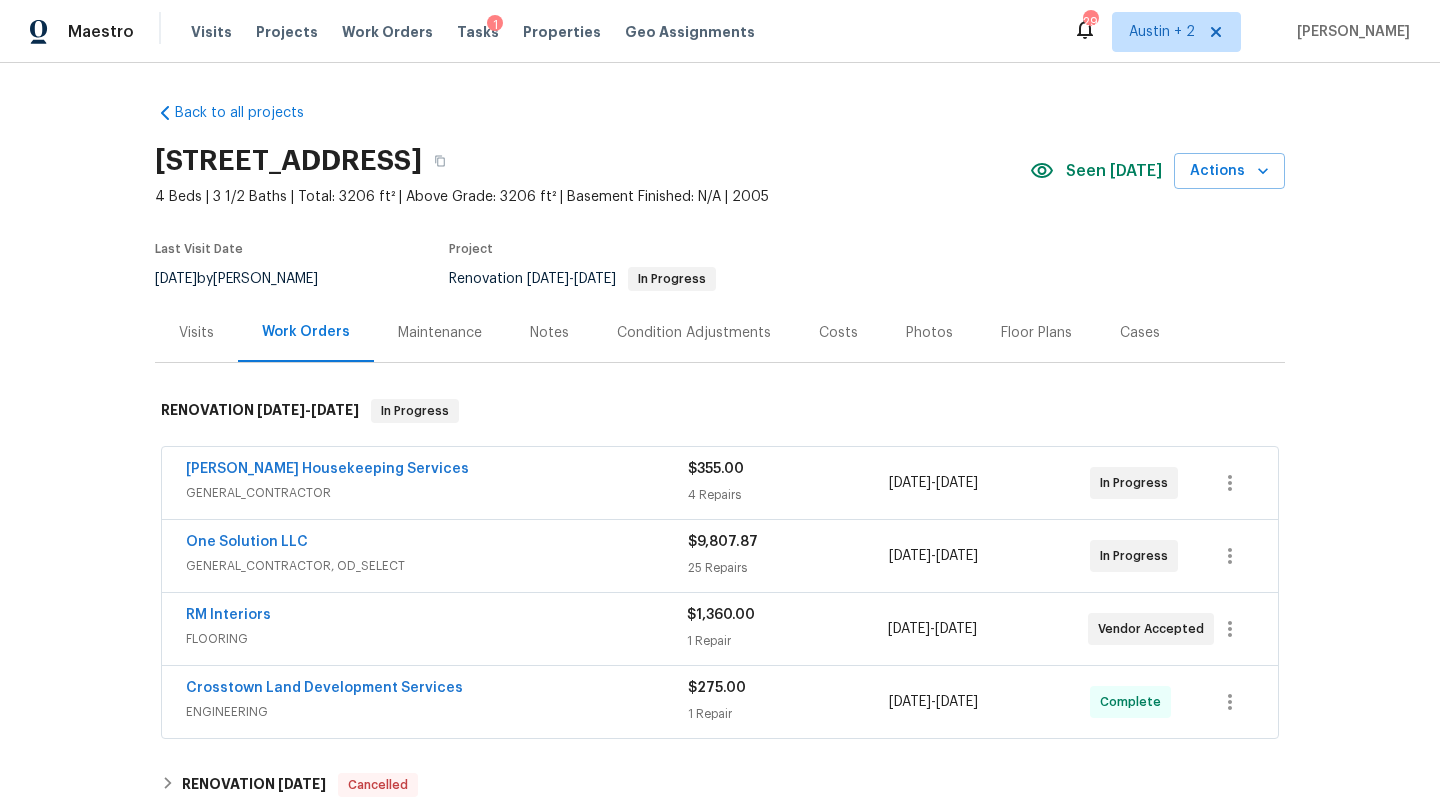 click on "Notes" at bounding box center (549, 333) 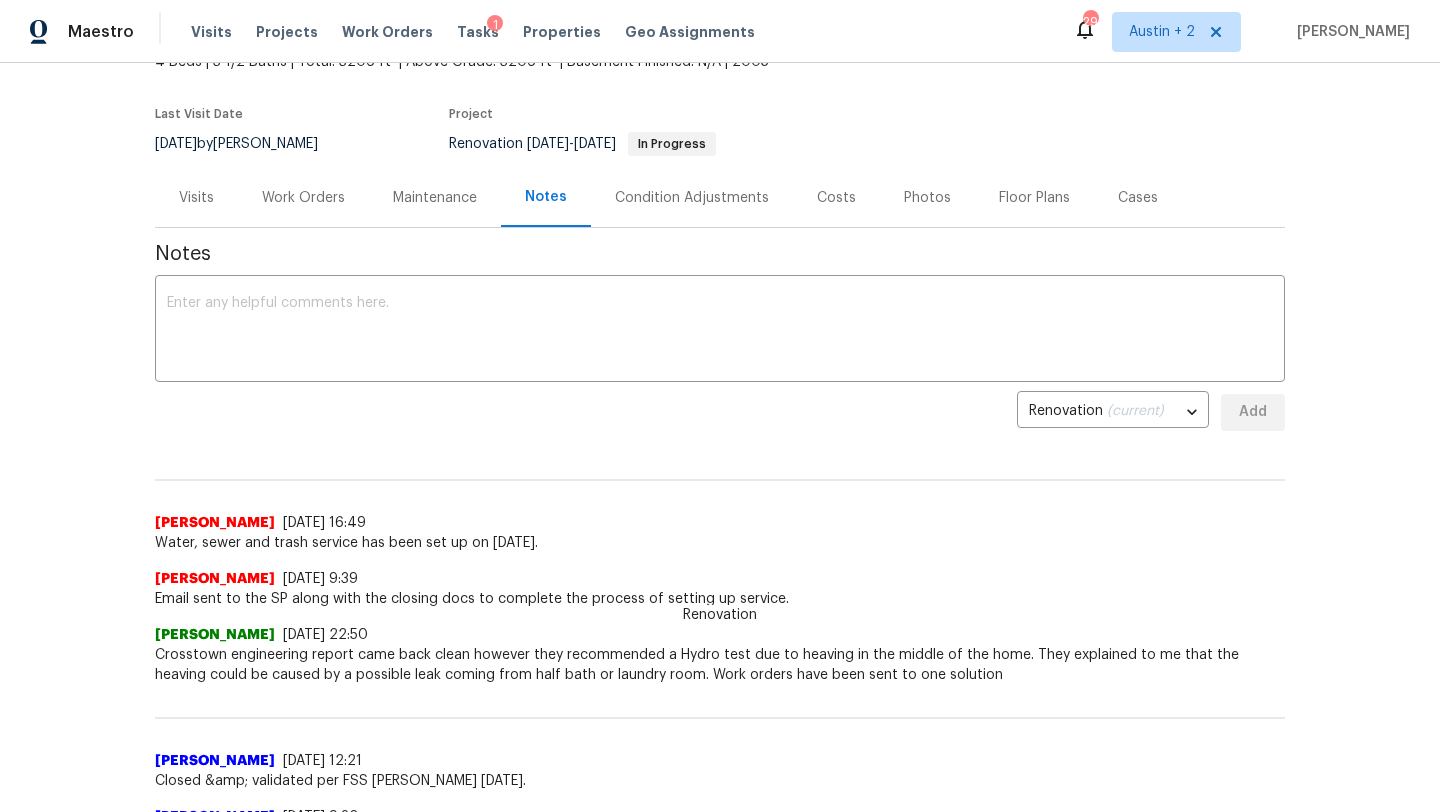 scroll, scrollTop: 0, scrollLeft: 0, axis: both 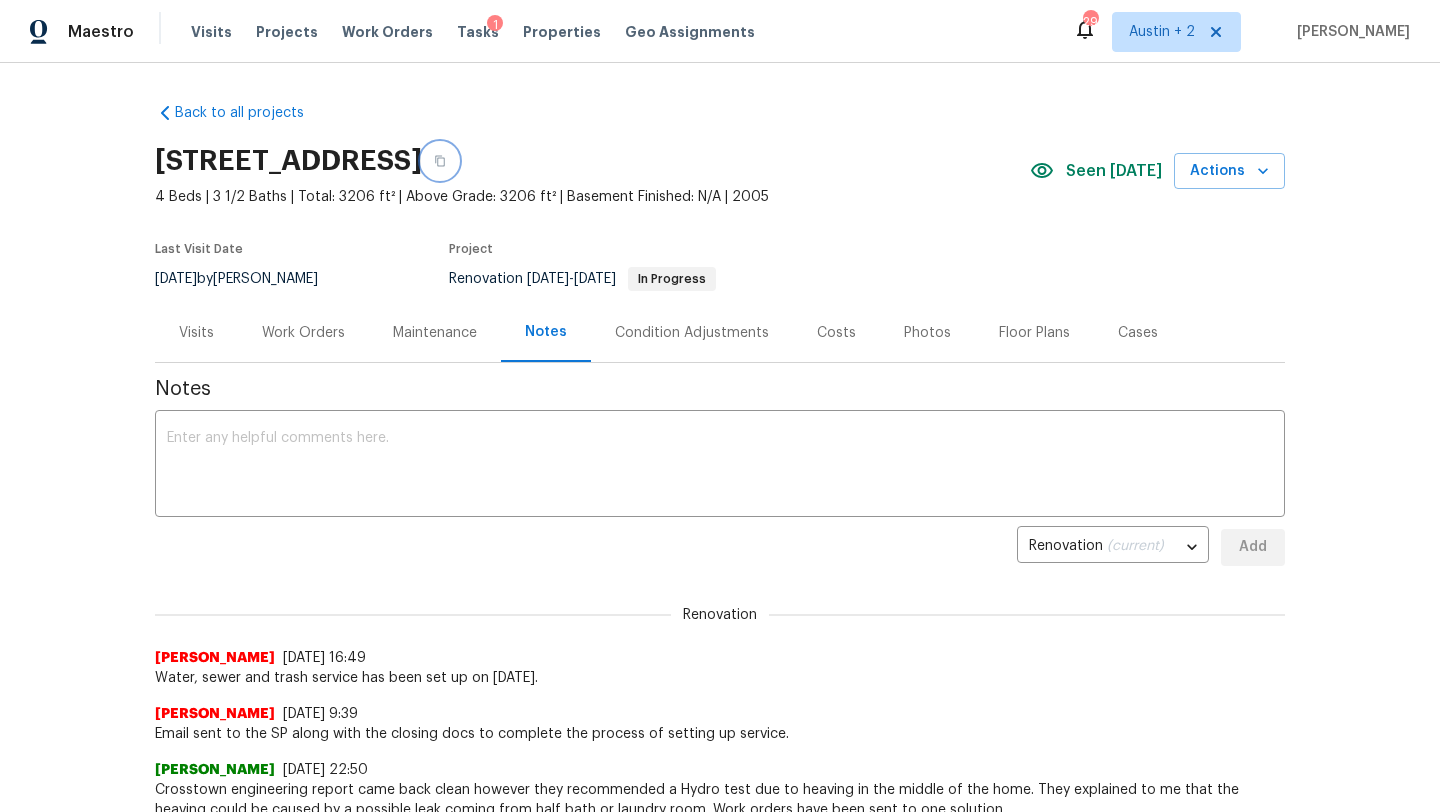 click 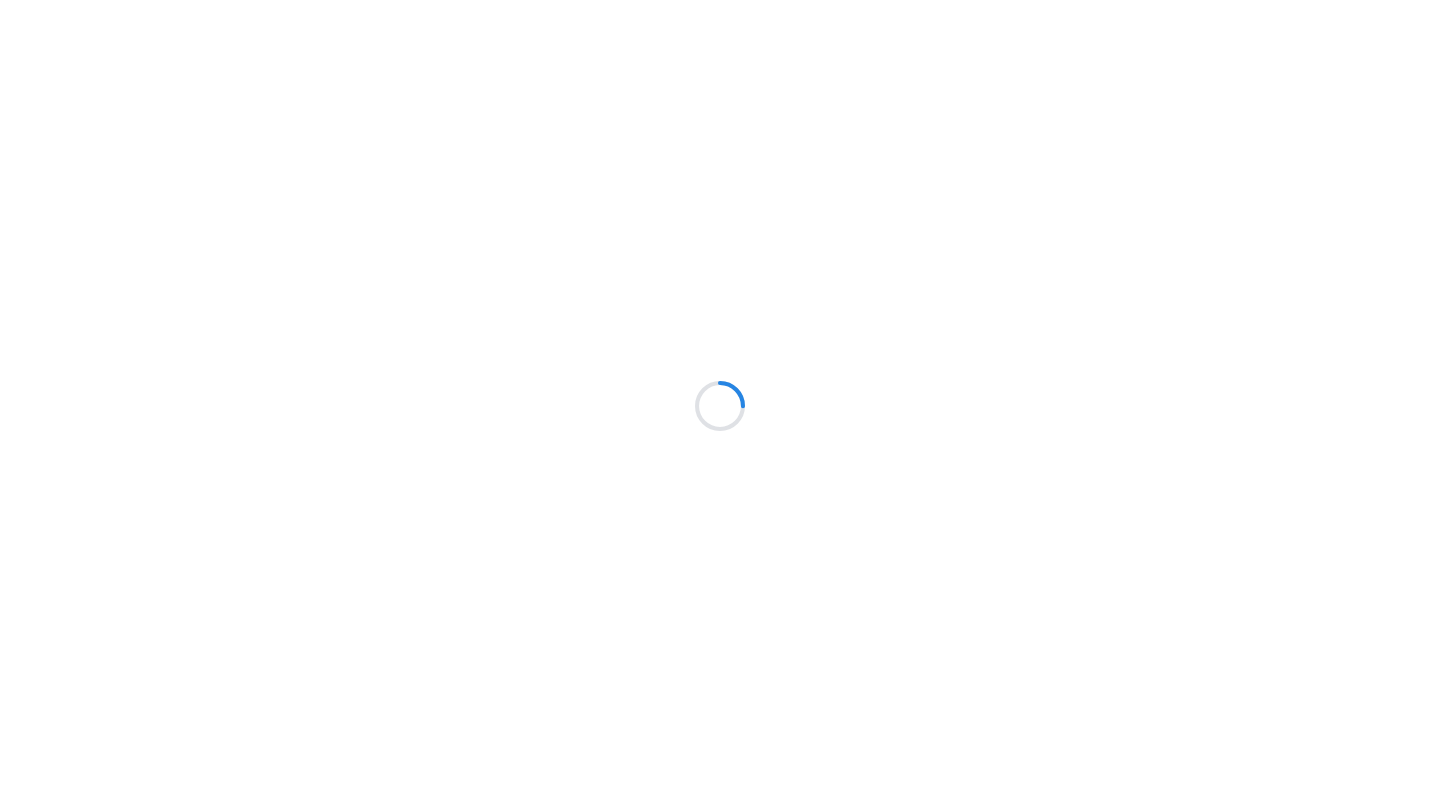 scroll, scrollTop: 0, scrollLeft: 0, axis: both 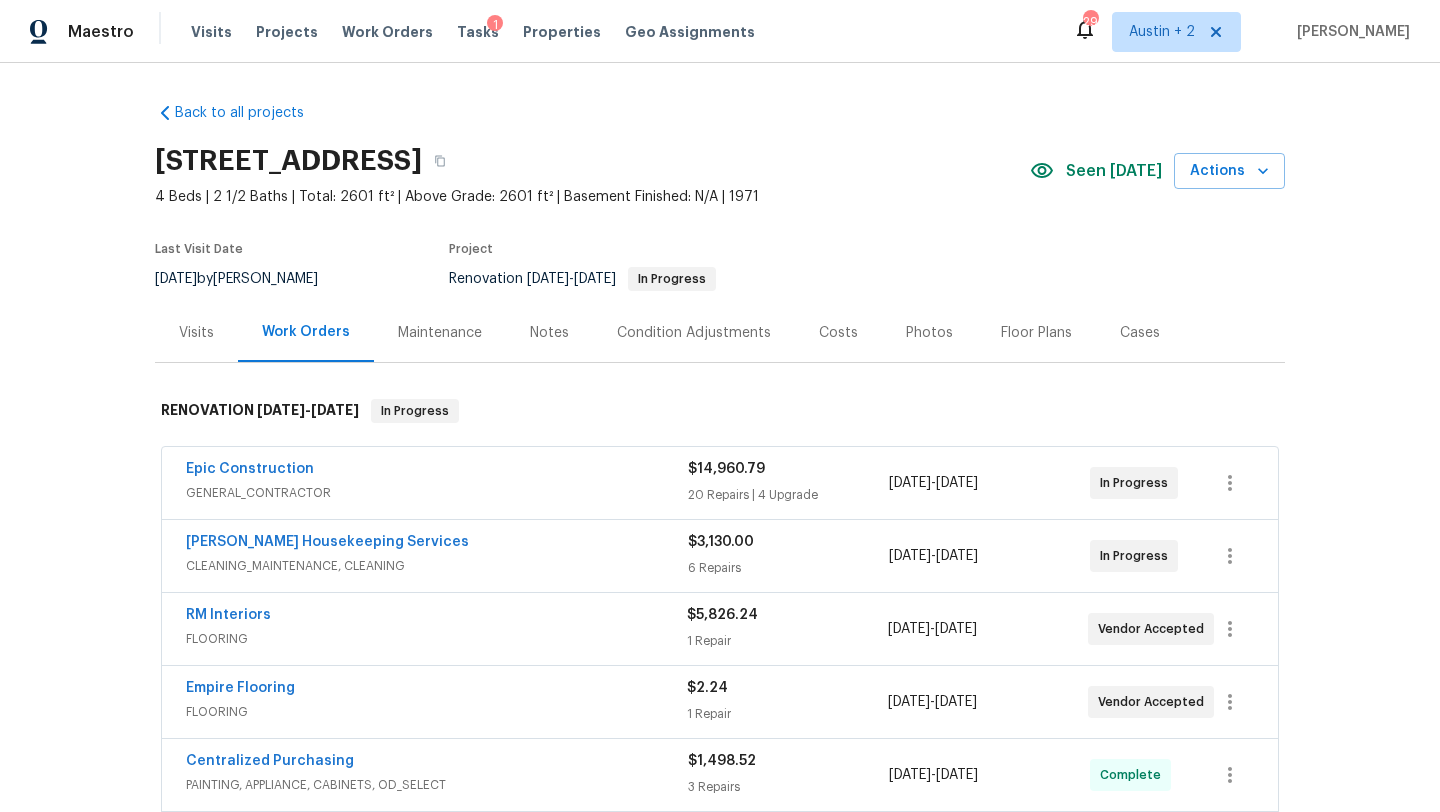 click on "Notes" at bounding box center (549, 333) 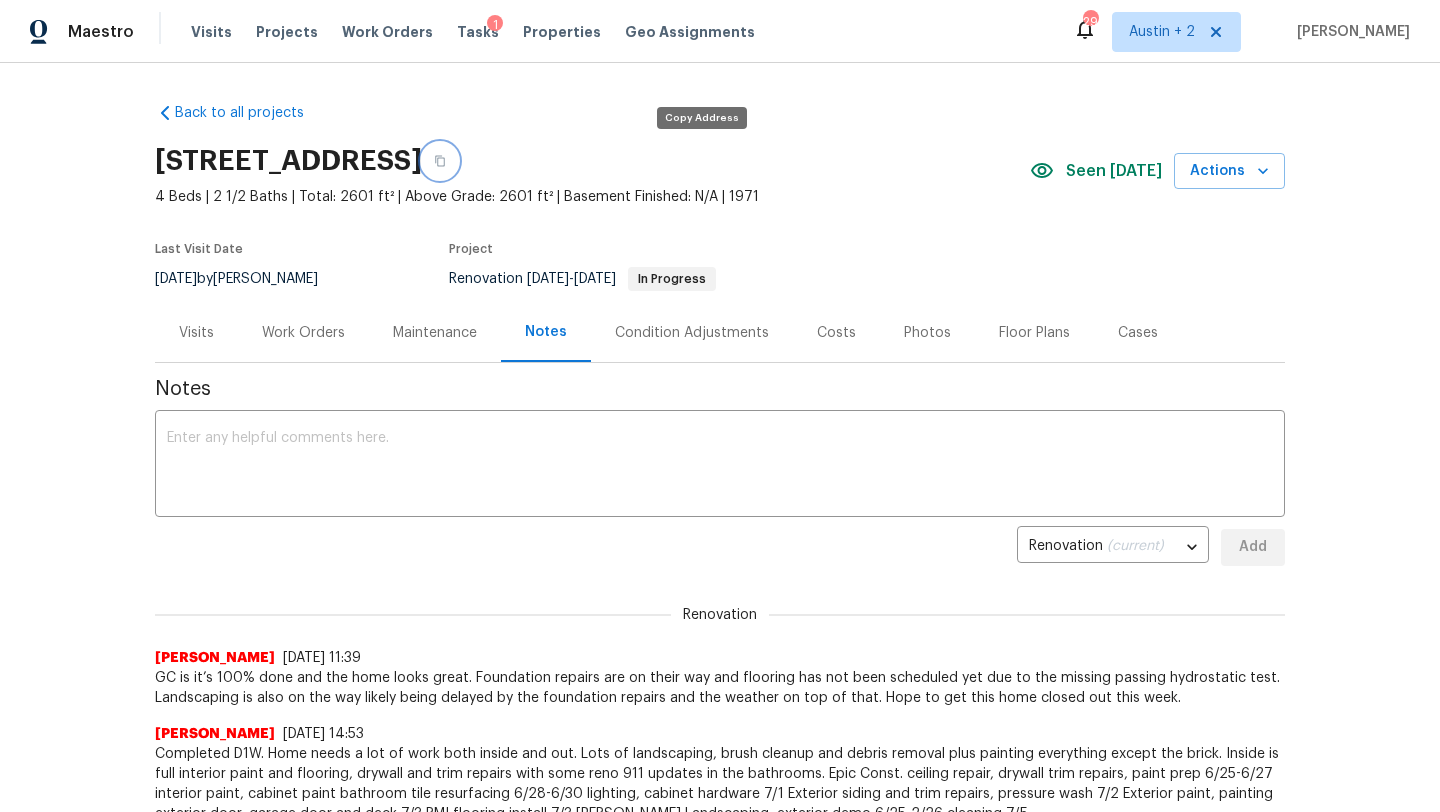 click at bounding box center (440, 161) 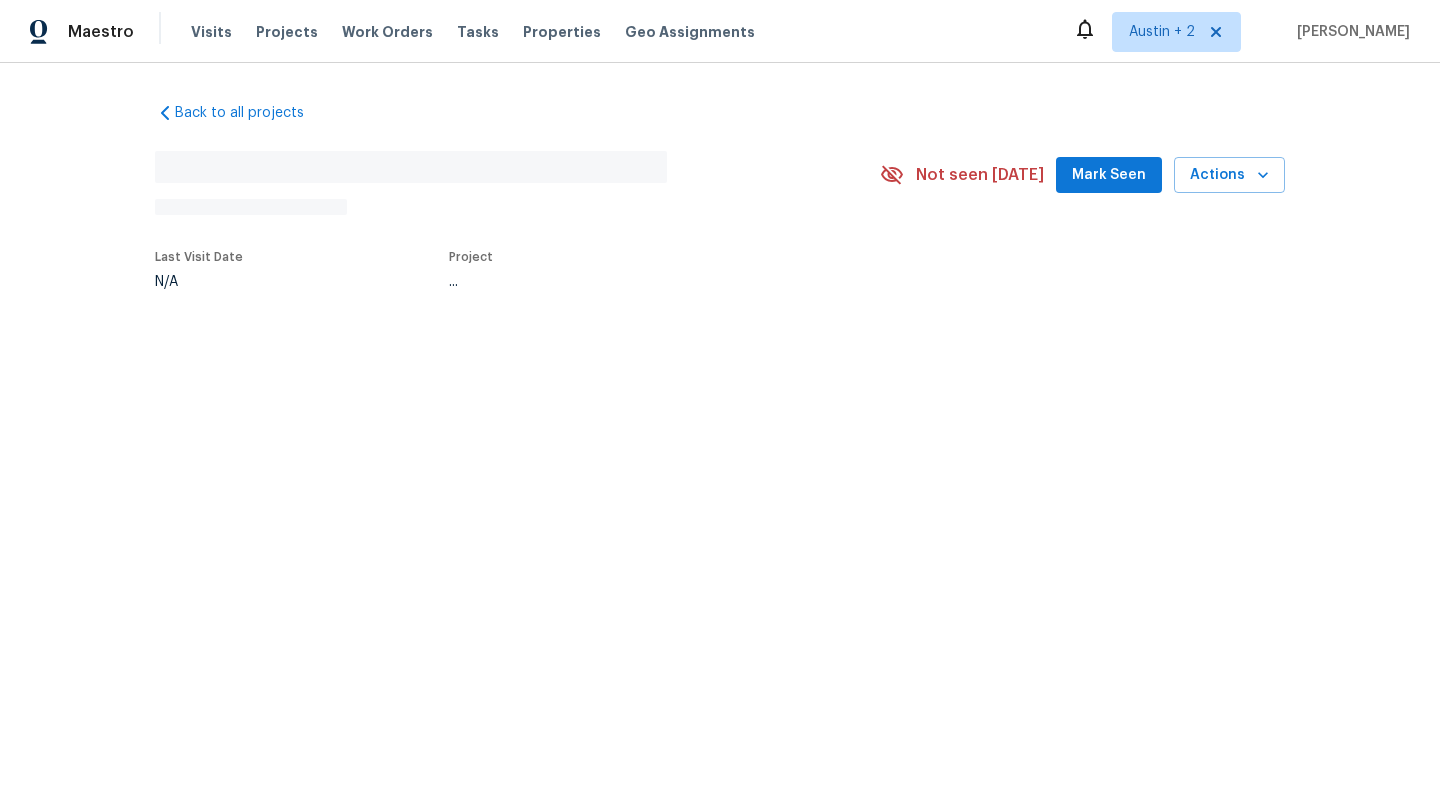 scroll, scrollTop: 0, scrollLeft: 0, axis: both 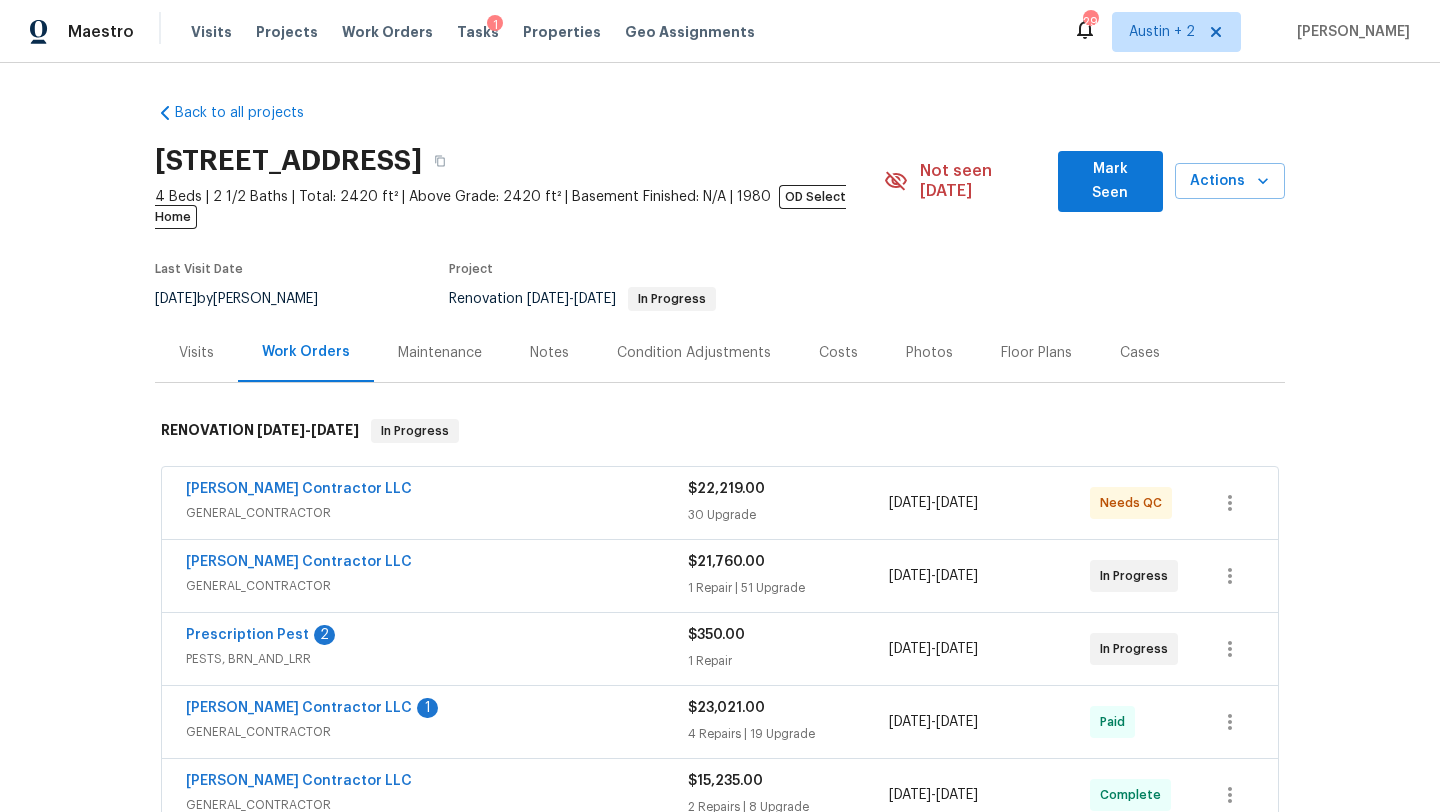 click on "Mark Seen" at bounding box center (1110, 181) 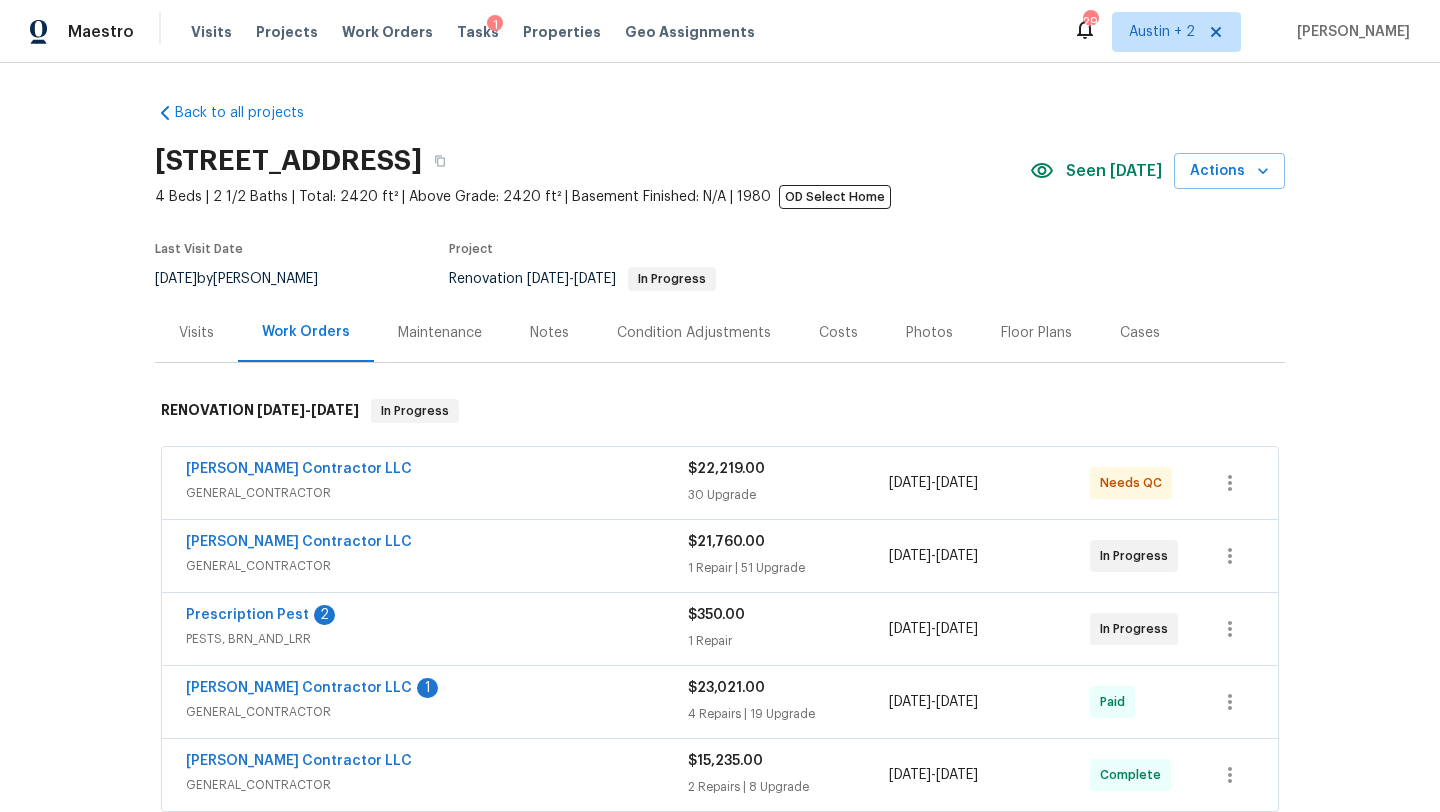 click on "Notes" at bounding box center [549, 333] 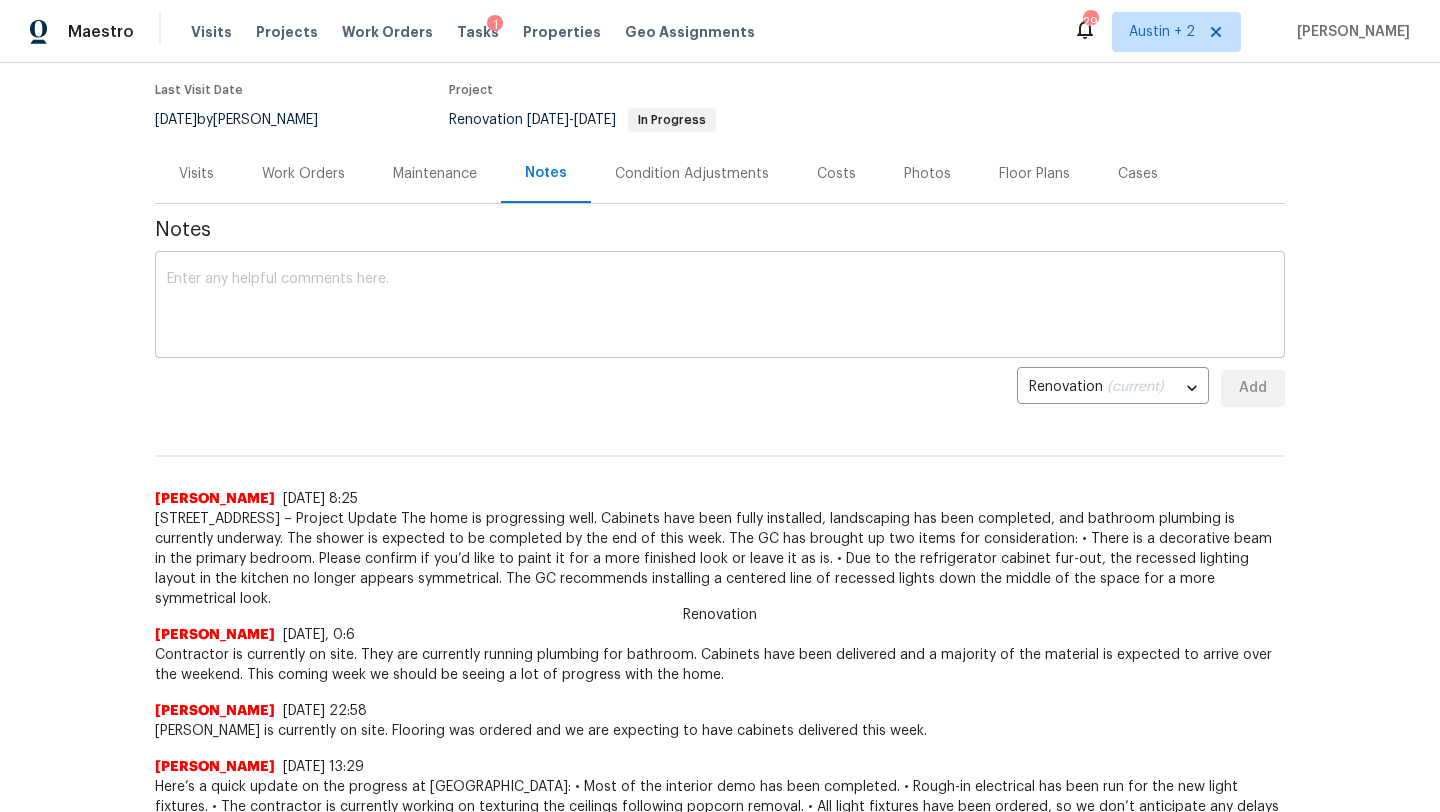 scroll, scrollTop: 0, scrollLeft: 0, axis: both 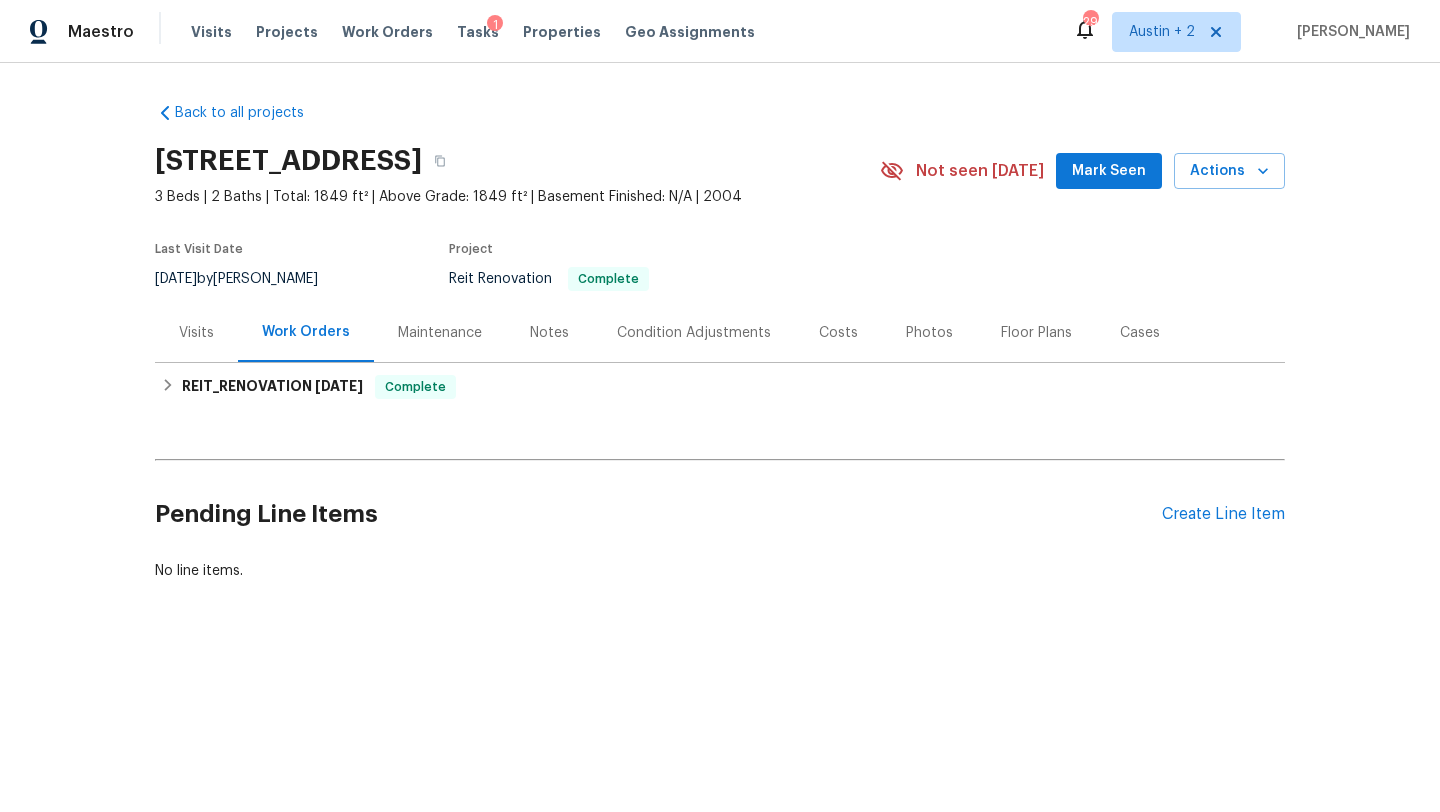click on "[STREET_ADDRESS] 3 Beds | 2 Baths | Total: 1849 ft² | Above Grade: 1849 ft² | Basement Finished: N/A | 2004 Not seen [DATE] Mark Seen Actions" at bounding box center [720, 171] 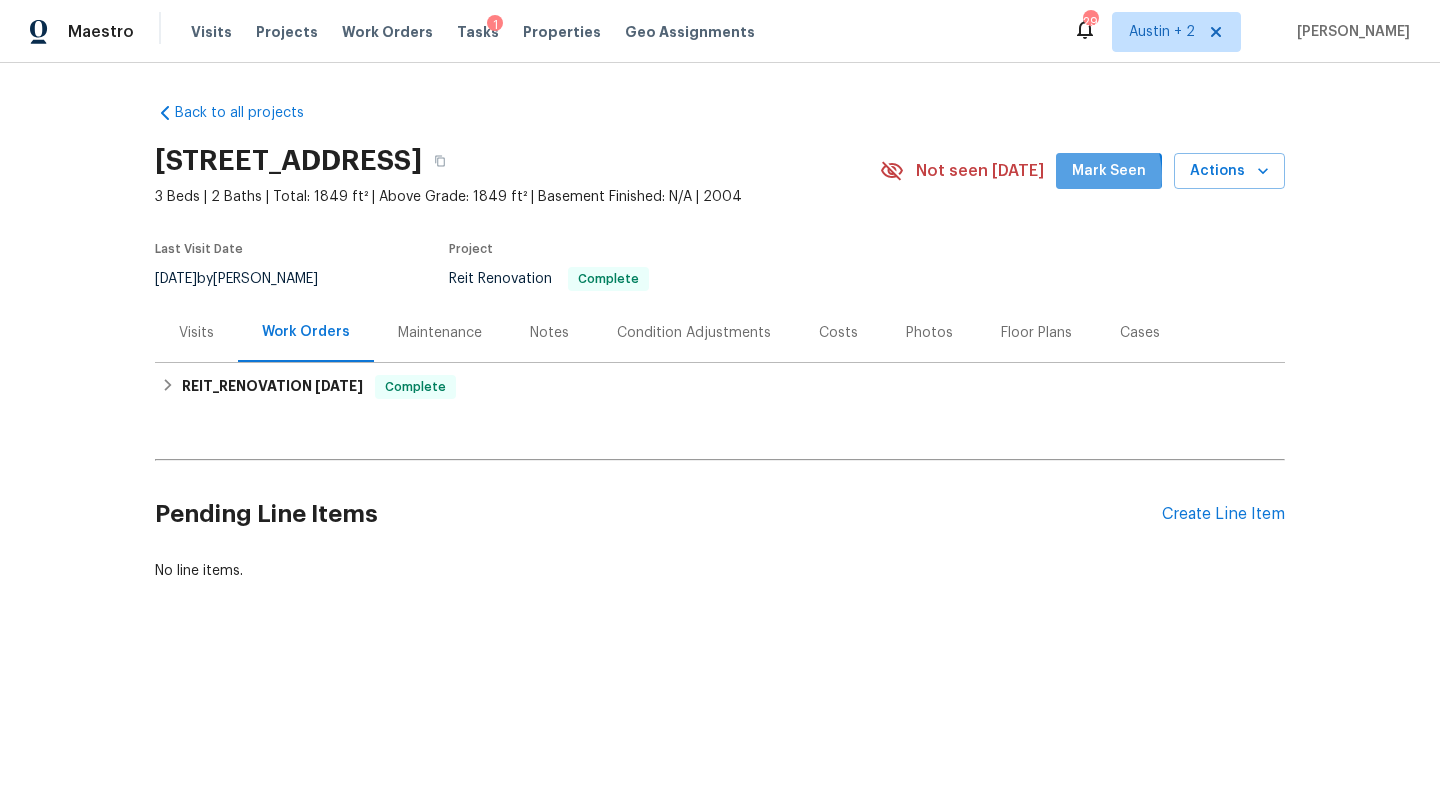 click on "Mark Seen" at bounding box center [1109, 171] 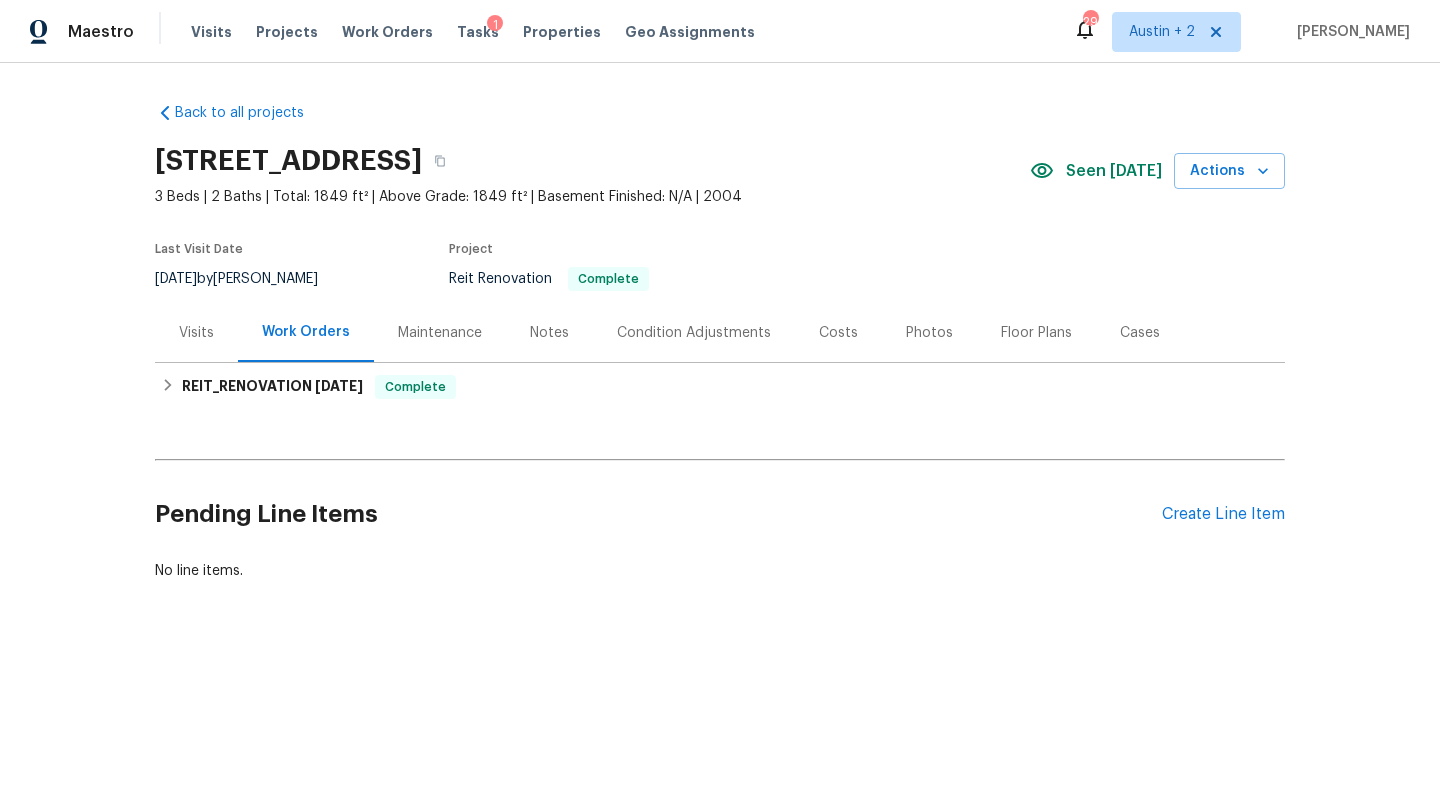 click on "Notes" at bounding box center [549, 333] 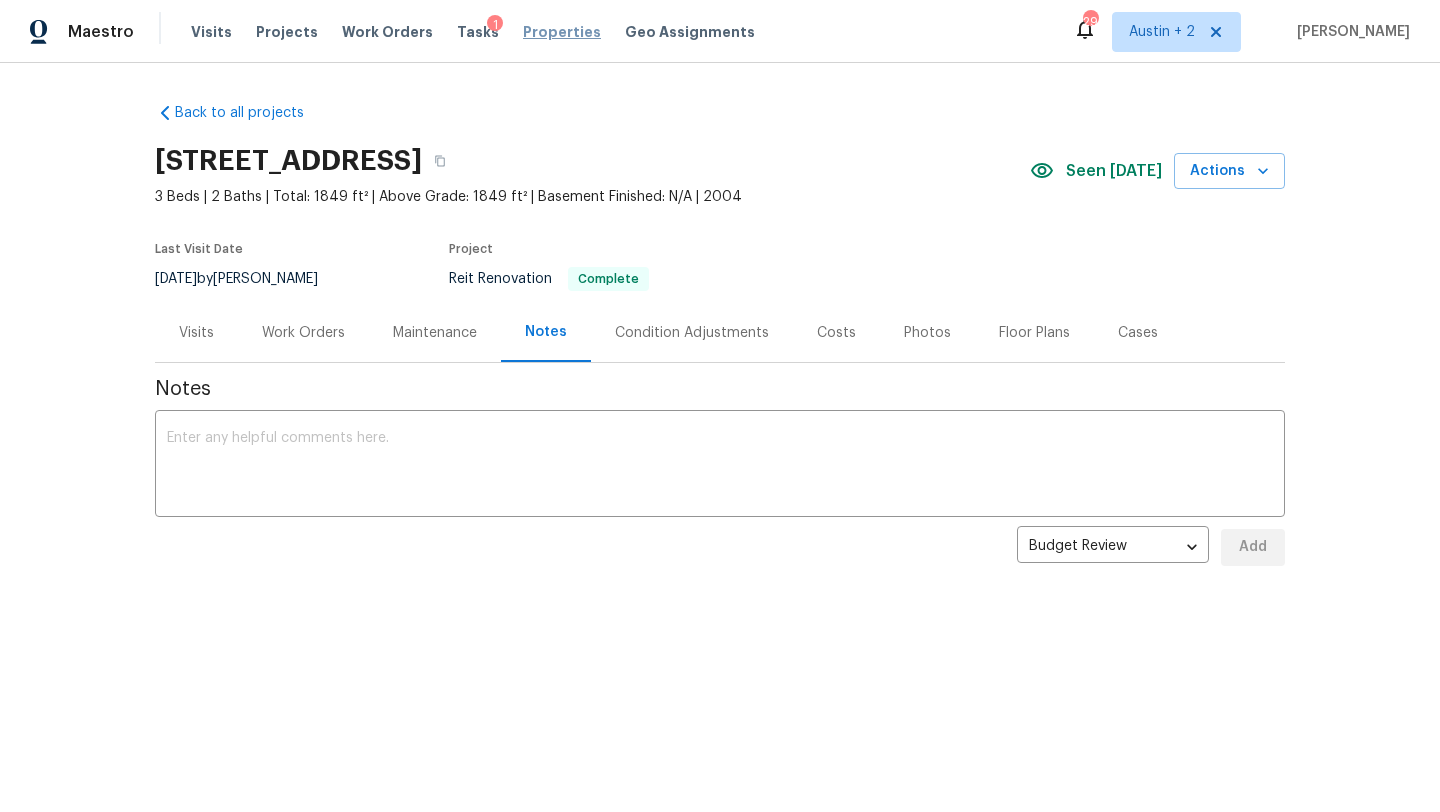 click on "Properties" at bounding box center [562, 32] 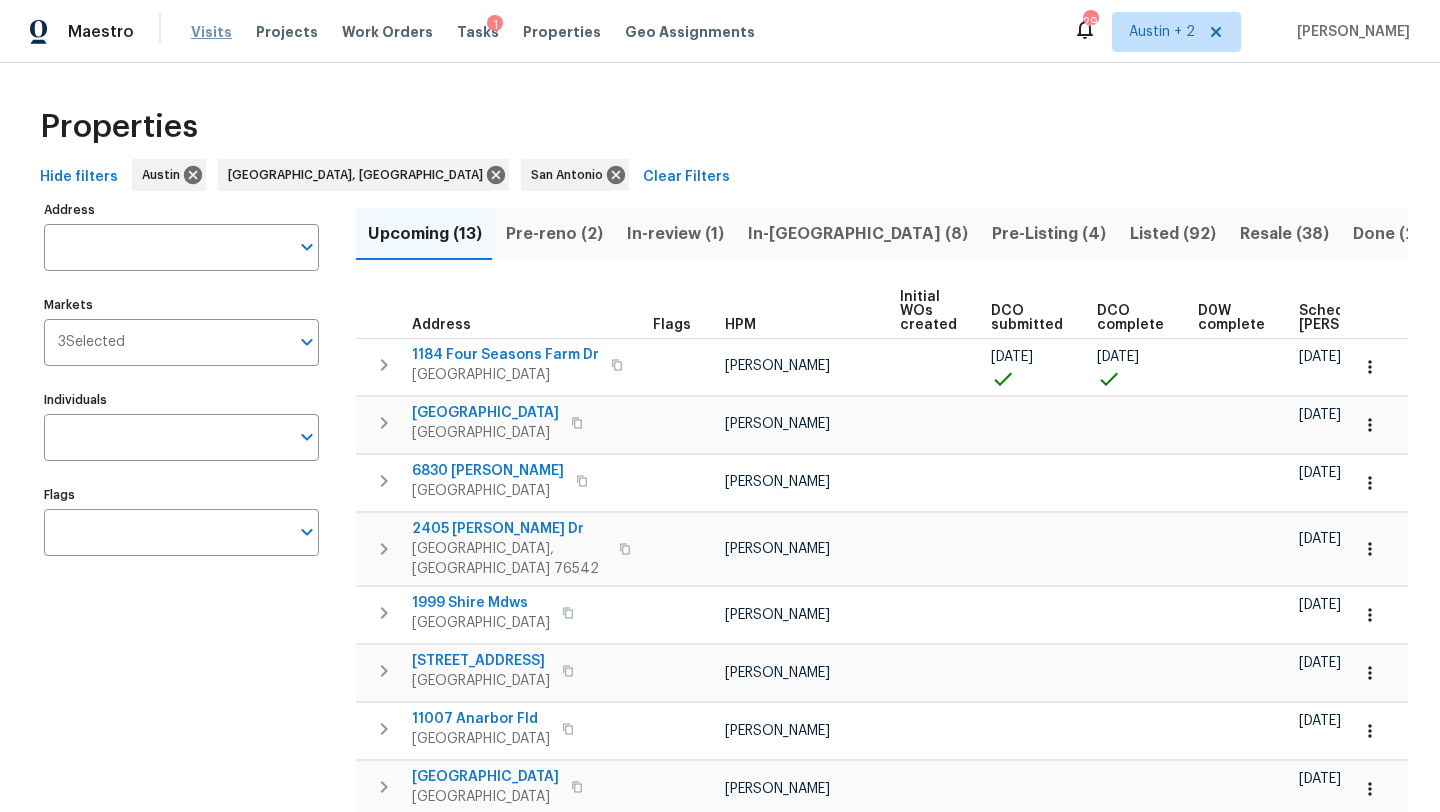 click on "Visits" at bounding box center (211, 32) 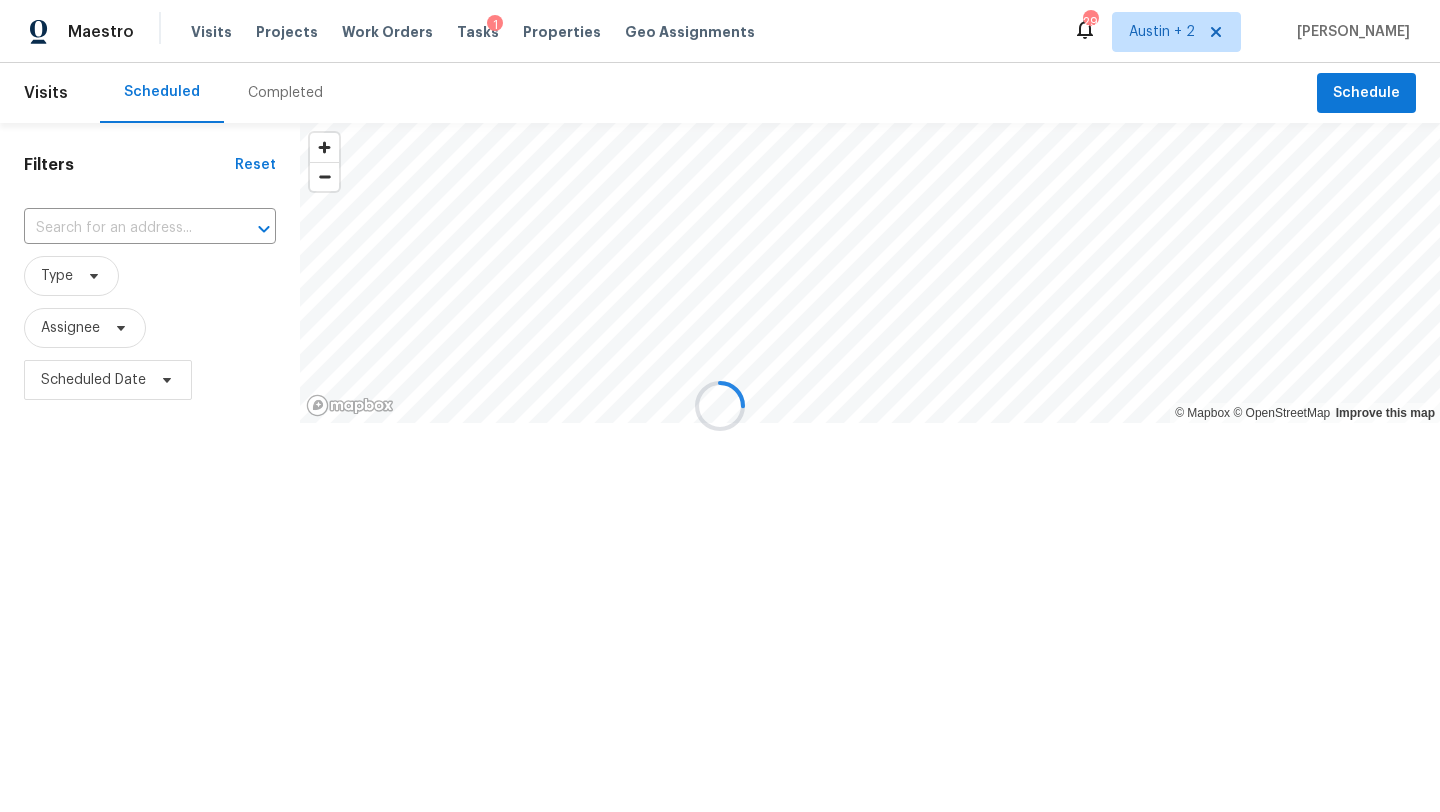 click at bounding box center (720, 406) 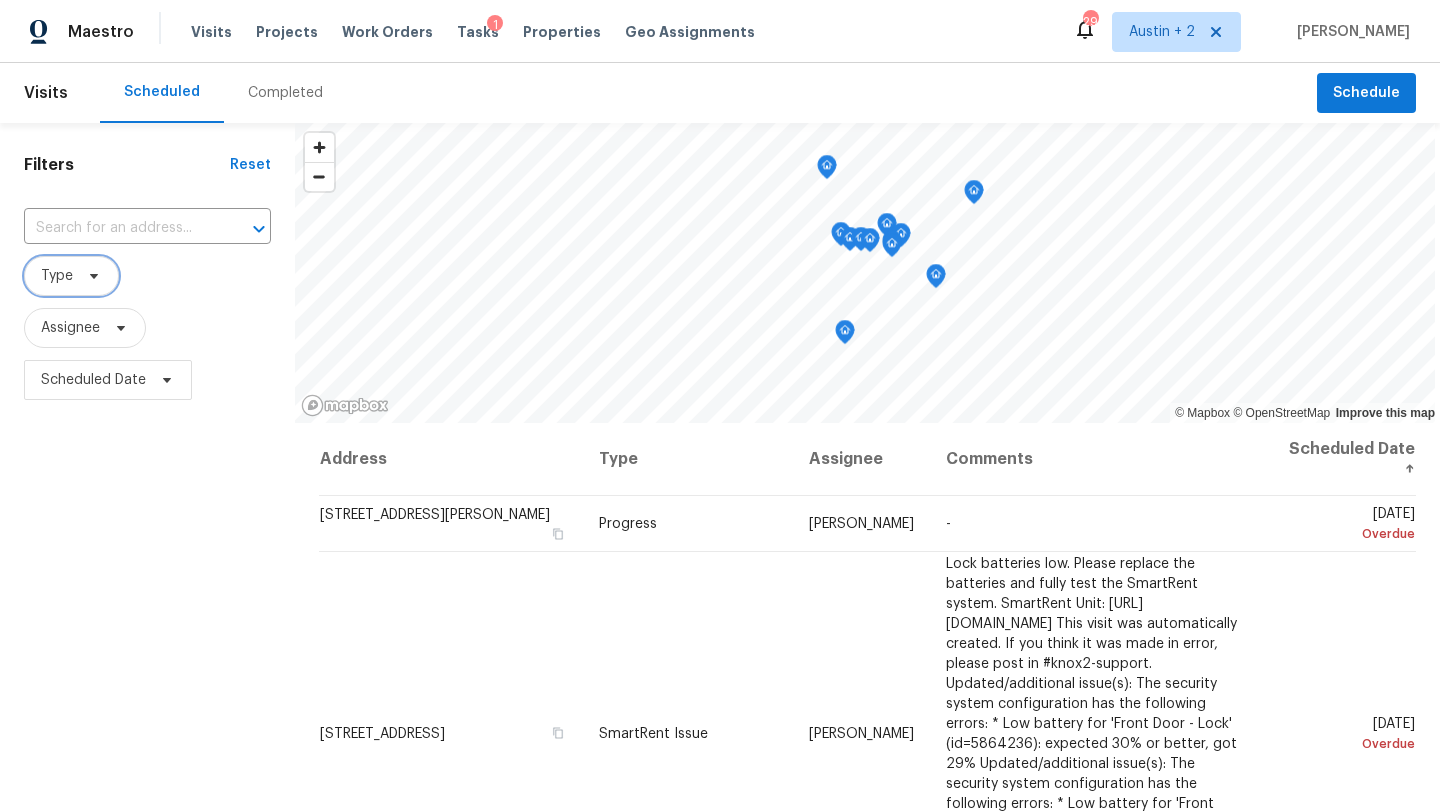 click 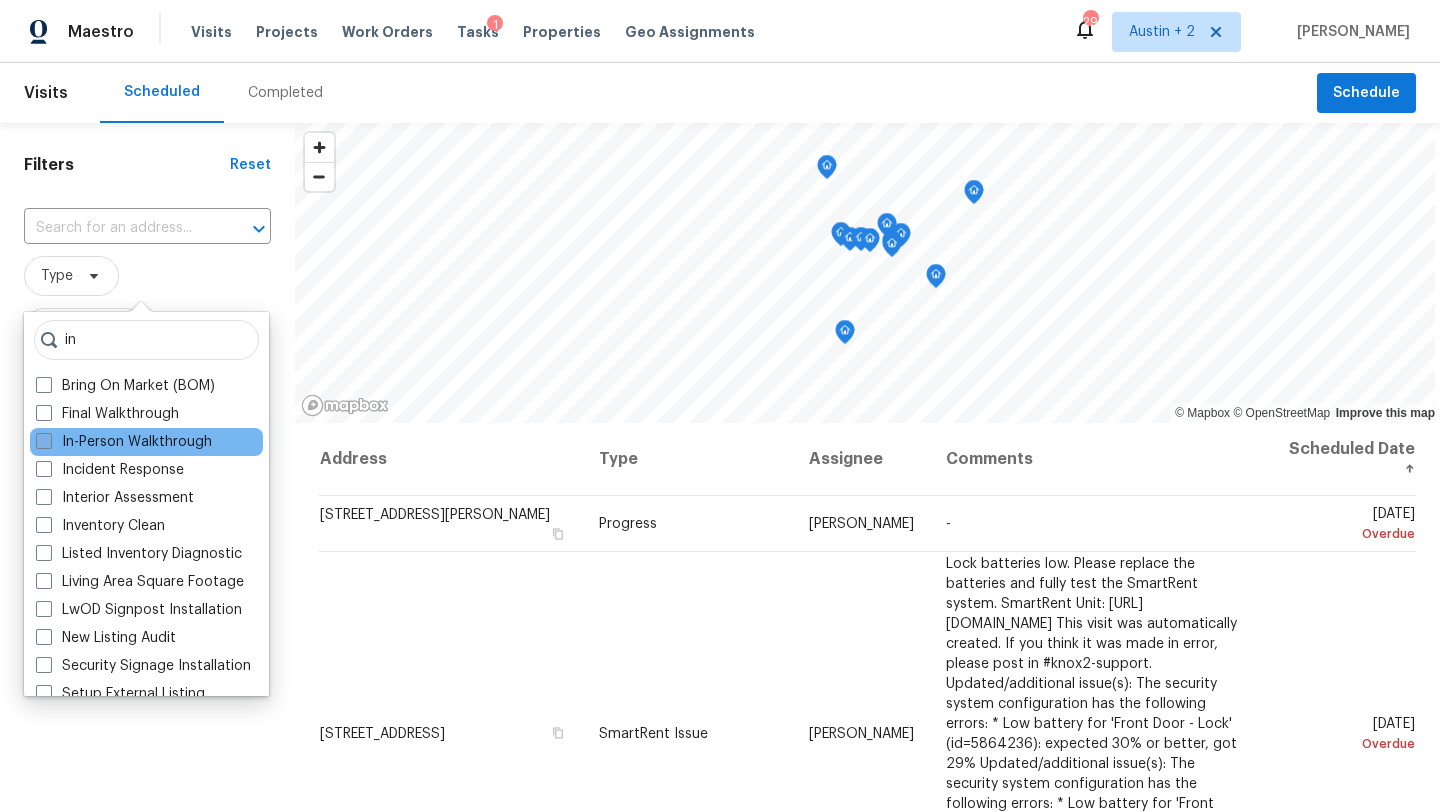 type on "in" 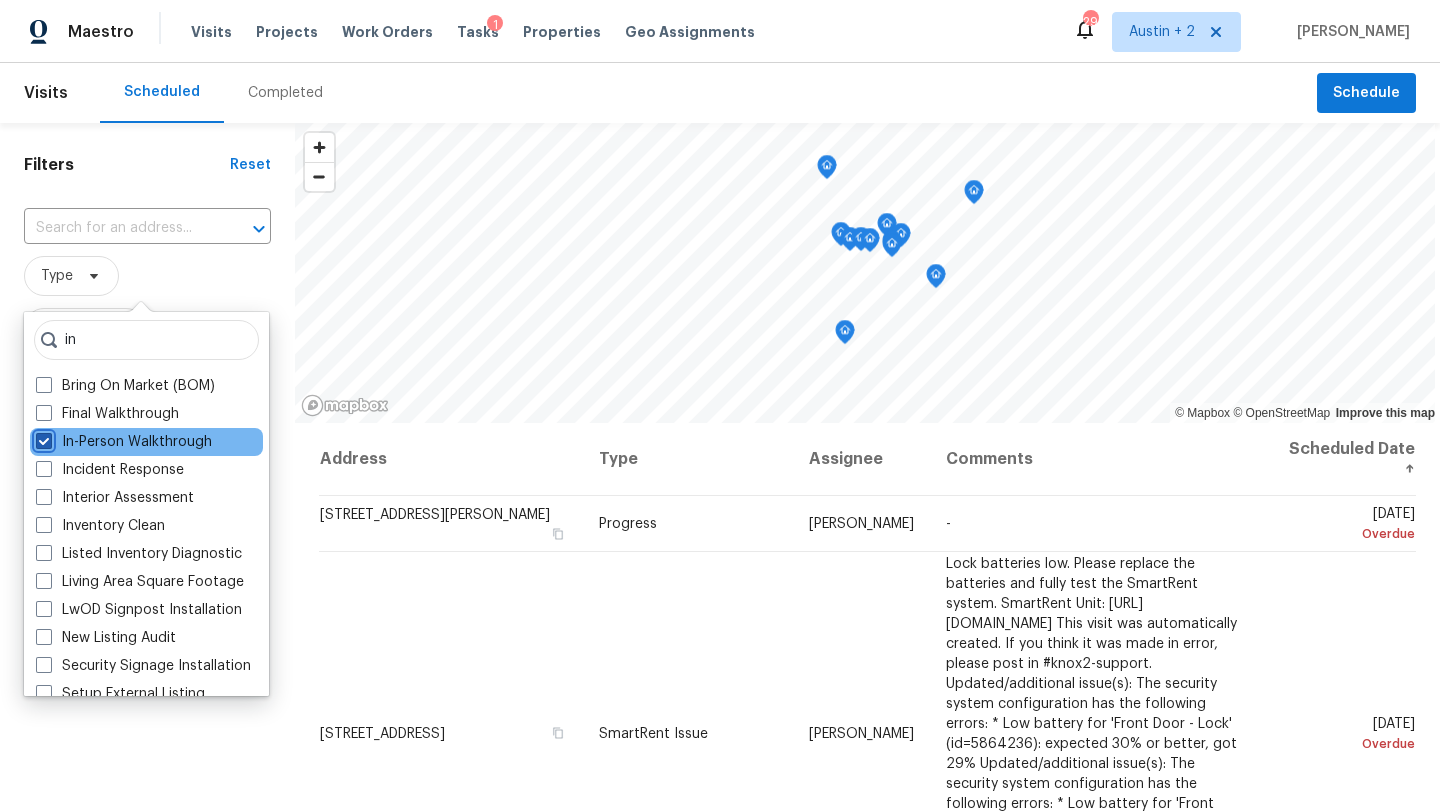 checkbox on "true" 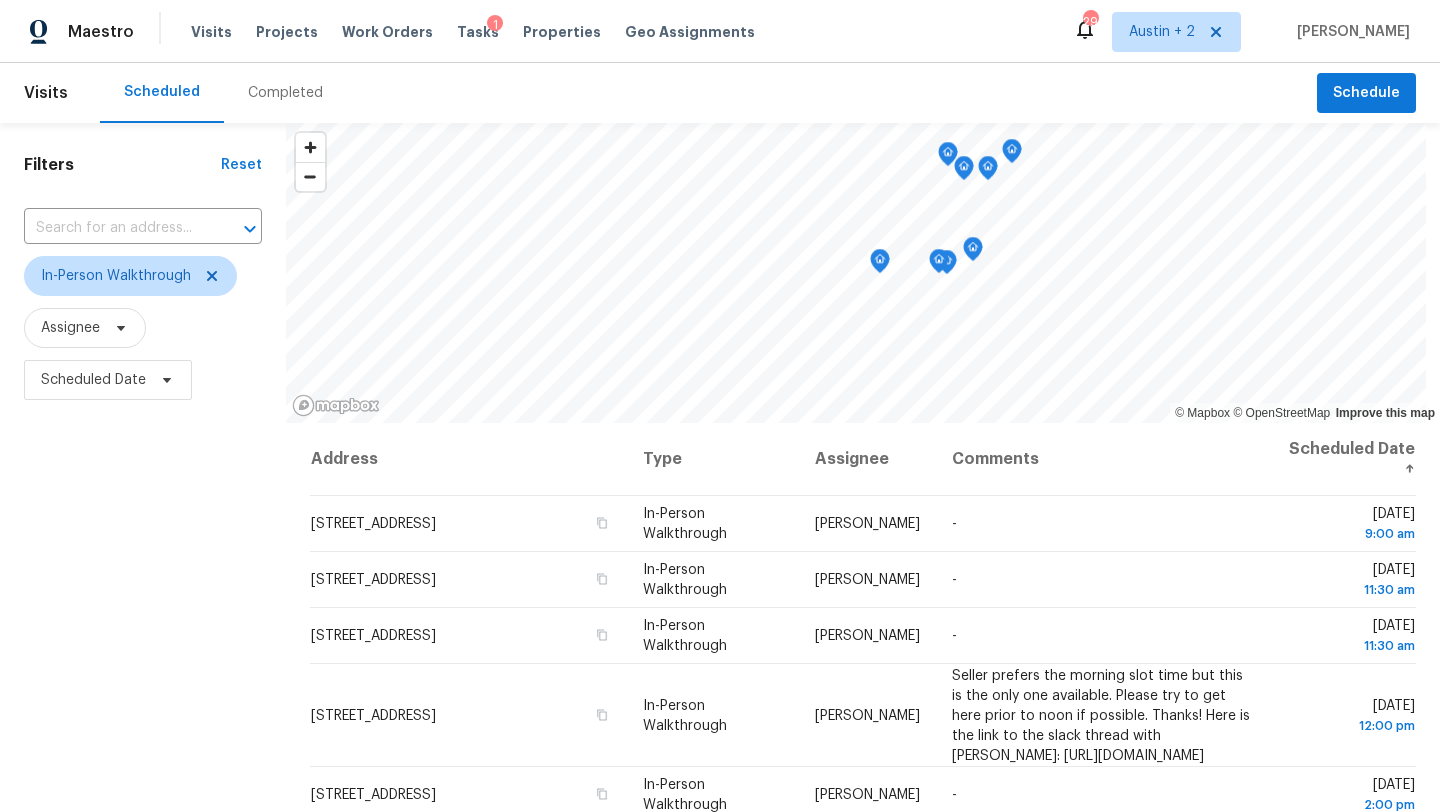 click on "Filters Reset ​ In-Person Walkthrough Assignee Scheduled Date" at bounding box center [143, 598] 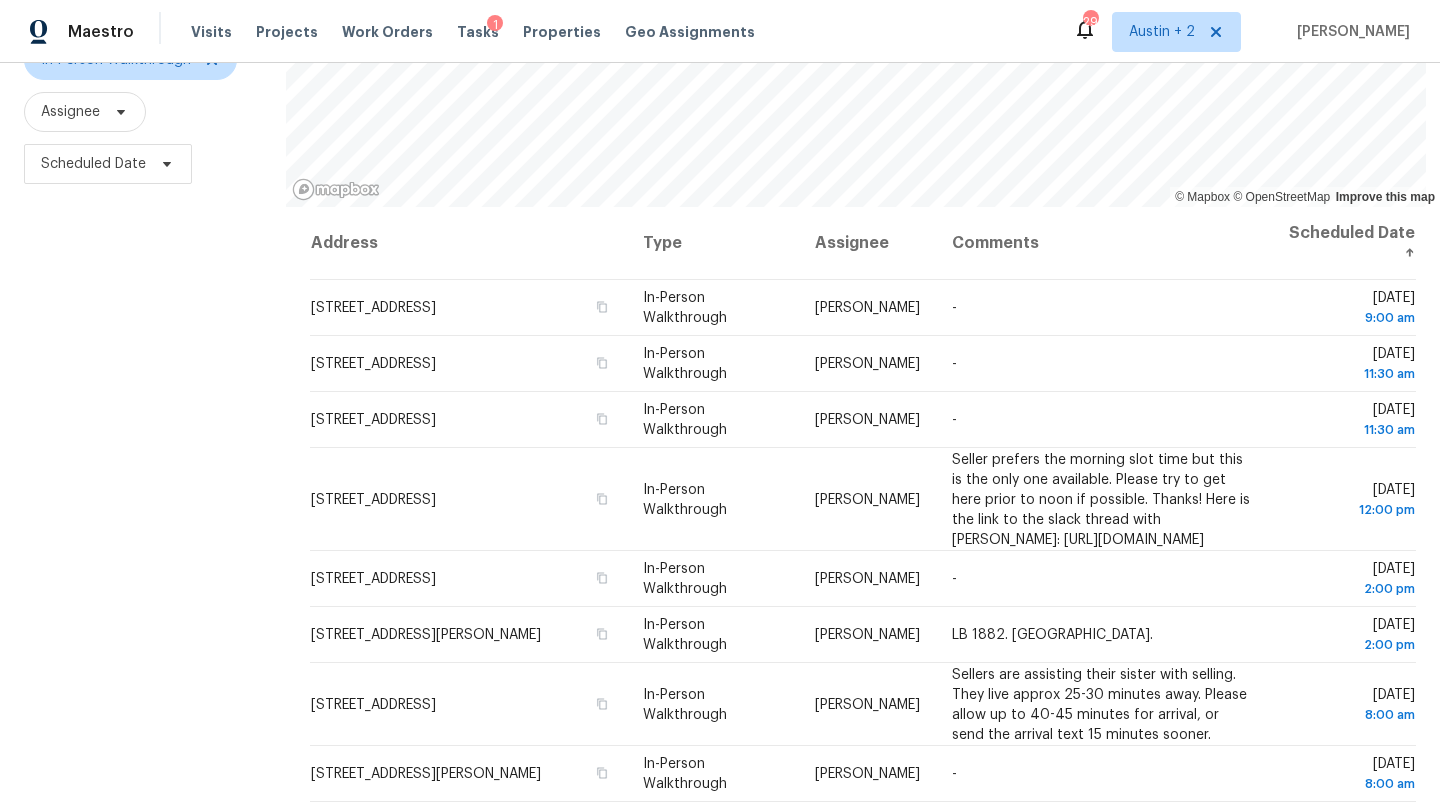 scroll, scrollTop: 219, scrollLeft: 0, axis: vertical 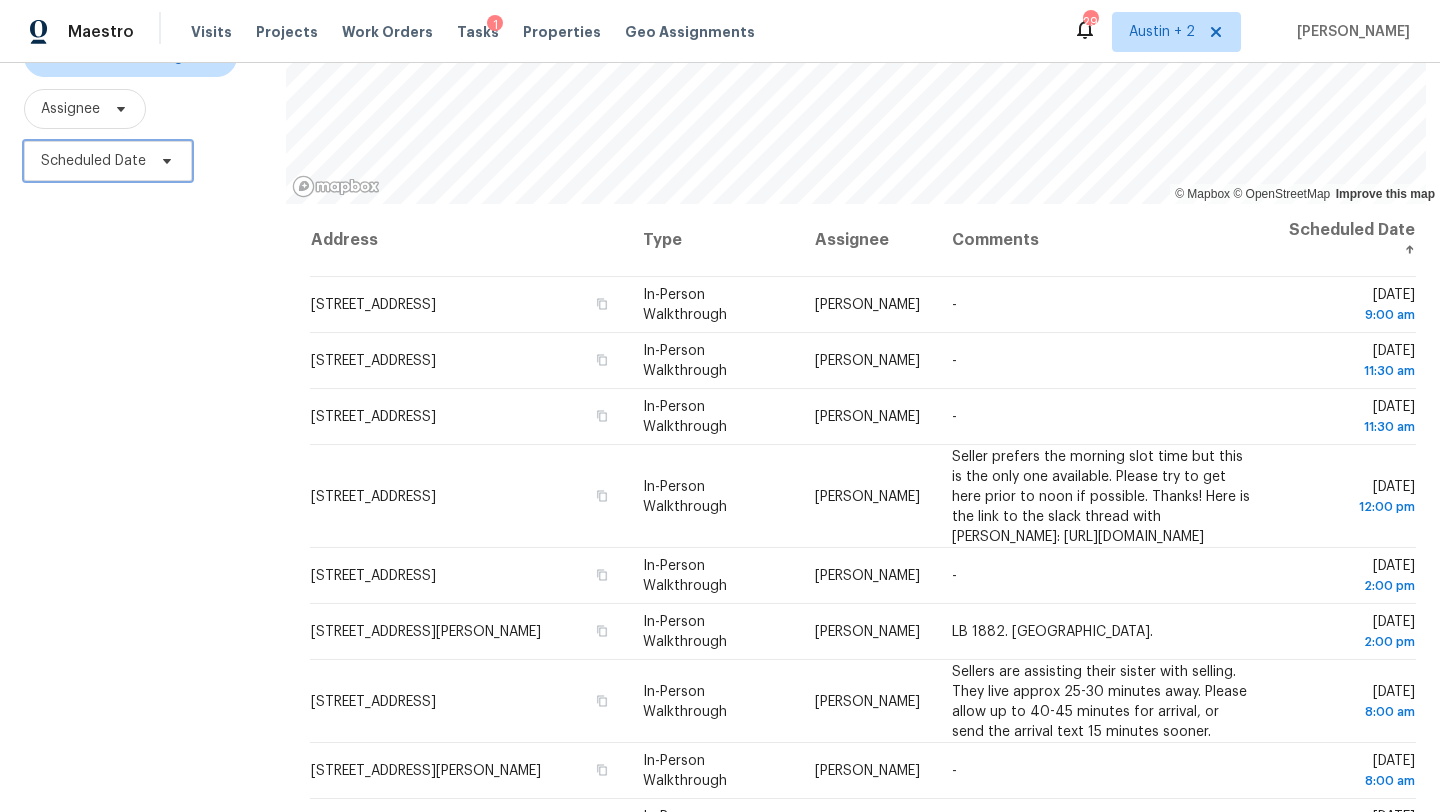click 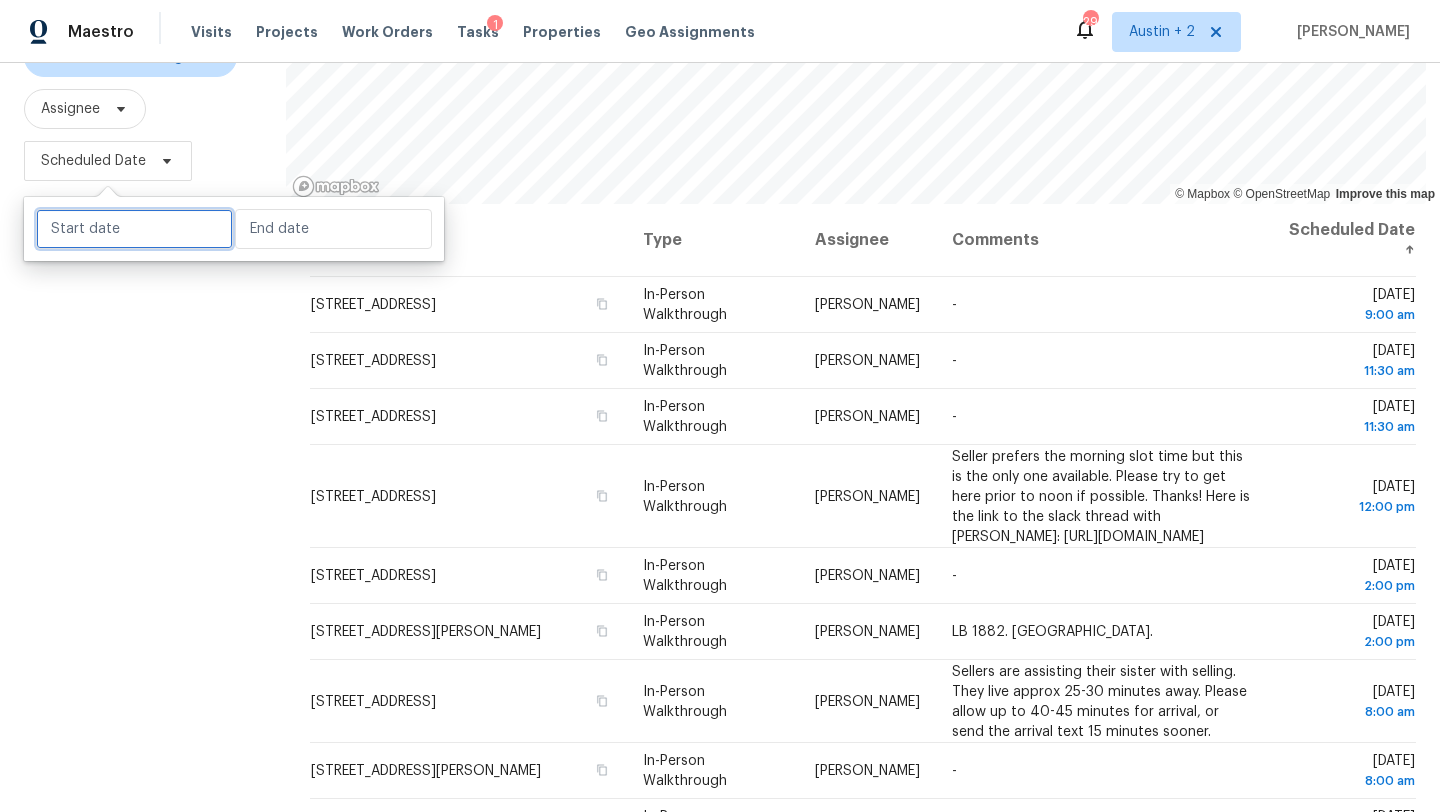 click at bounding box center (134, 229) 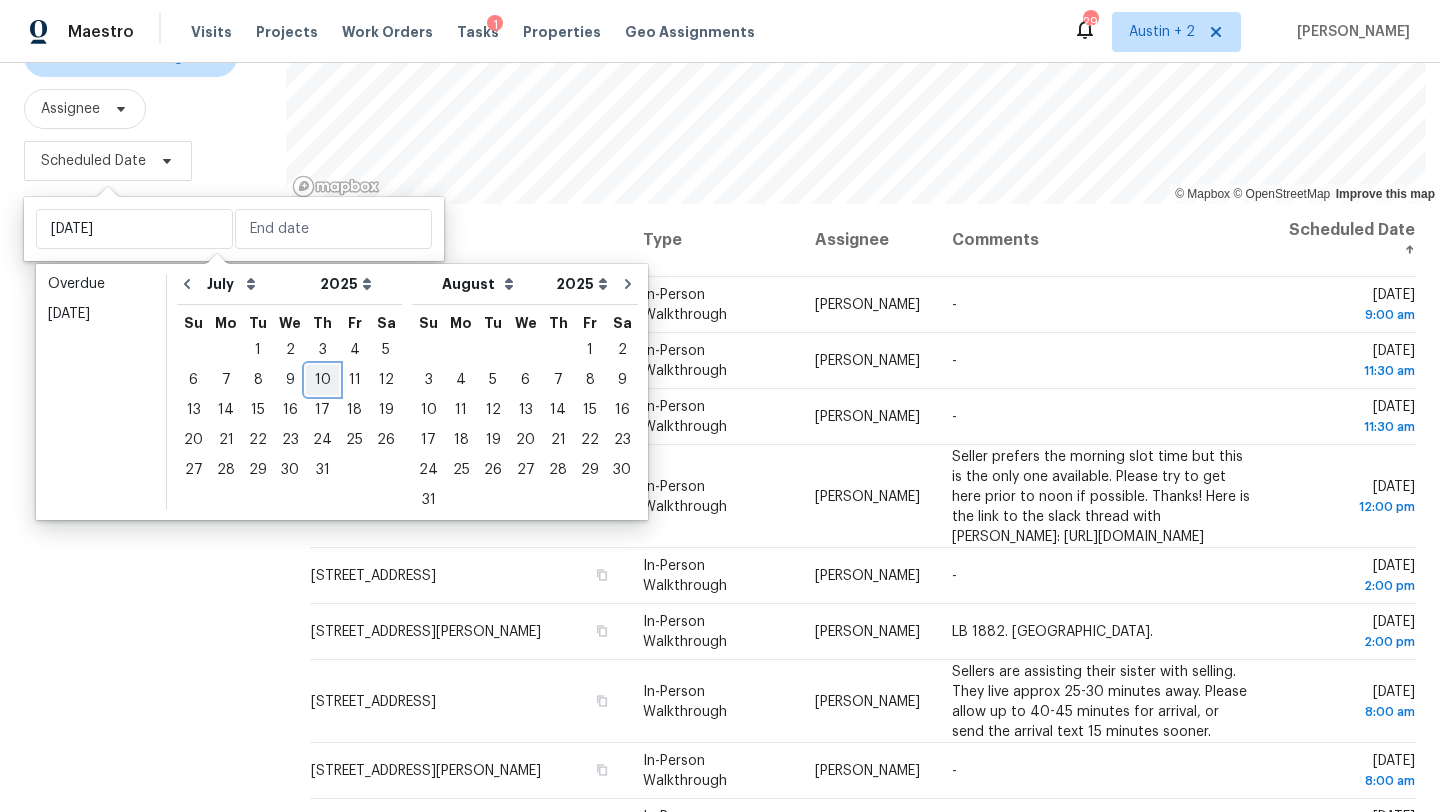 click on "10" at bounding box center (322, 380) 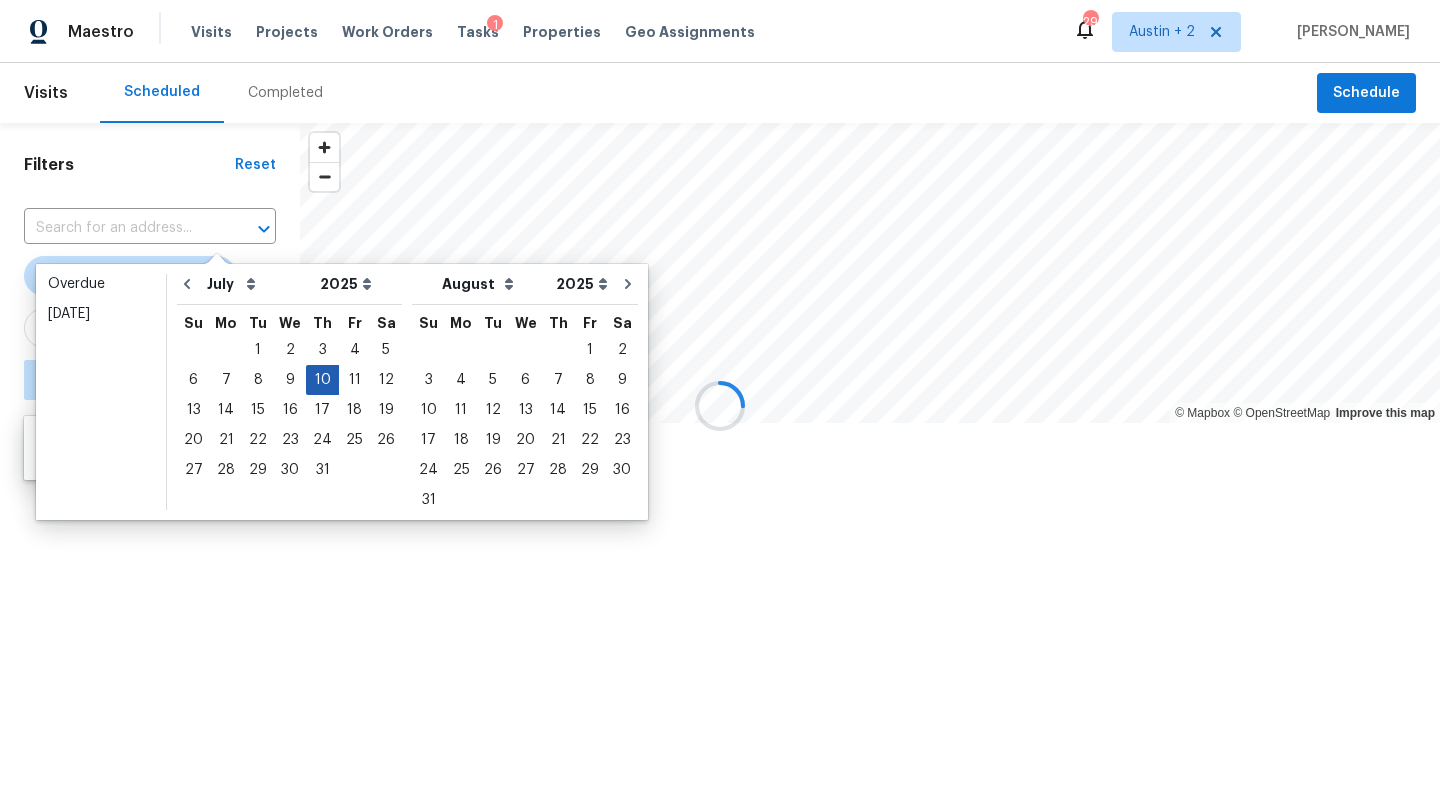 scroll, scrollTop: 0, scrollLeft: 0, axis: both 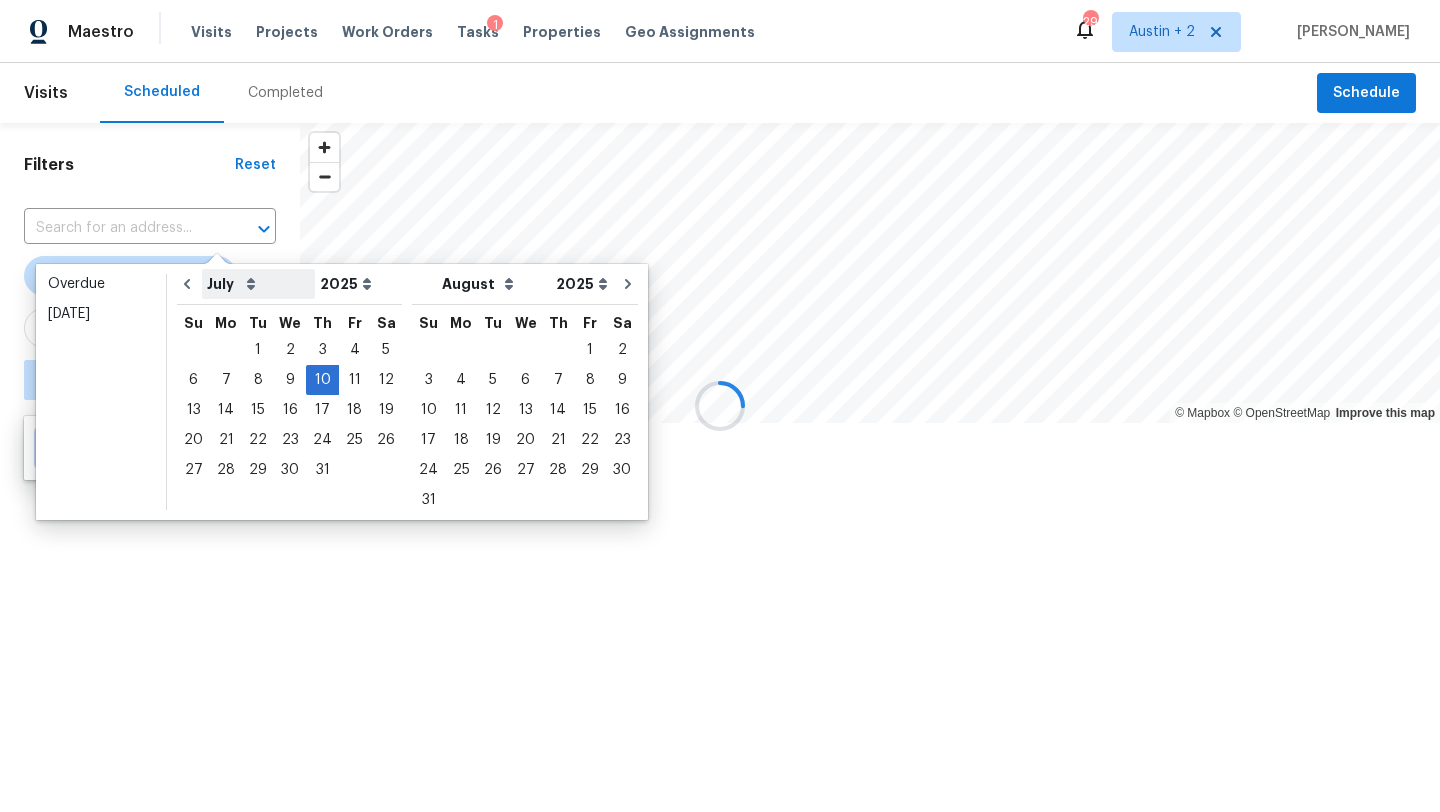 type on "Wed, Jul 09" 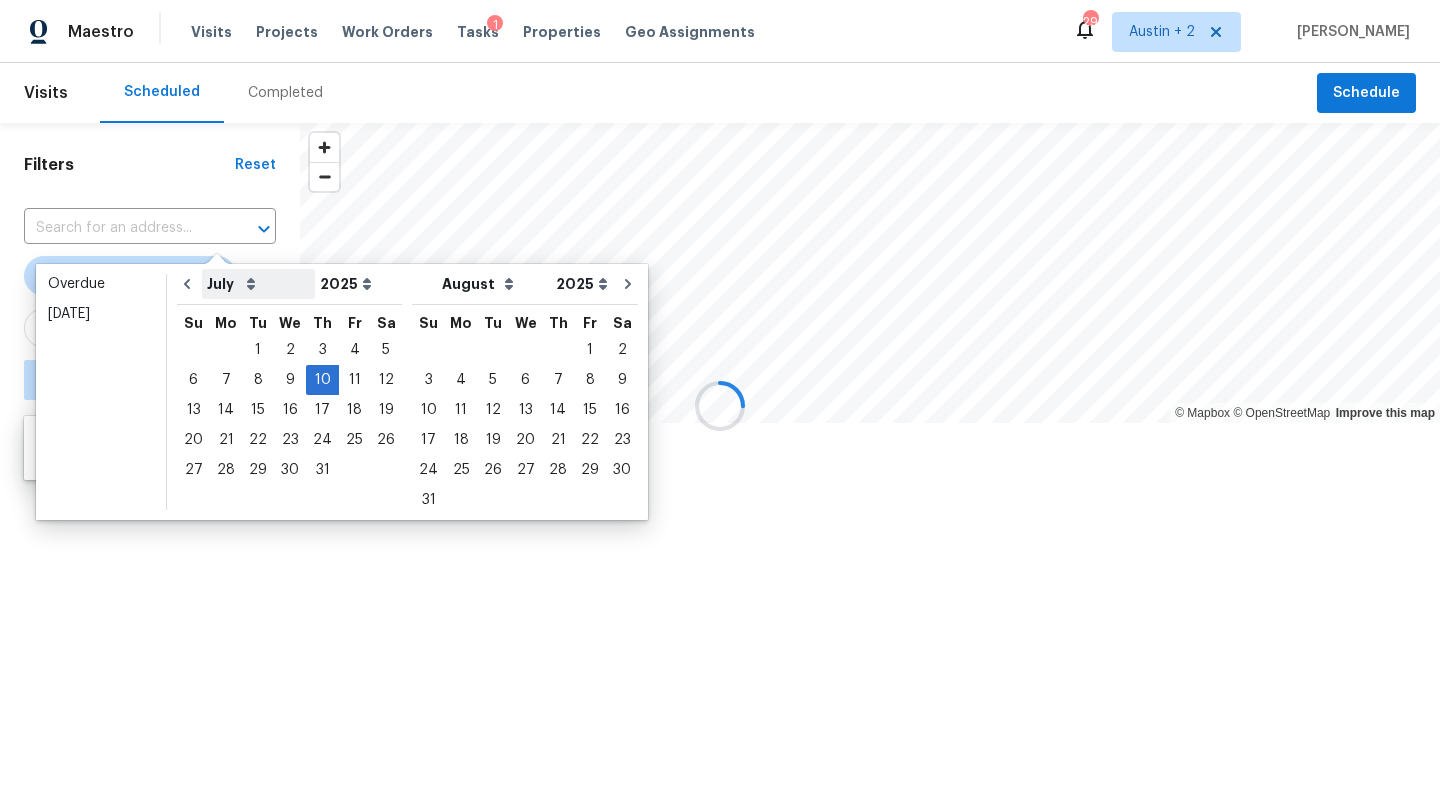 type on "Thu, Jul 10" 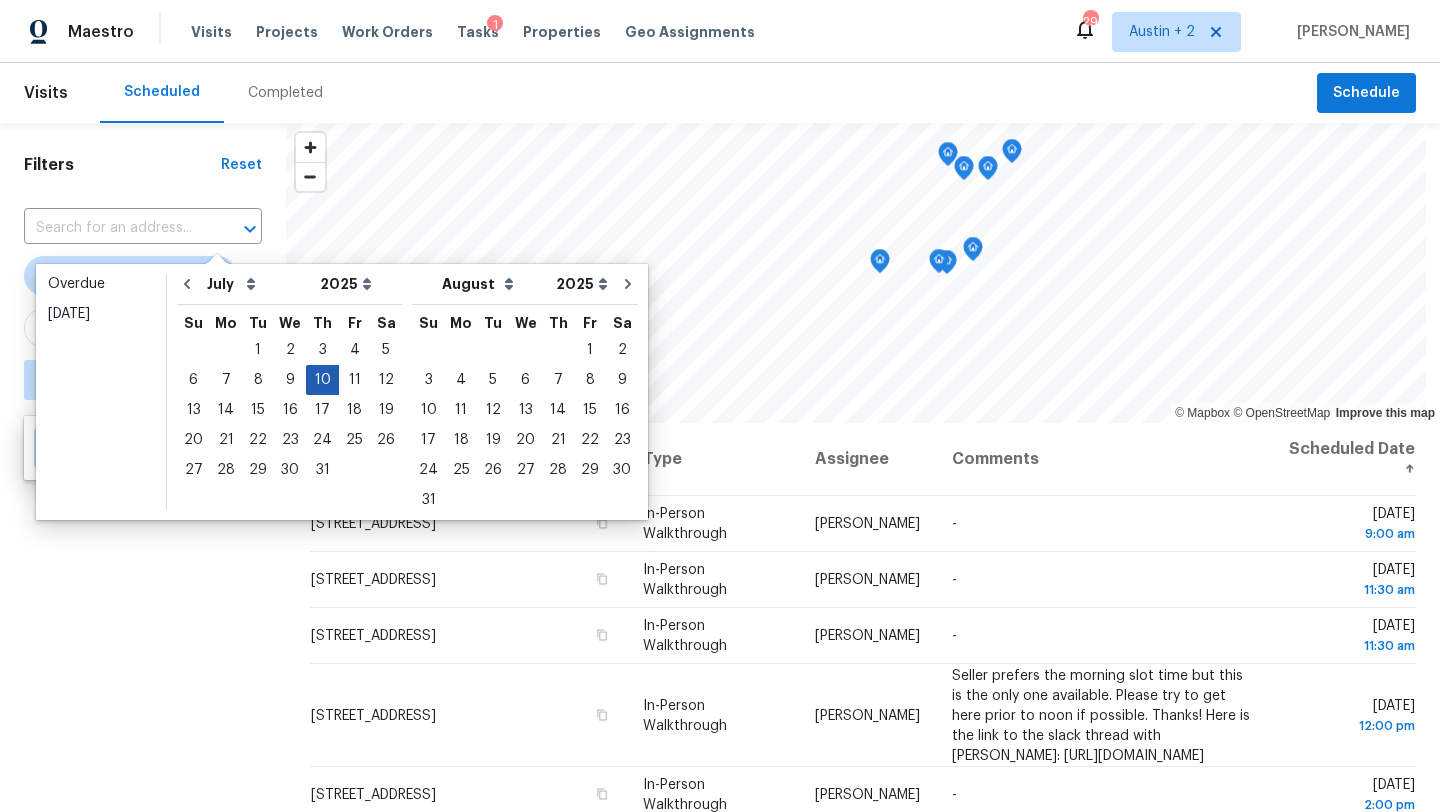 type on "Thu, Jul 03" 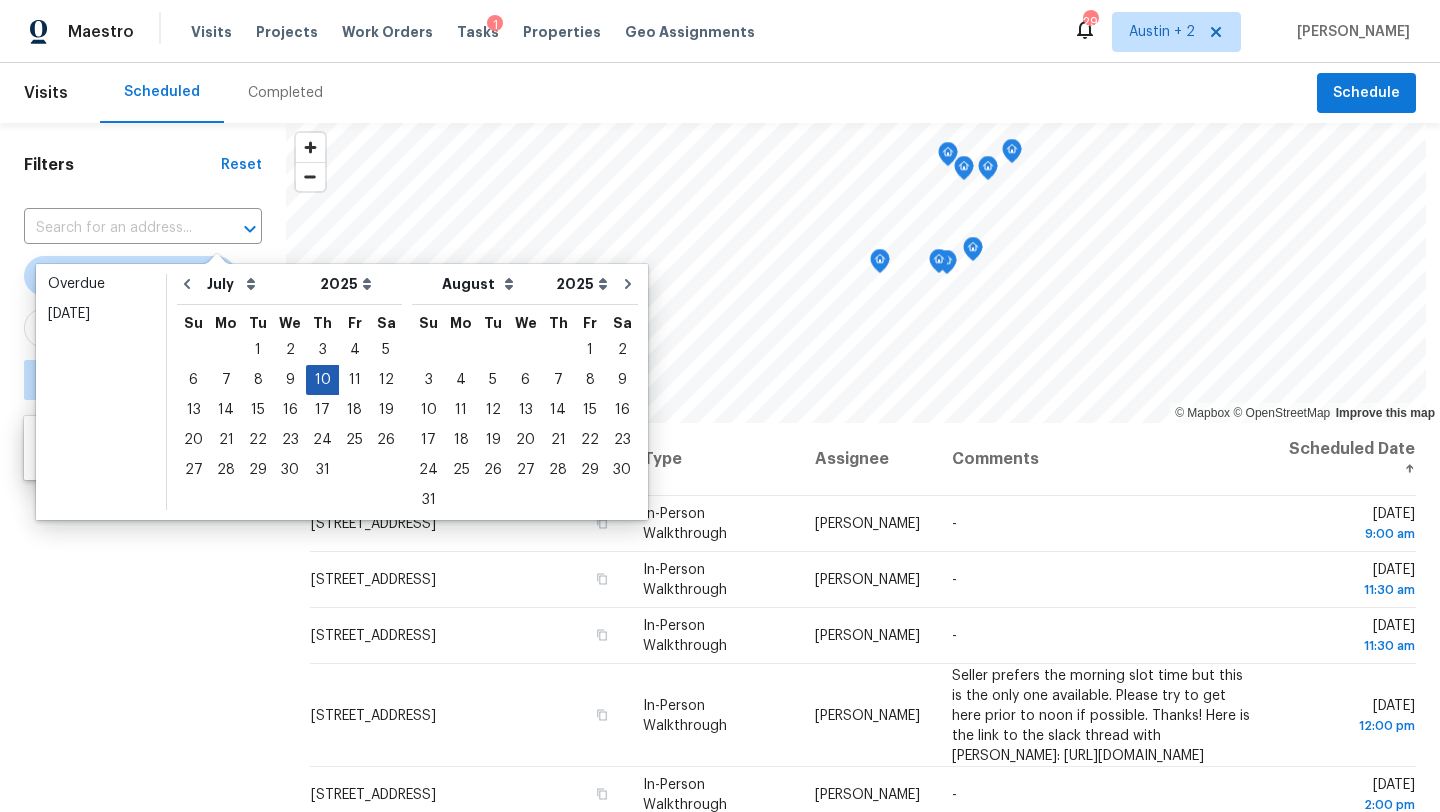 type on "Thu, Jul 10" 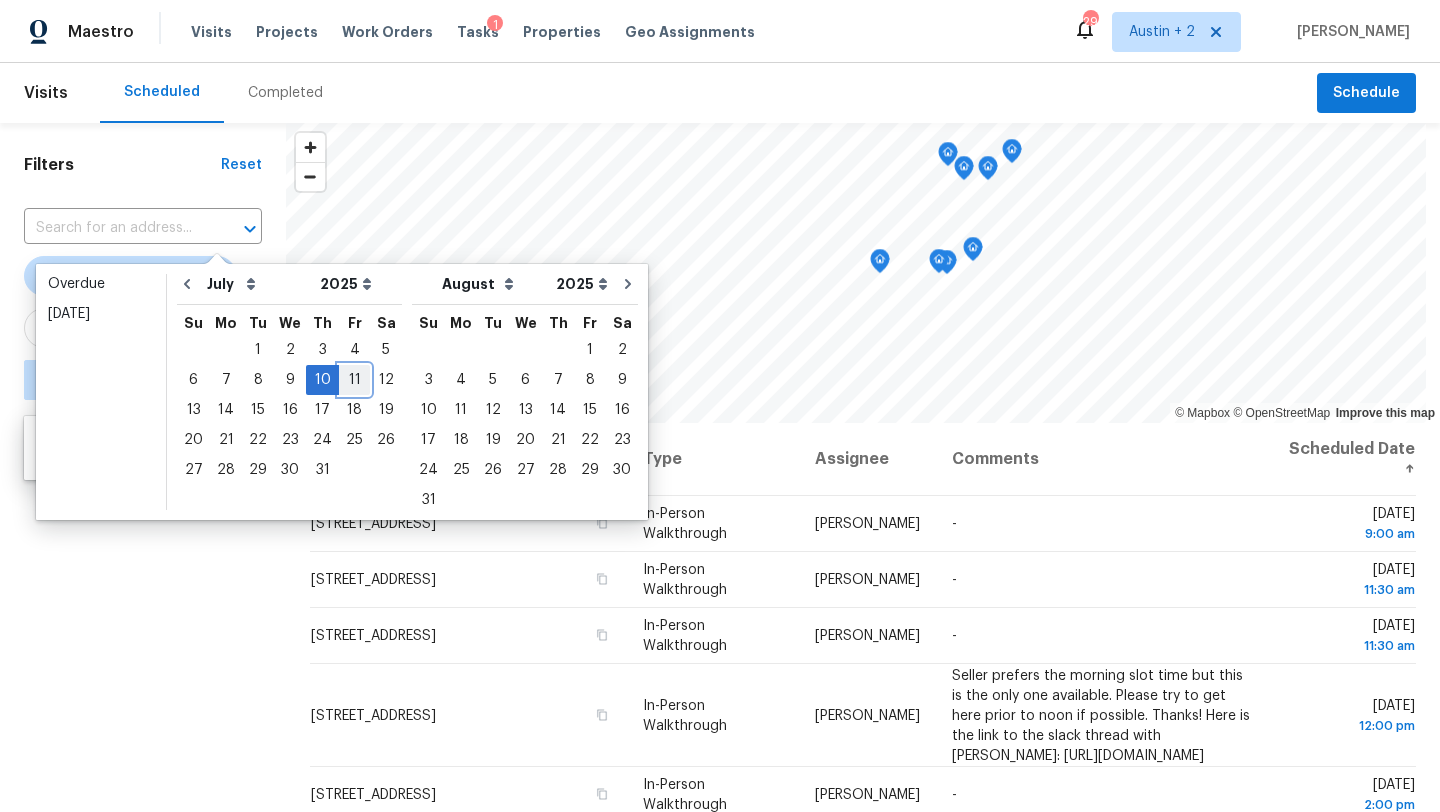 click on "11" at bounding box center (354, 380) 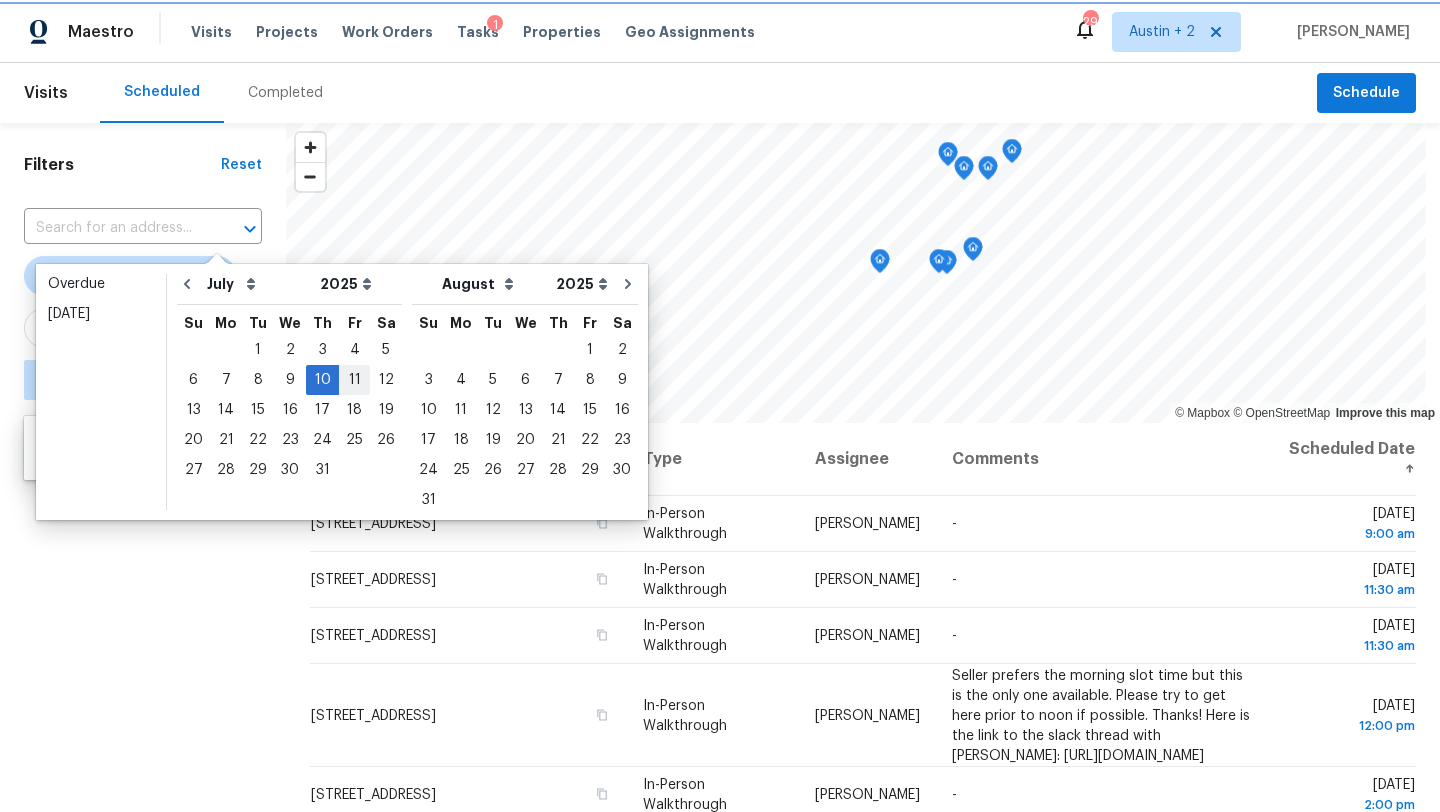 type on "Fri, Jul 11" 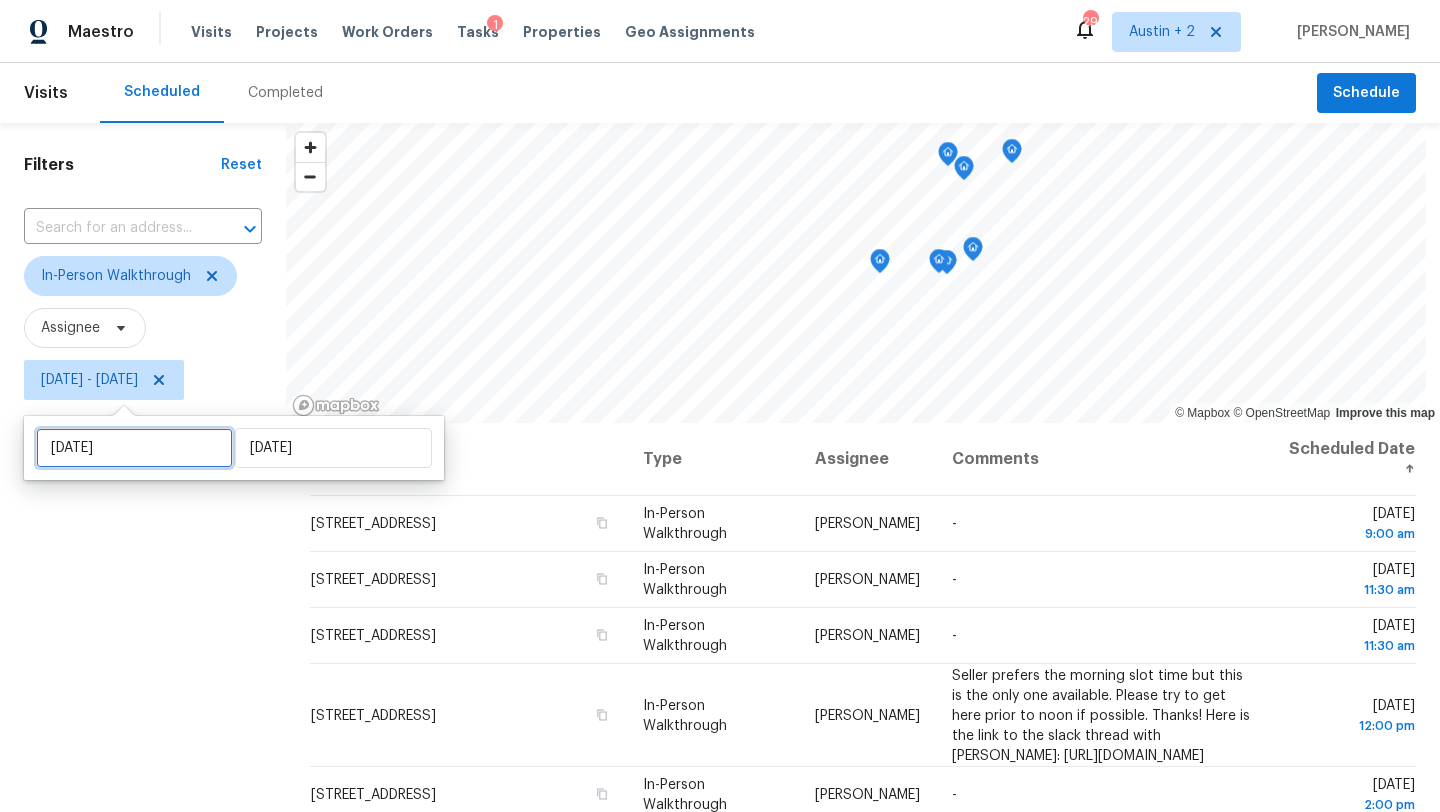 select on "6" 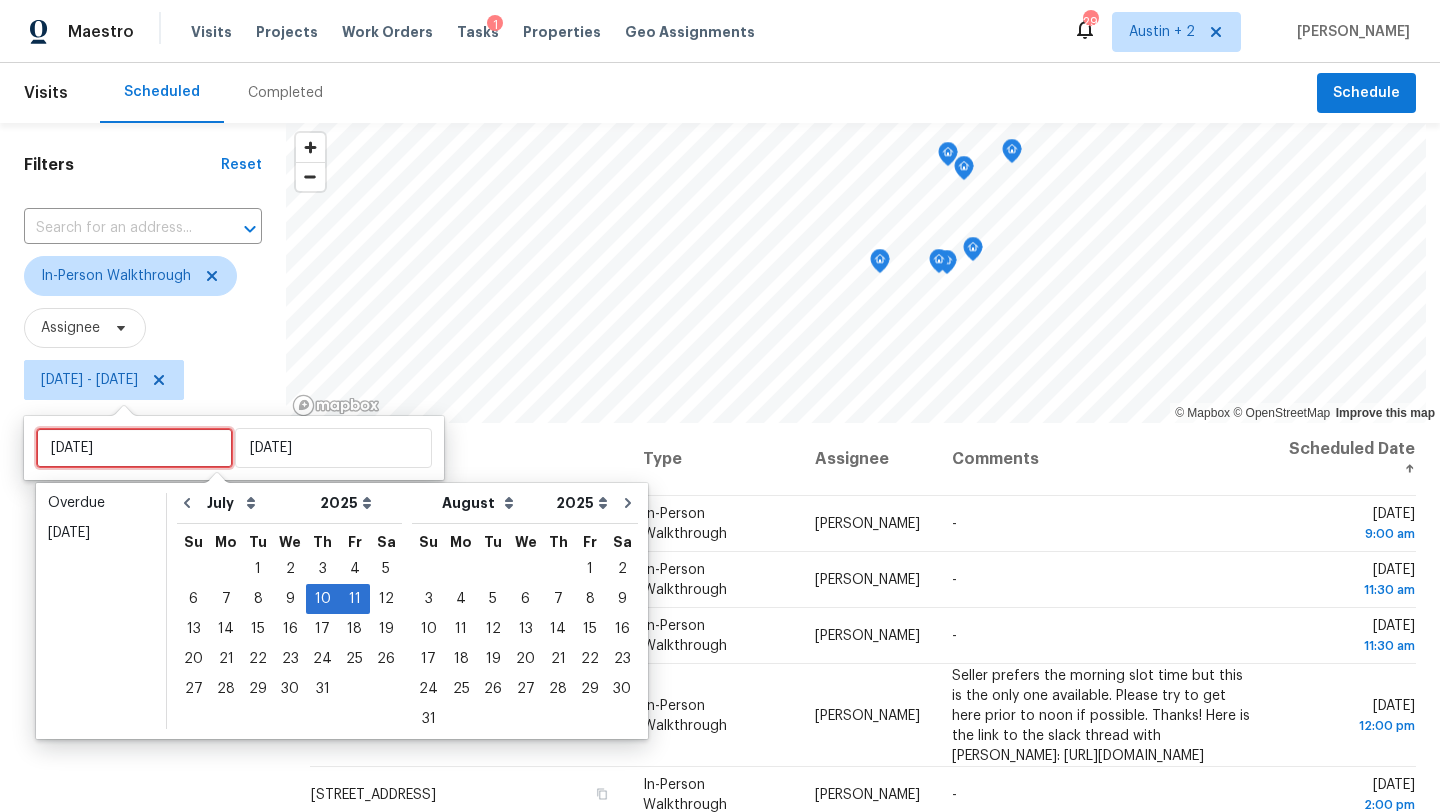 click on "Thu, Jul 10" at bounding box center [134, 448] 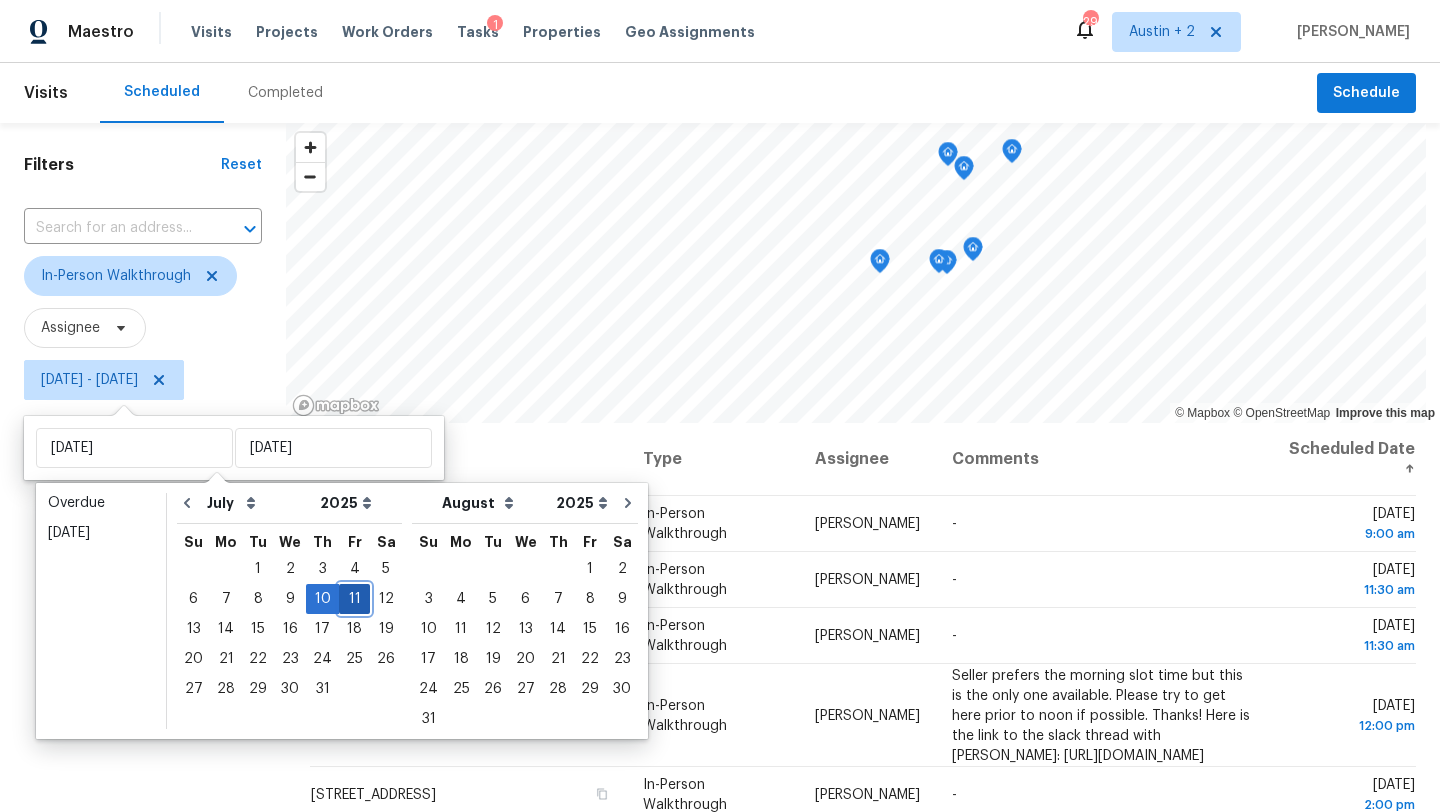 click on "11" at bounding box center (354, 599) 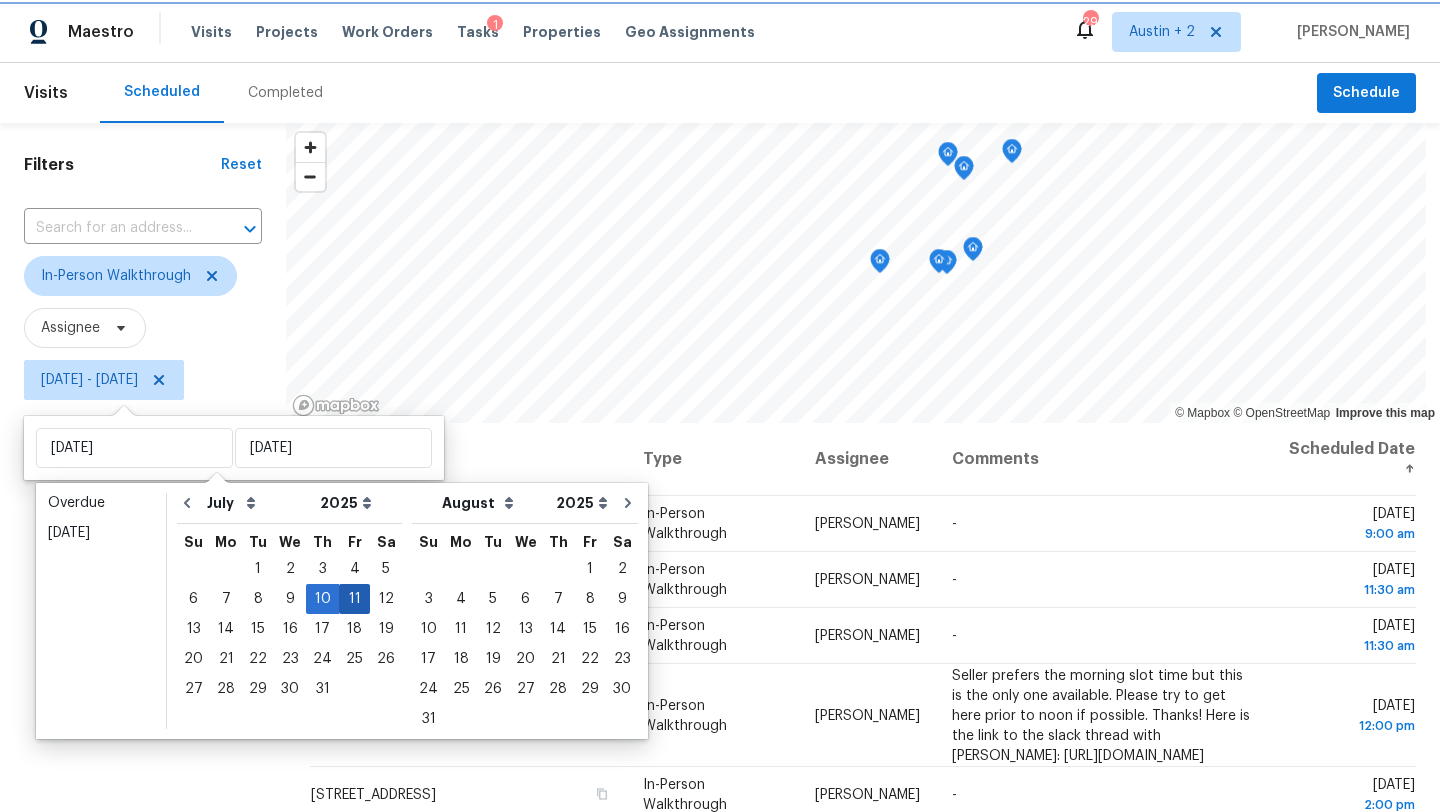 type on "Fri, Jul 11" 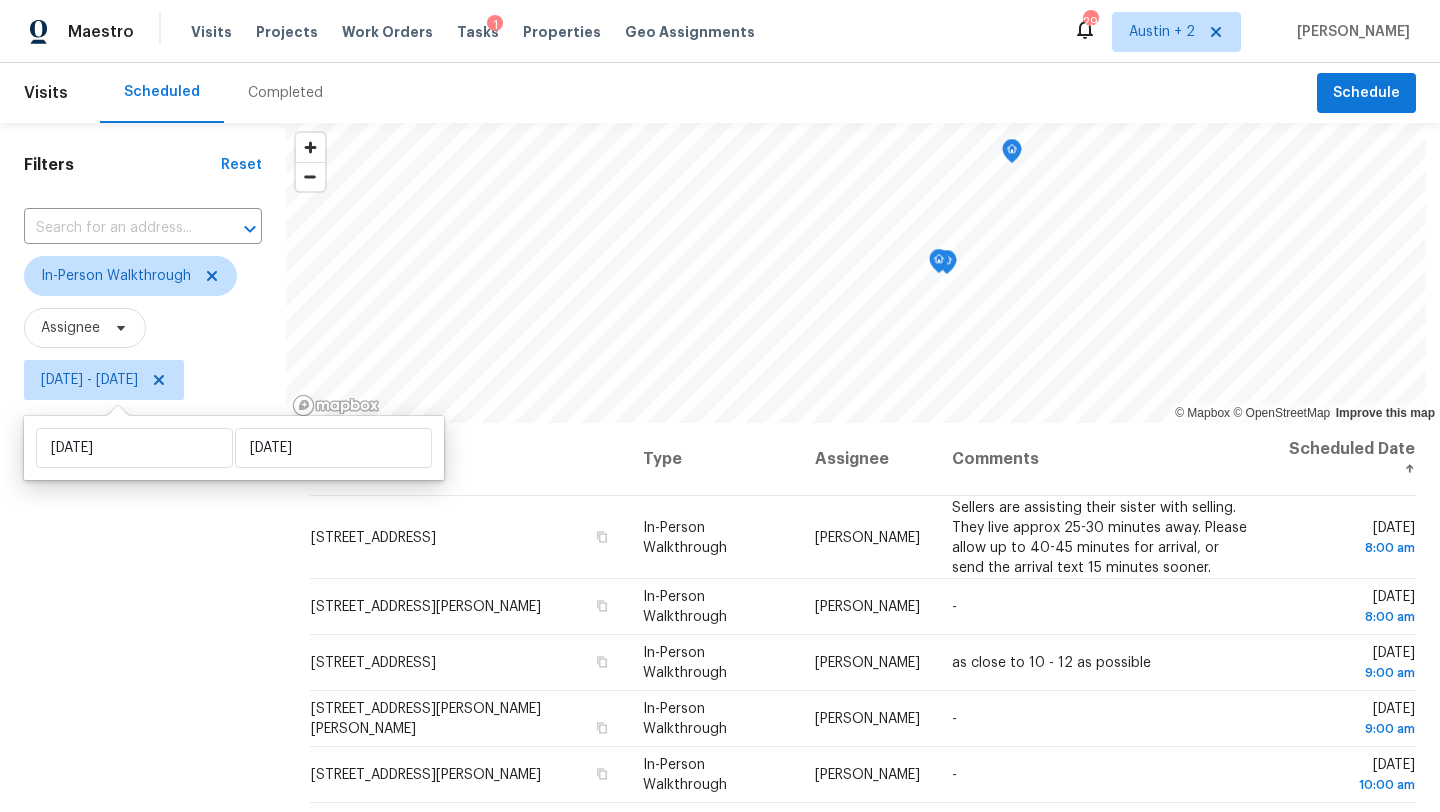 click on "Filters Reset ​ In-Person Walkthrough Assignee Fri, Jul 11 - Fri, Jul 11" at bounding box center [143, 598] 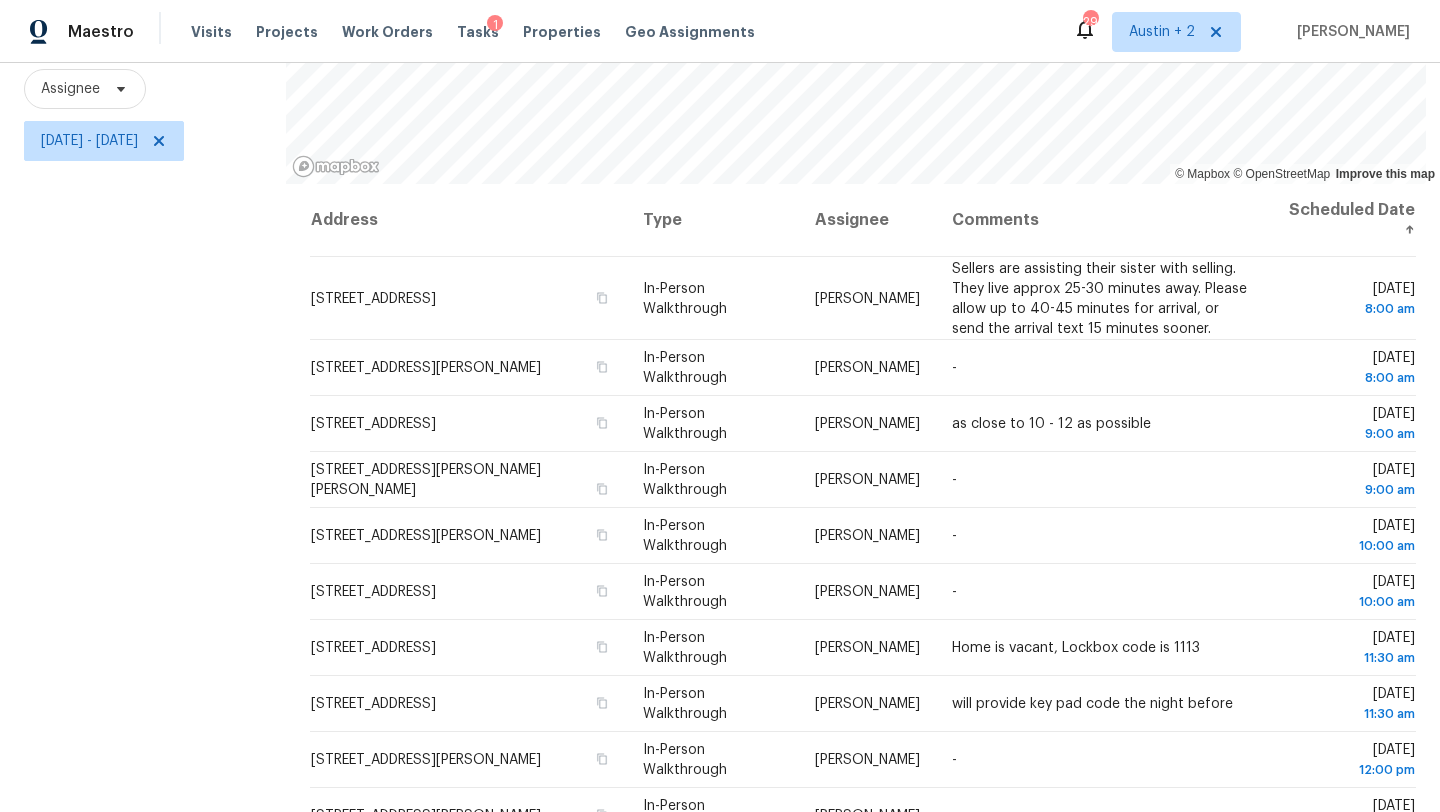 scroll, scrollTop: 260, scrollLeft: 0, axis: vertical 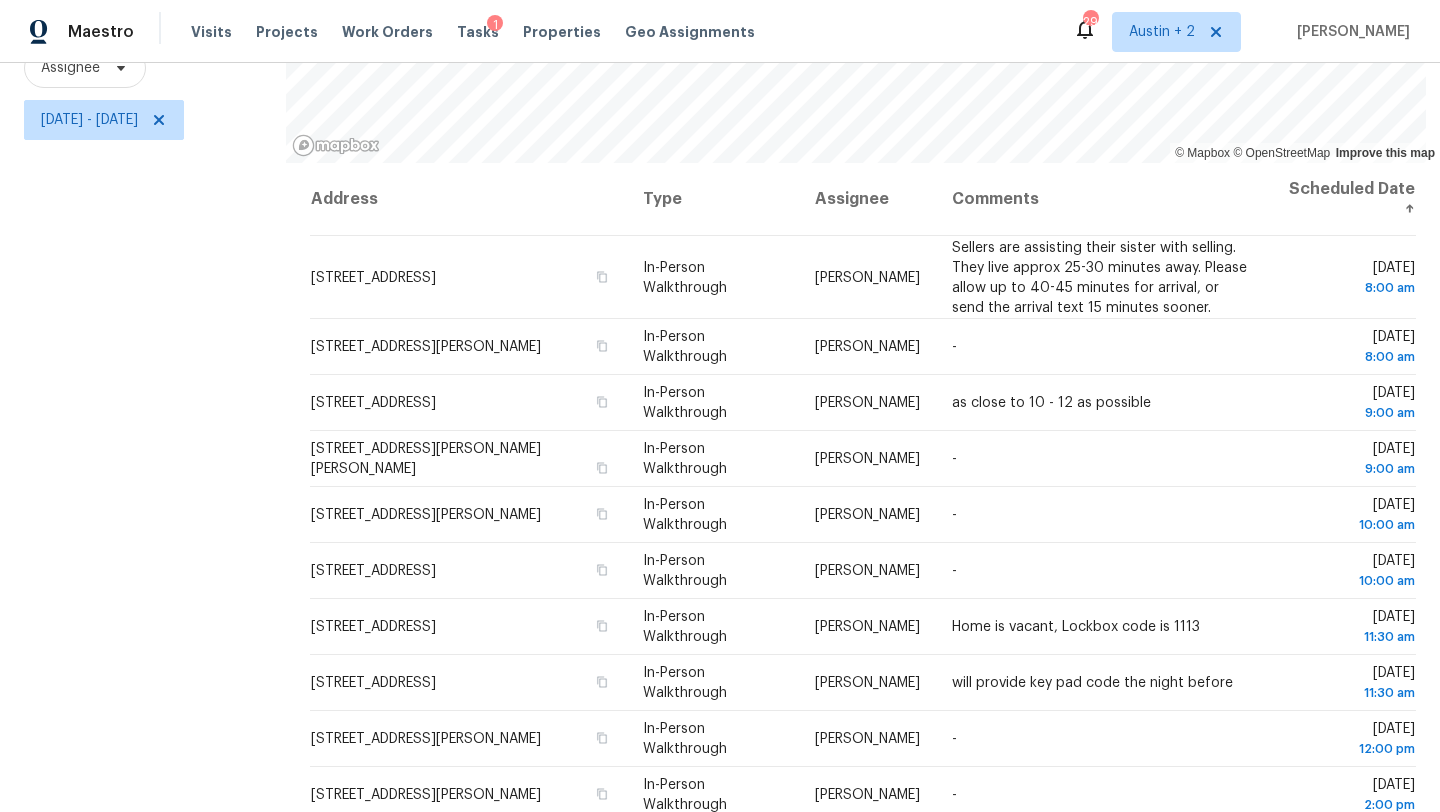 click on "Maestro Visits Projects Work Orders Tasks 1 Properties Geo Assignments 29 Austin + 2 Sheila Cooksey" at bounding box center [720, 31] 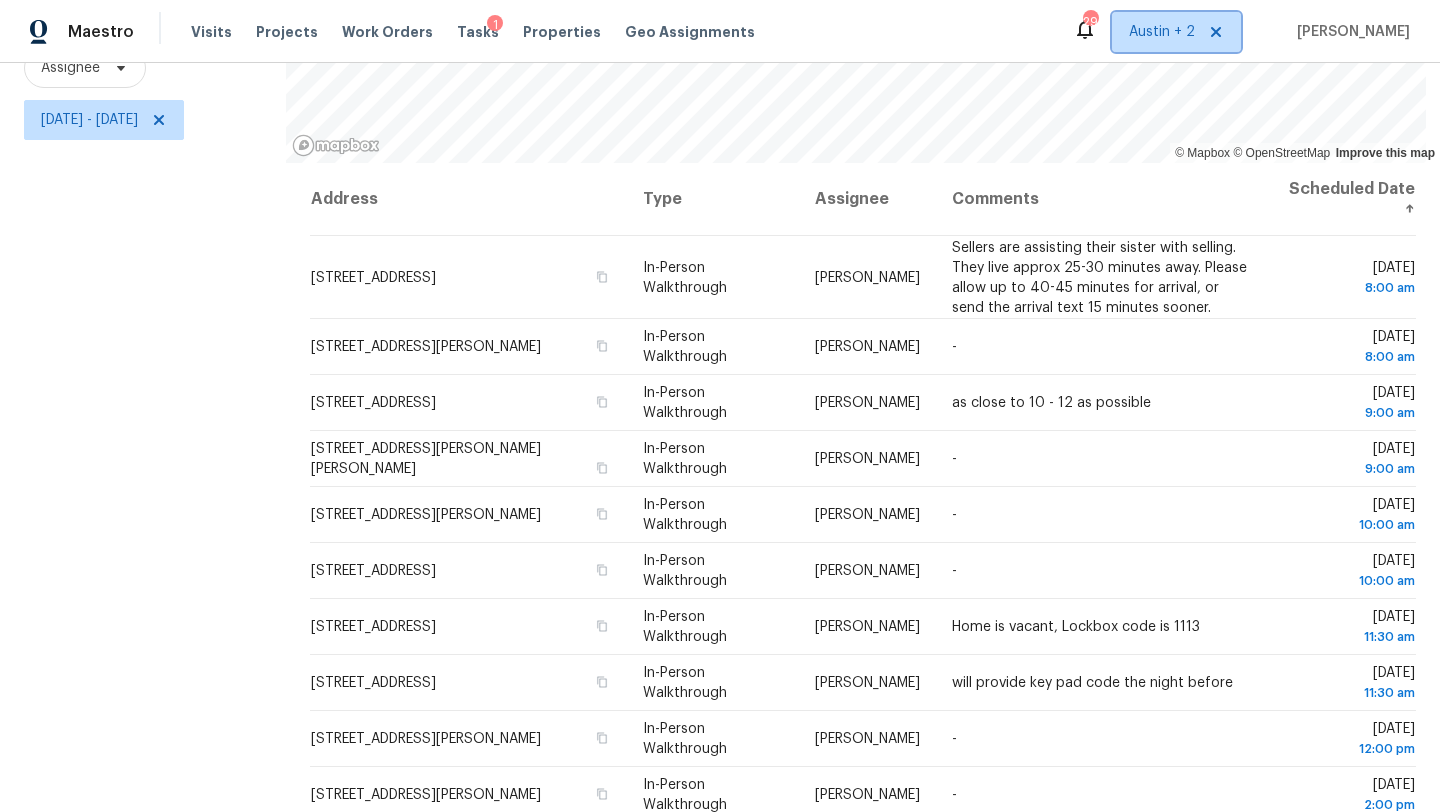 click on "Austin + 2" at bounding box center [1162, 32] 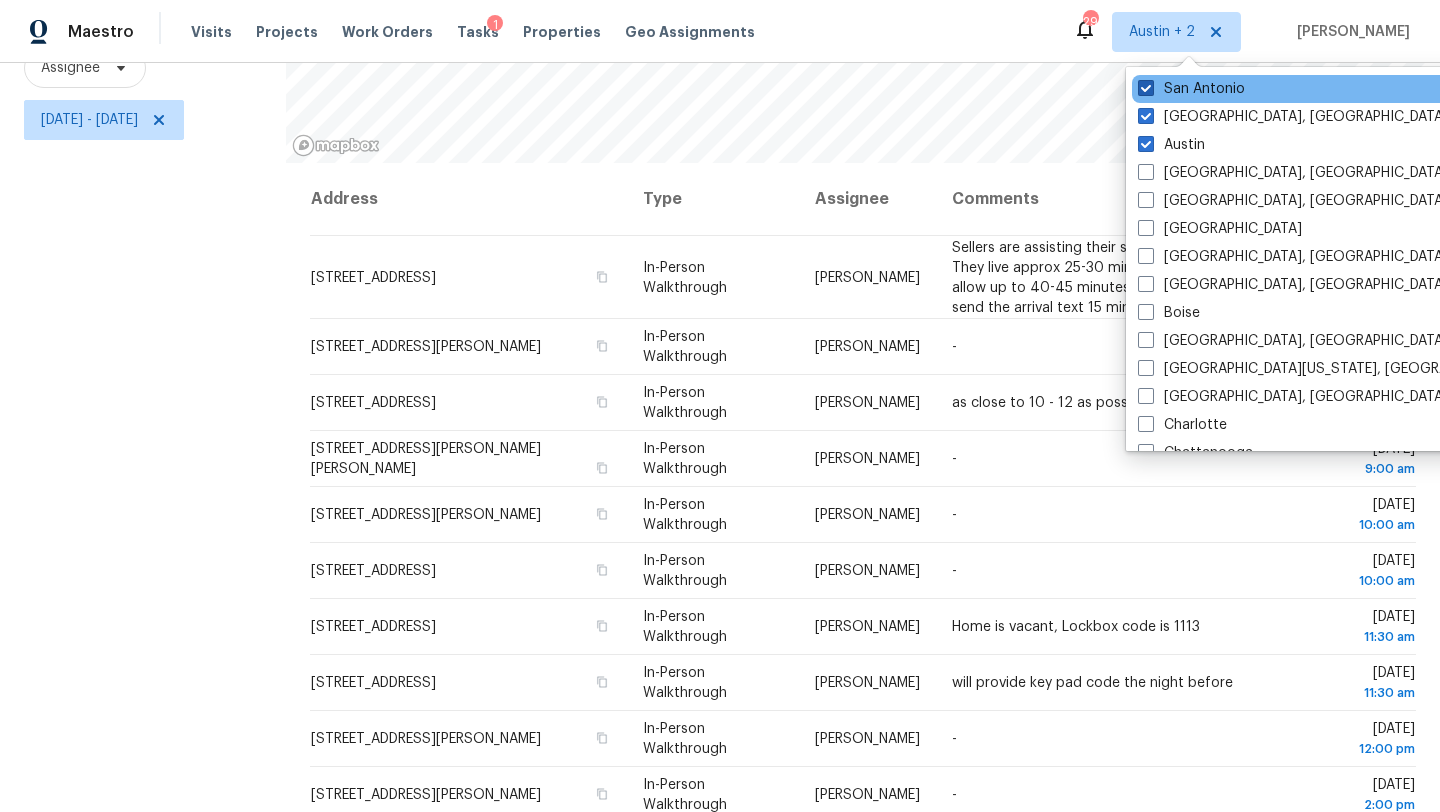 click on "San Antonio" at bounding box center (1191, 89) 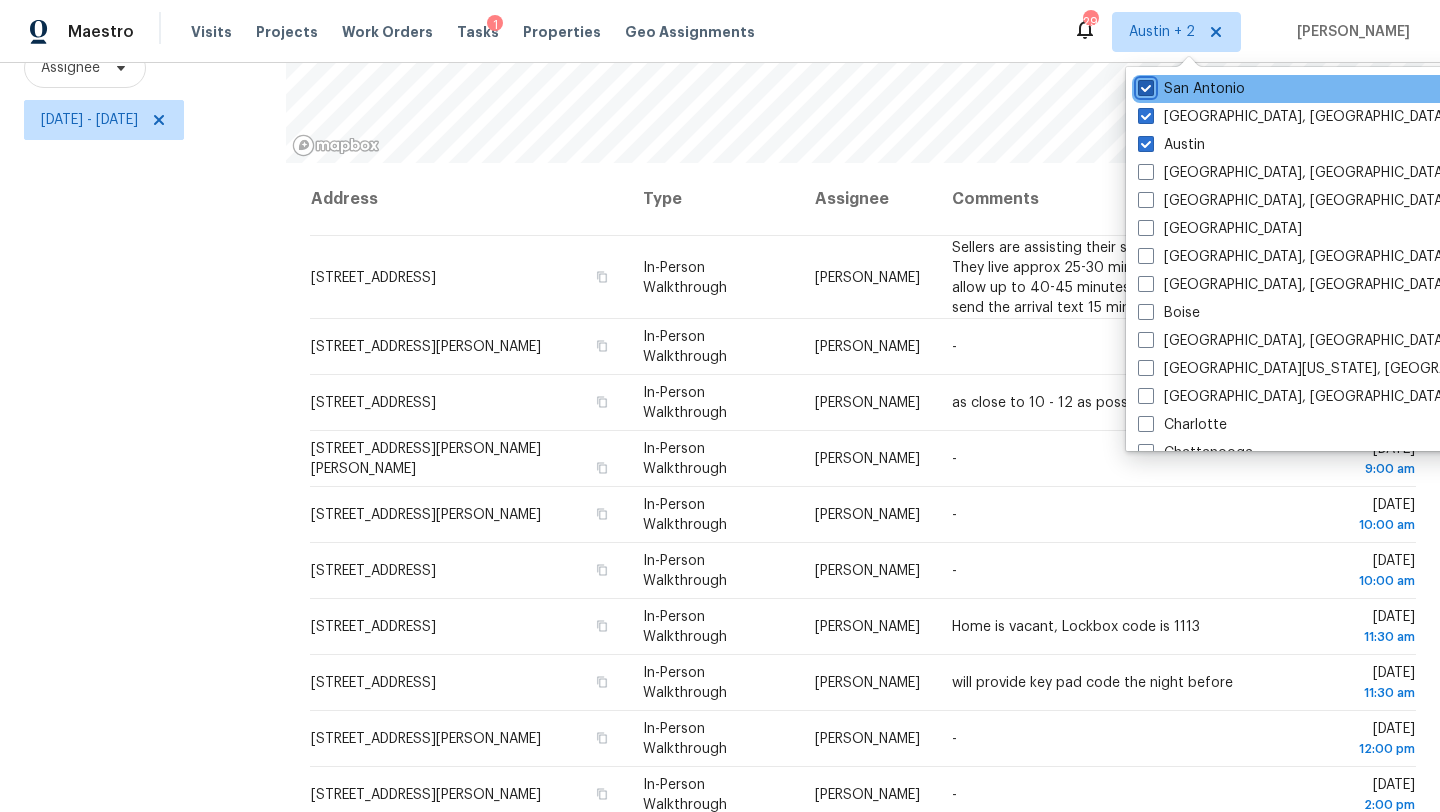 click on "San Antonio" at bounding box center (1144, 85) 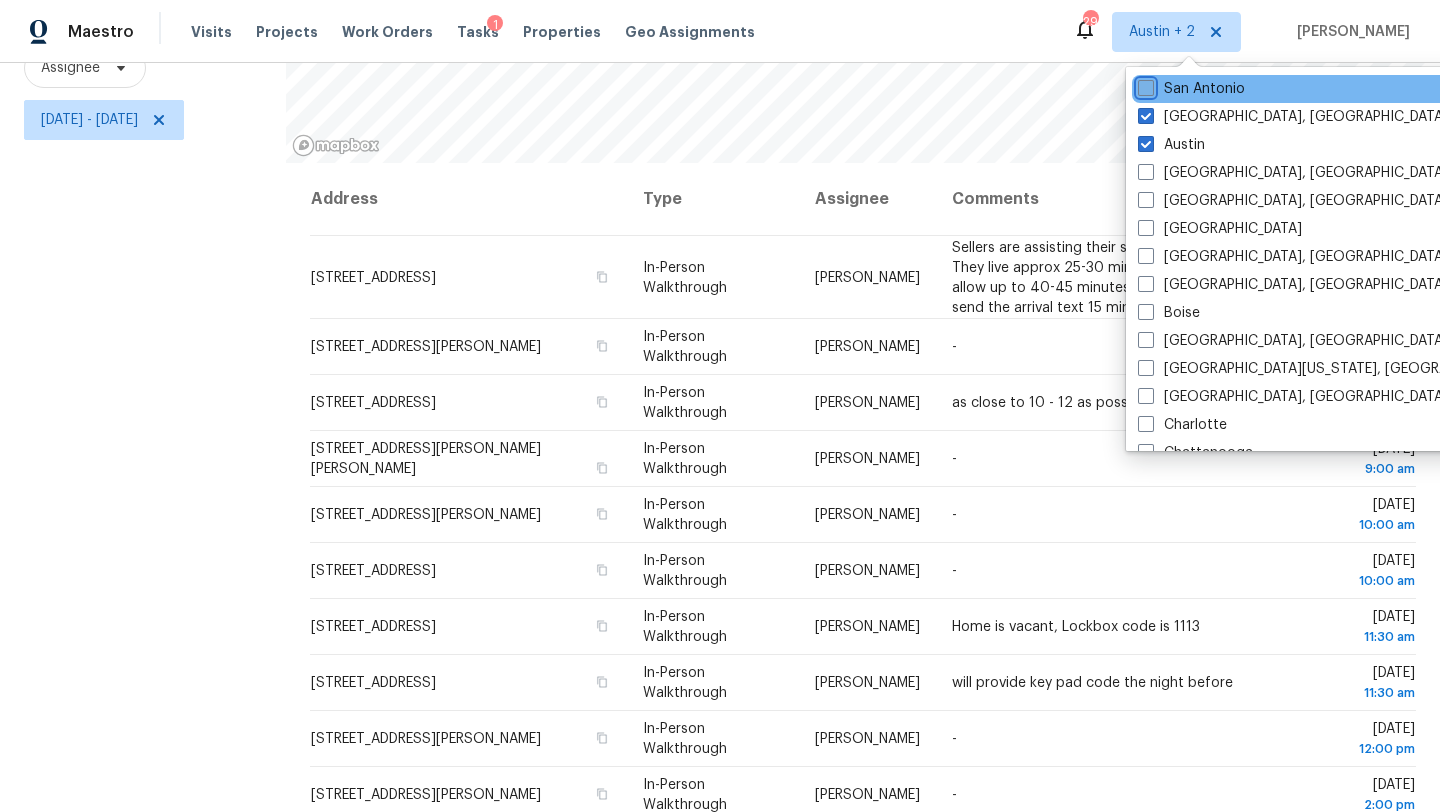 checkbox on "false" 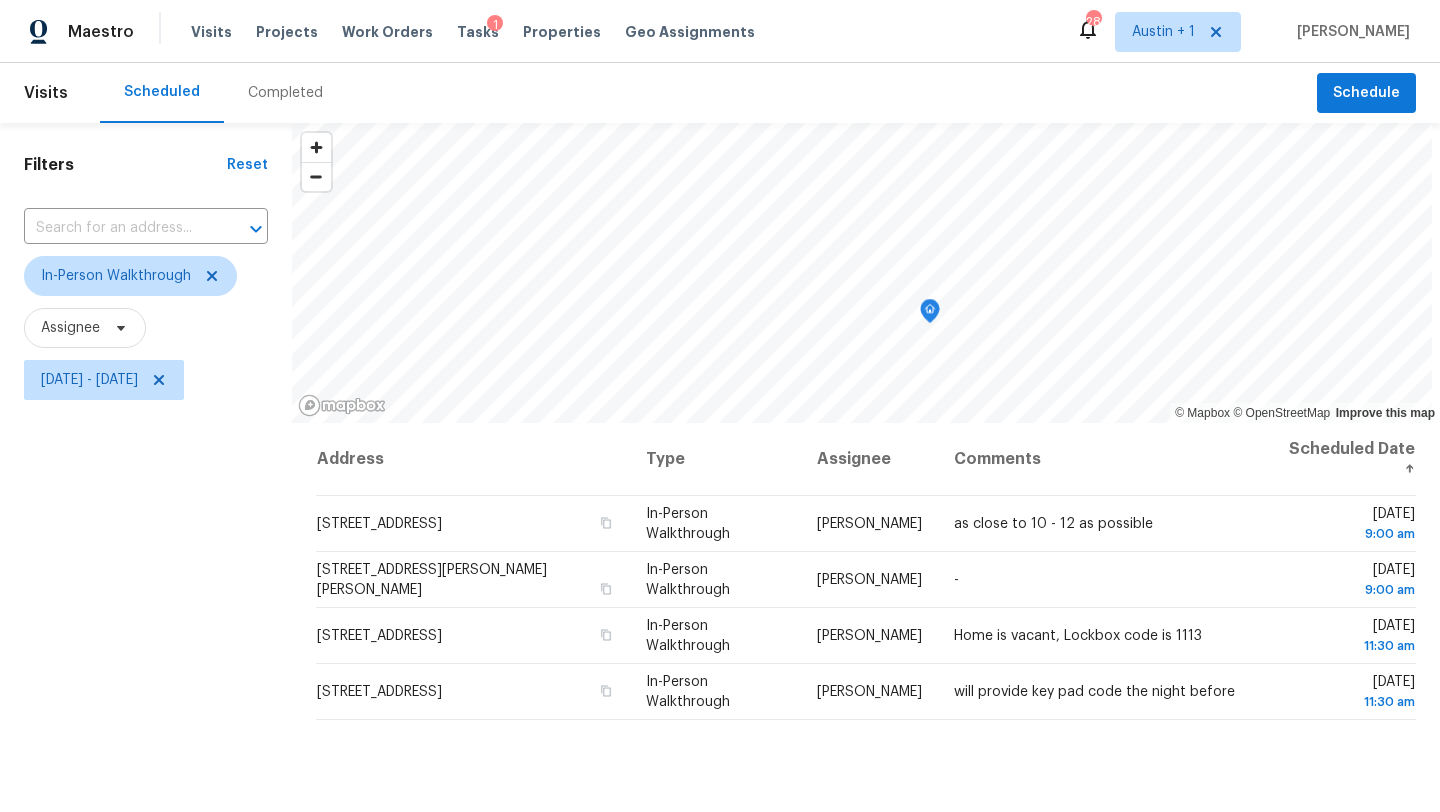 click on "Filters Reset ​ In-Person Walkthrough Assignee Fri, Jul 11 - Fri, Jul 11" at bounding box center [146, 598] 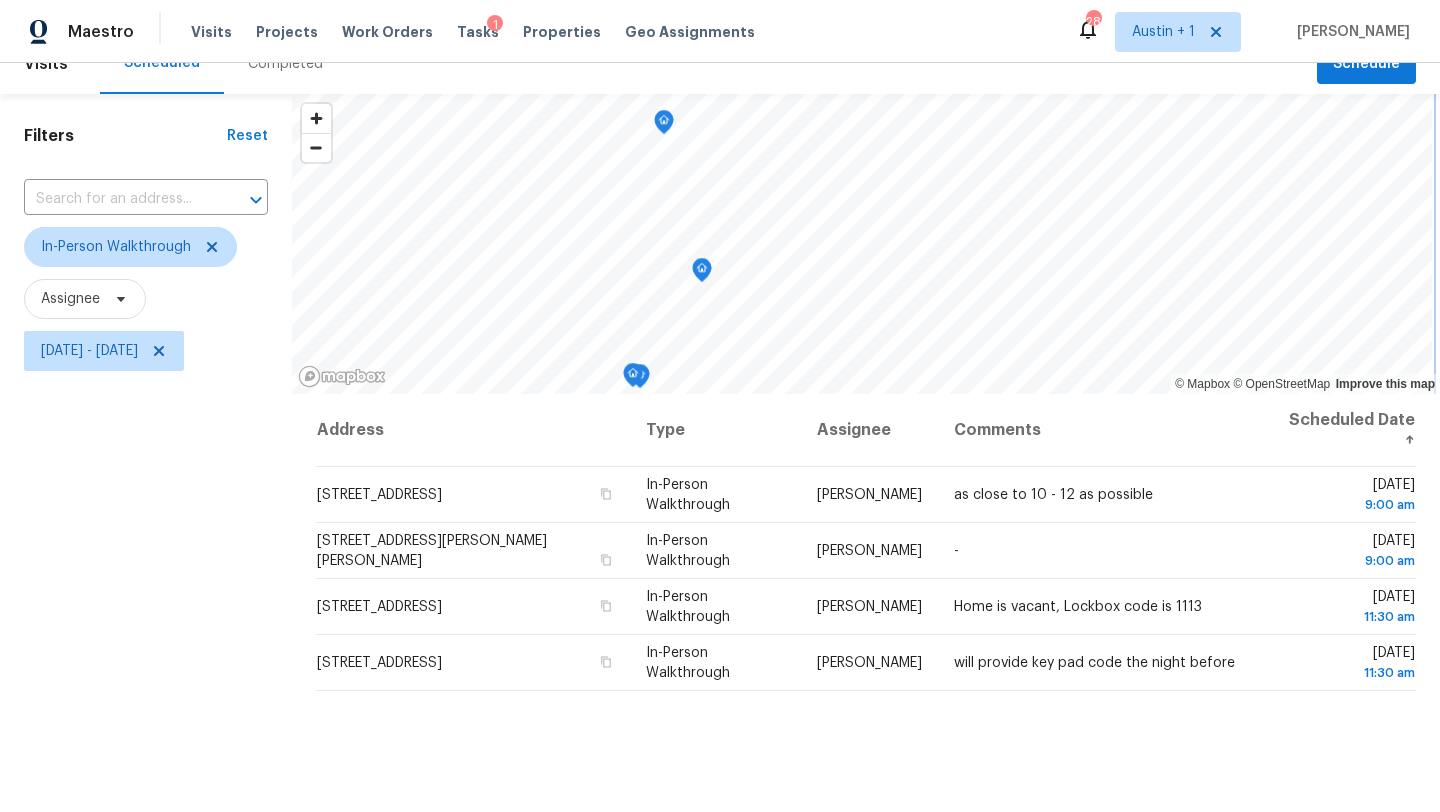 scroll, scrollTop: 28, scrollLeft: 0, axis: vertical 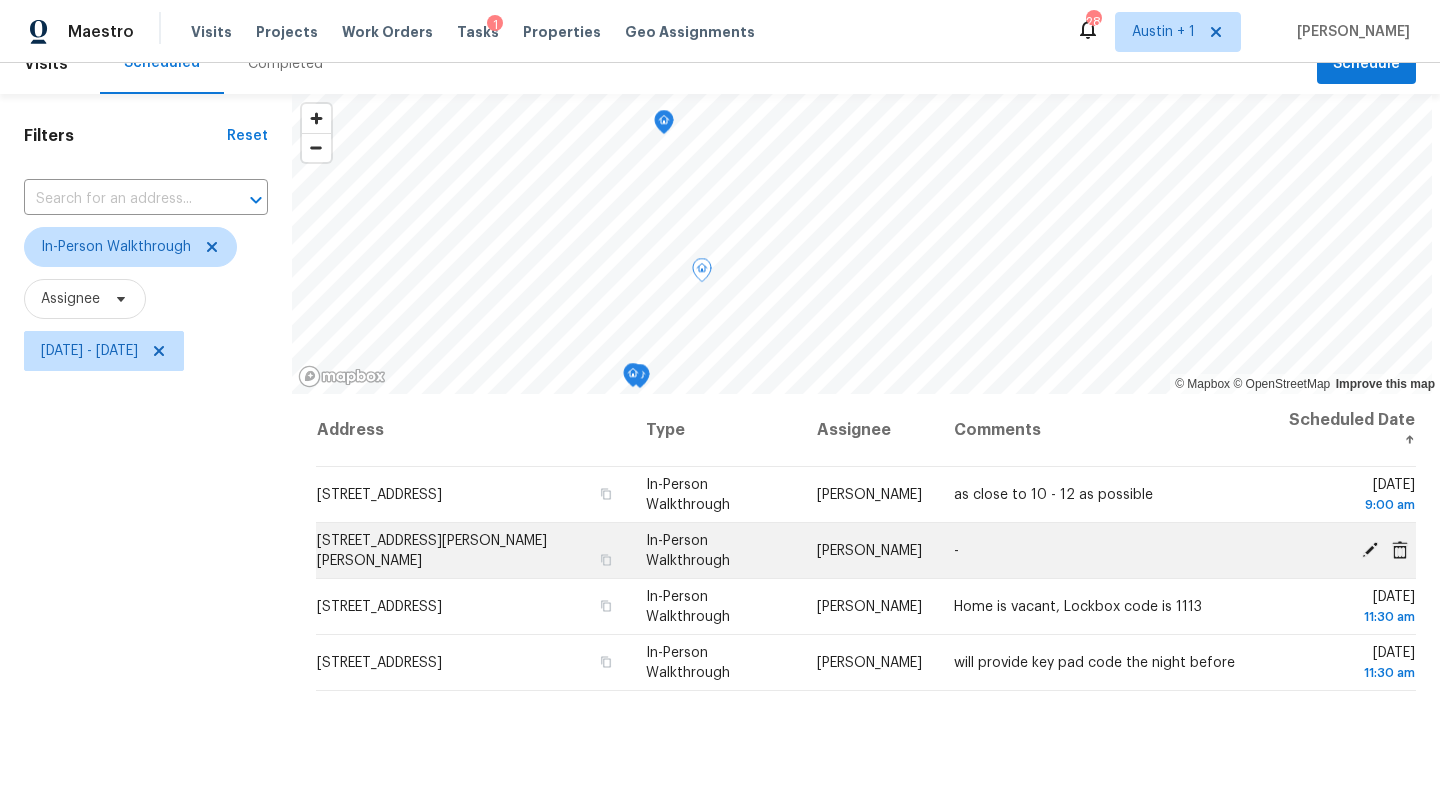 click 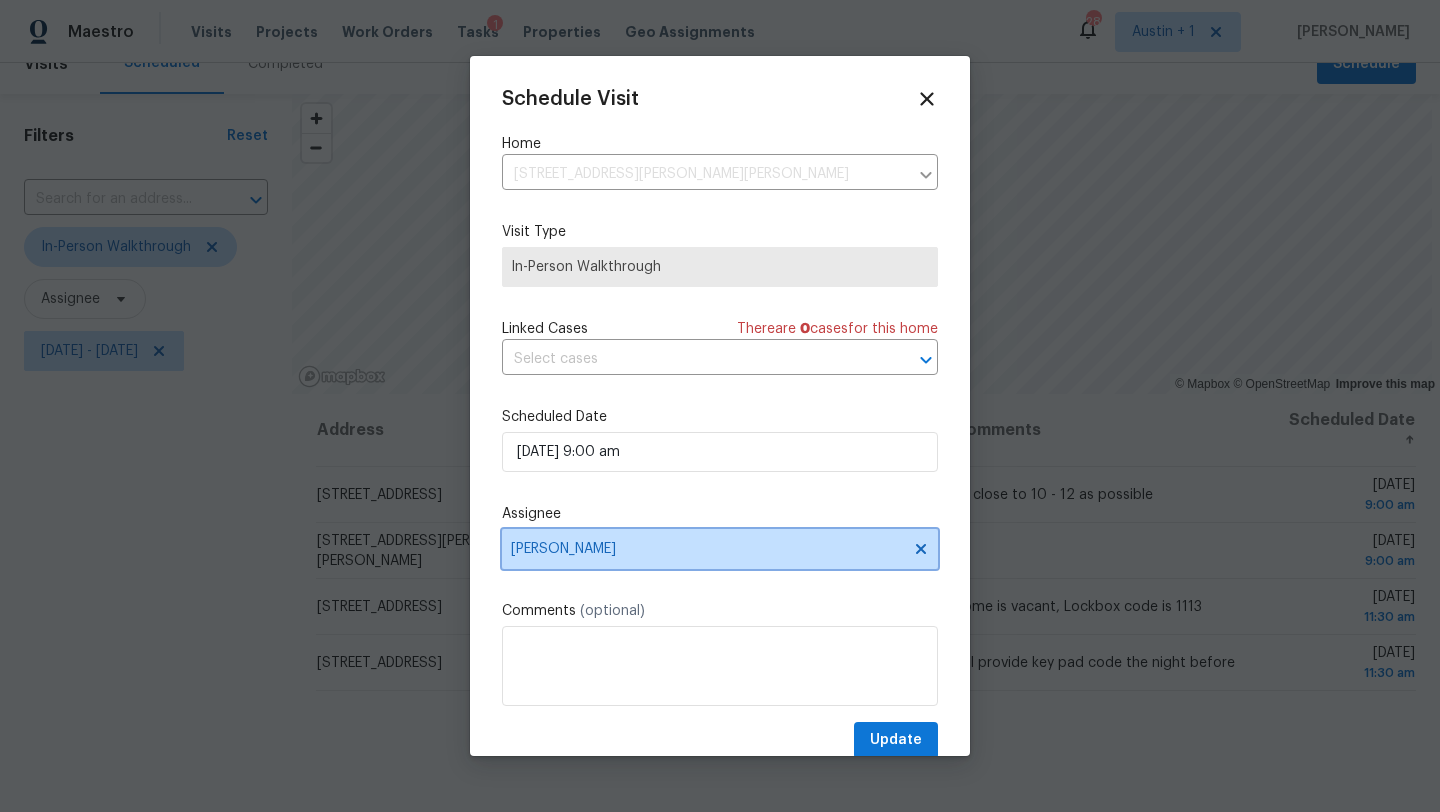 click on "[PERSON_NAME]" at bounding box center [707, 549] 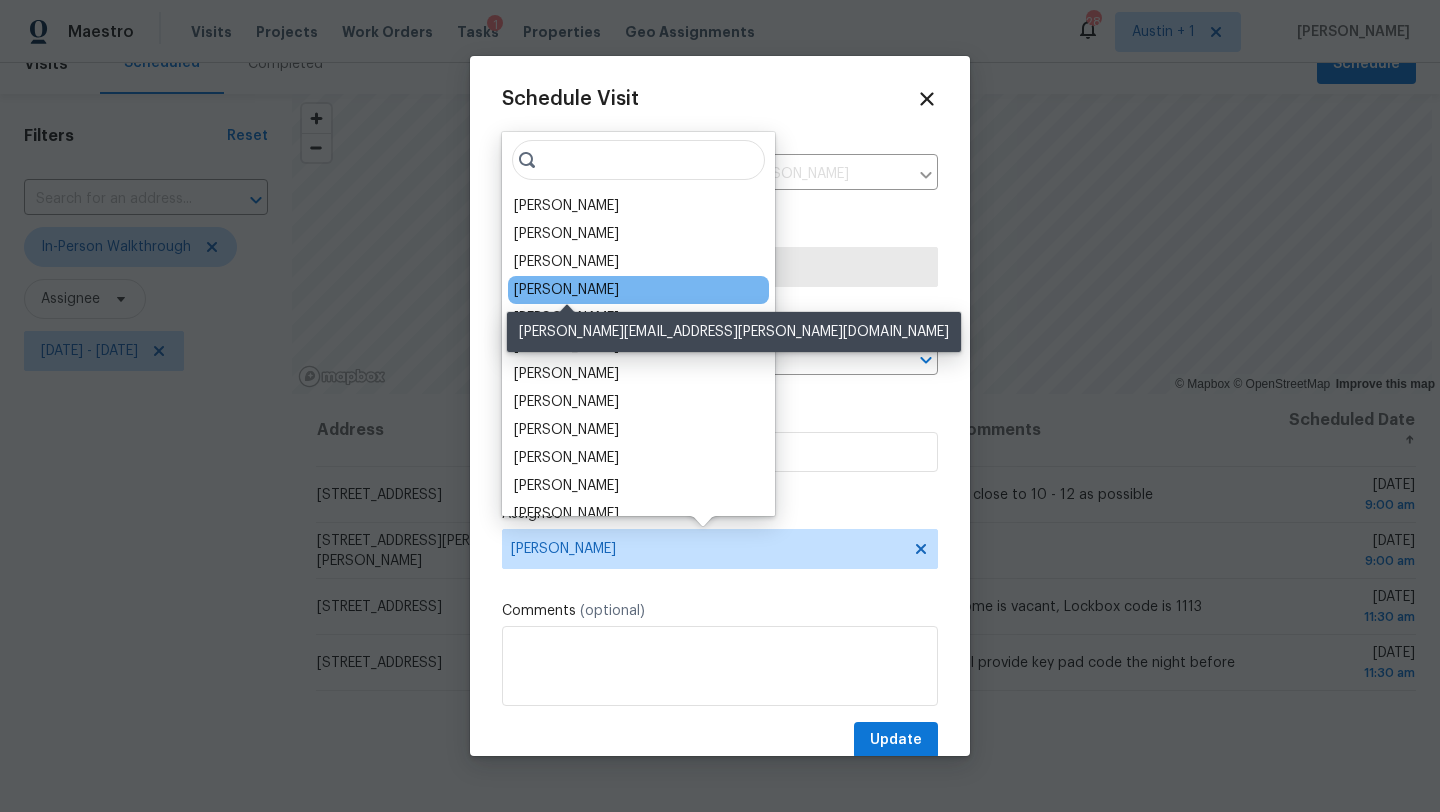click on "[PERSON_NAME]" at bounding box center [566, 290] 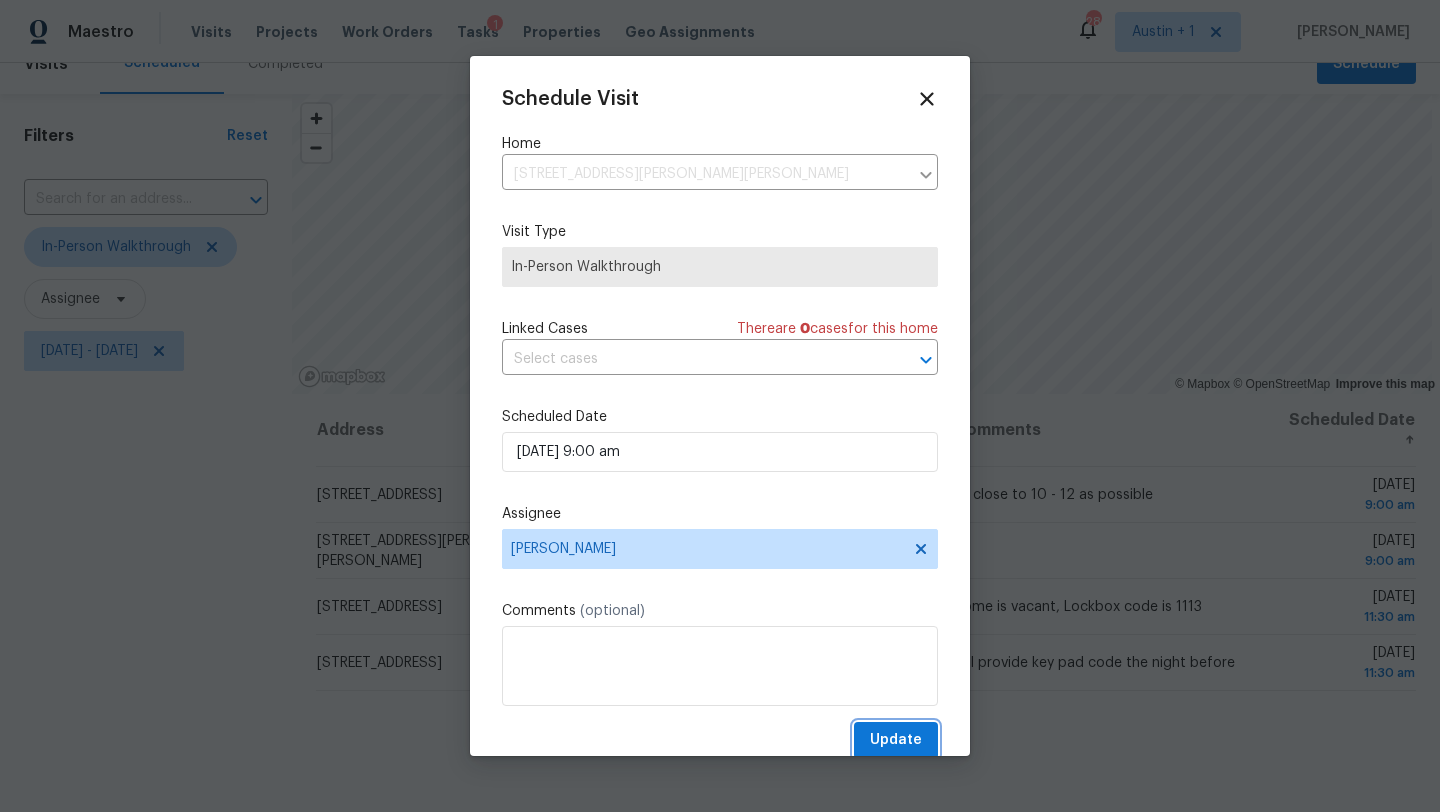 click on "Update" at bounding box center (896, 740) 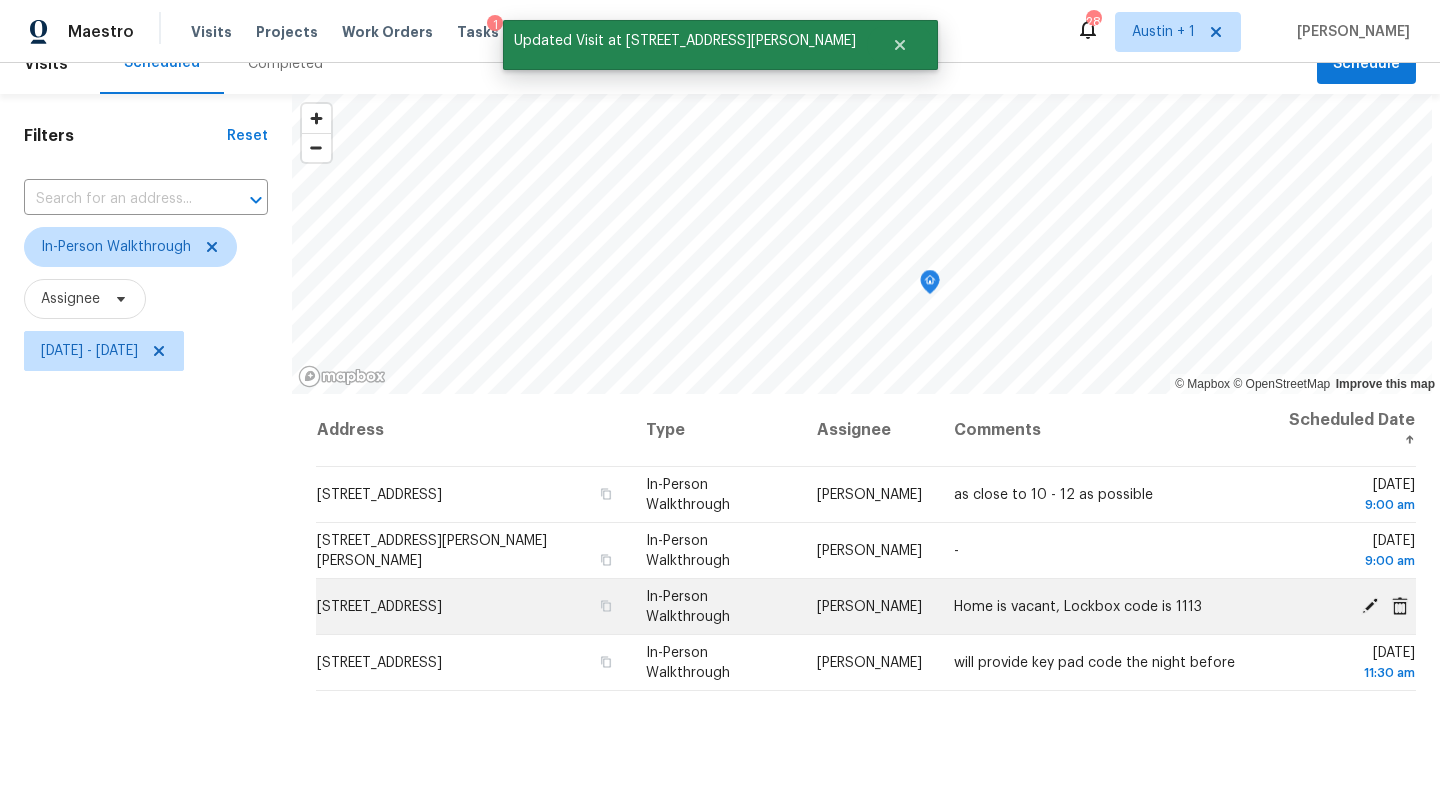 click 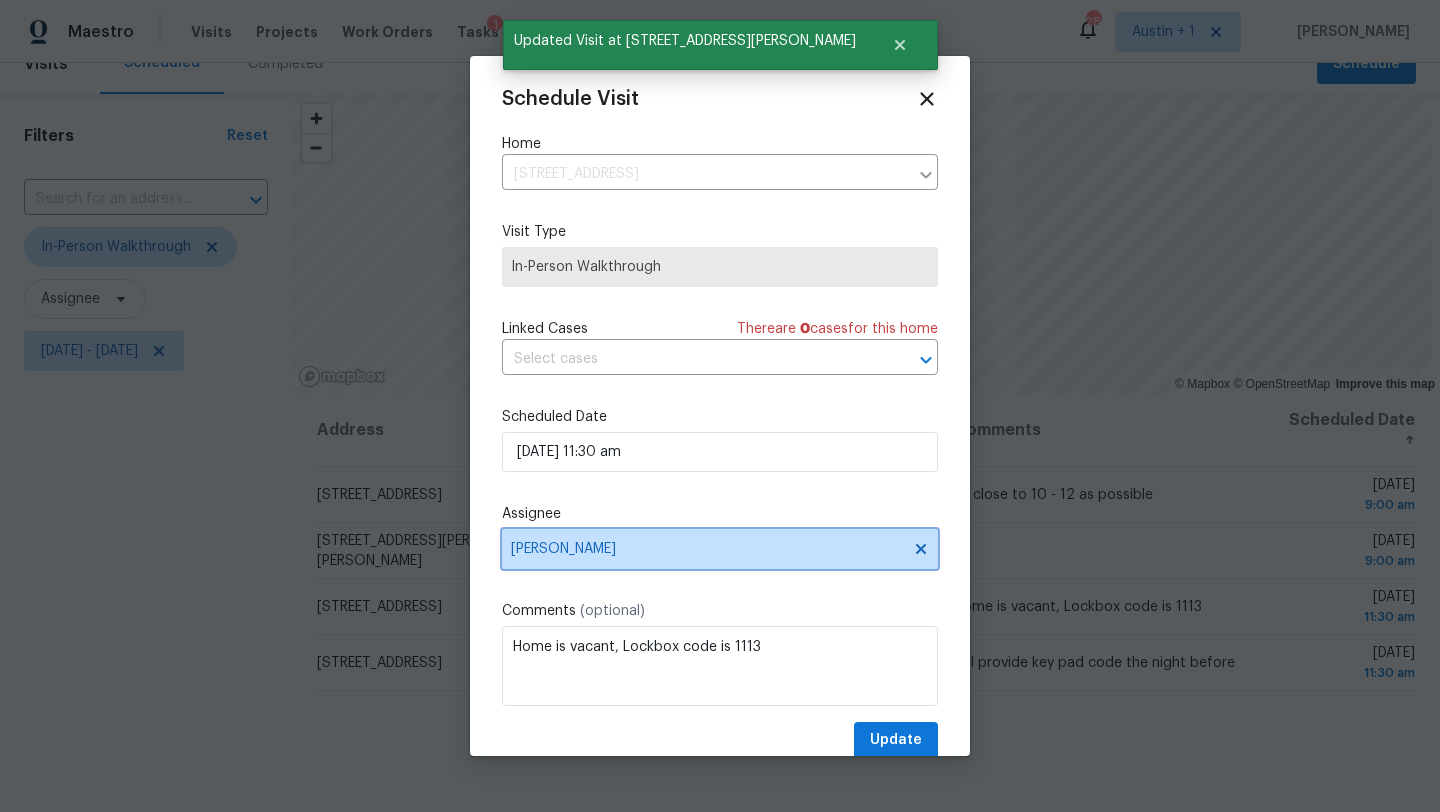 click on "Anthony Aponte" at bounding box center (707, 549) 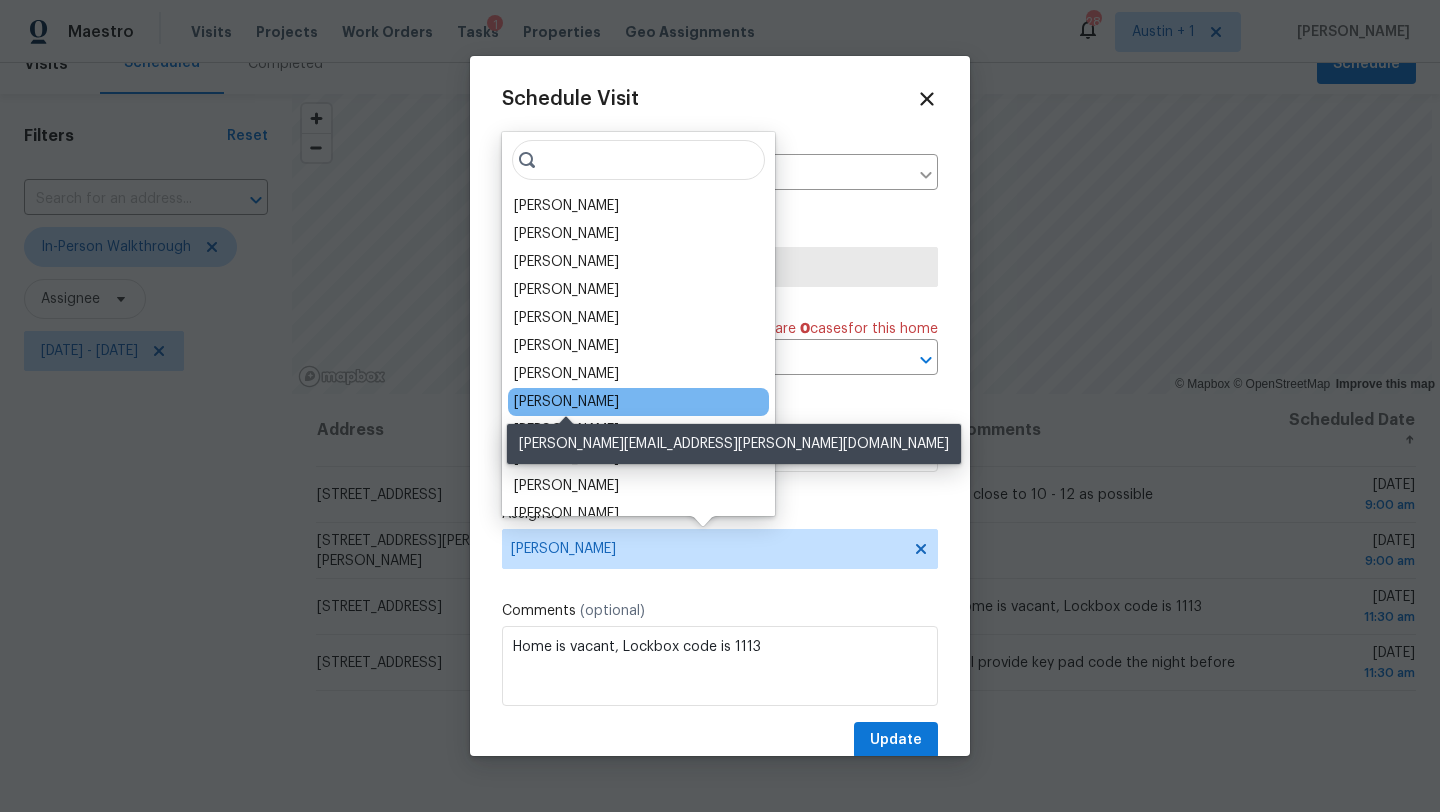 click on "[PERSON_NAME]" at bounding box center (566, 402) 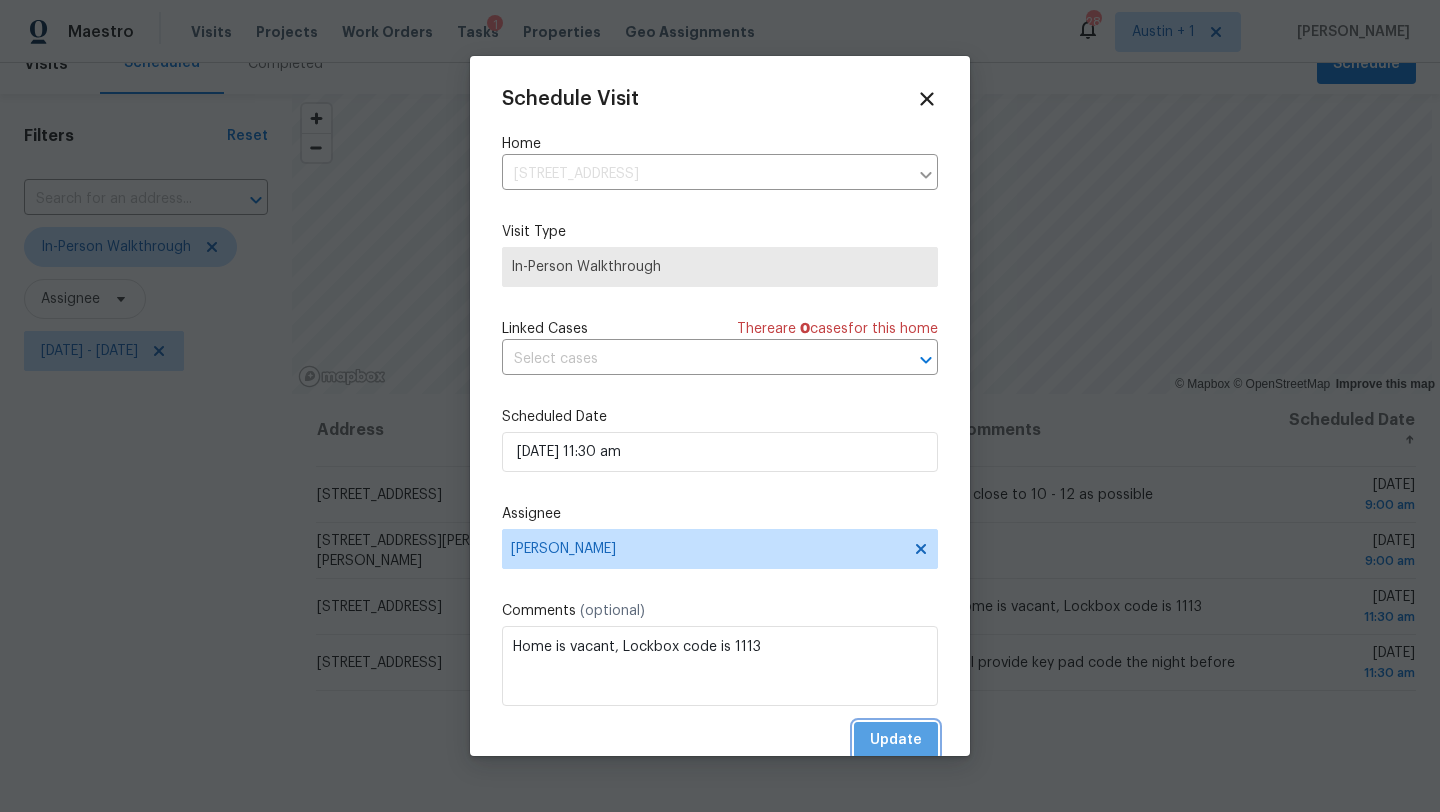 click on "Update" at bounding box center (896, 740) 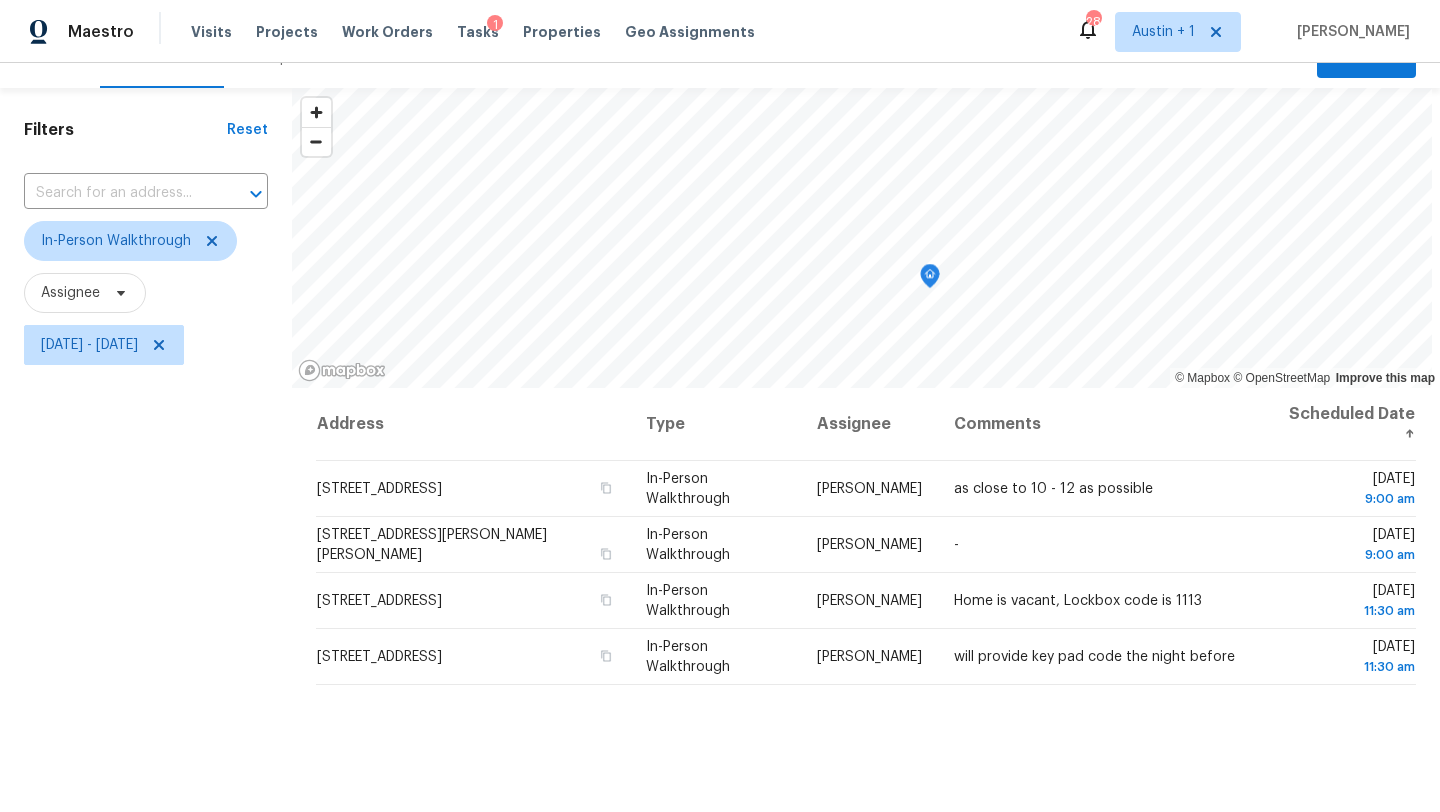 scroll, scrollTop: 8, scrollLeft: 0, axis: vertical 